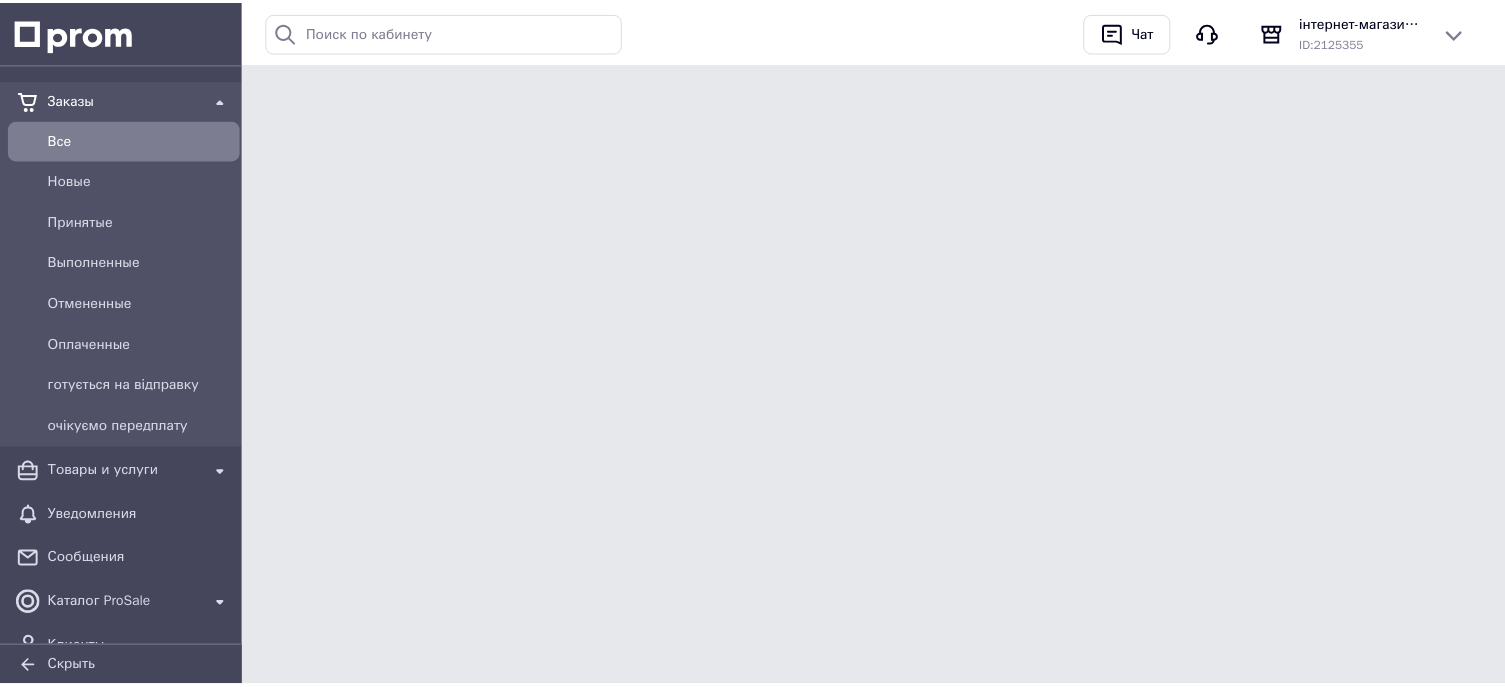 scroll, scrollTop: 0, scrollLeft: 0, axis: both 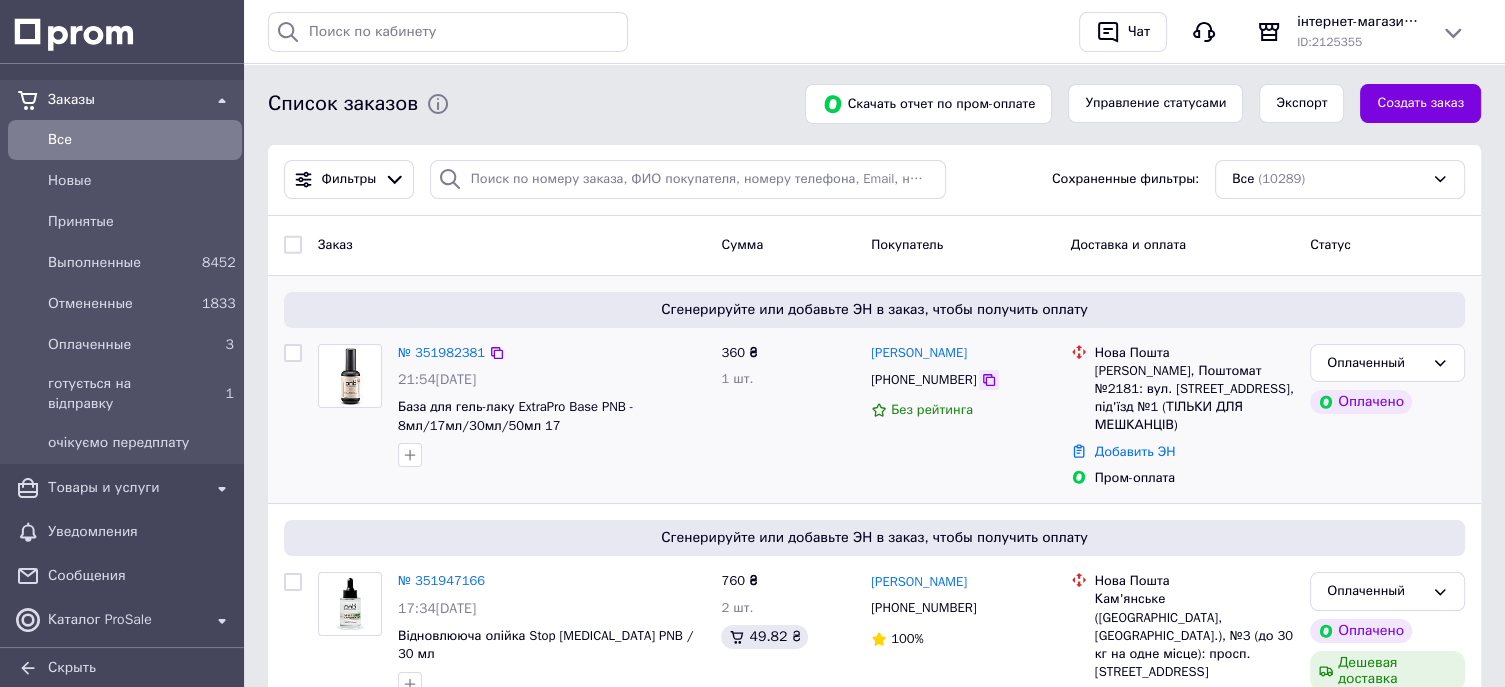click 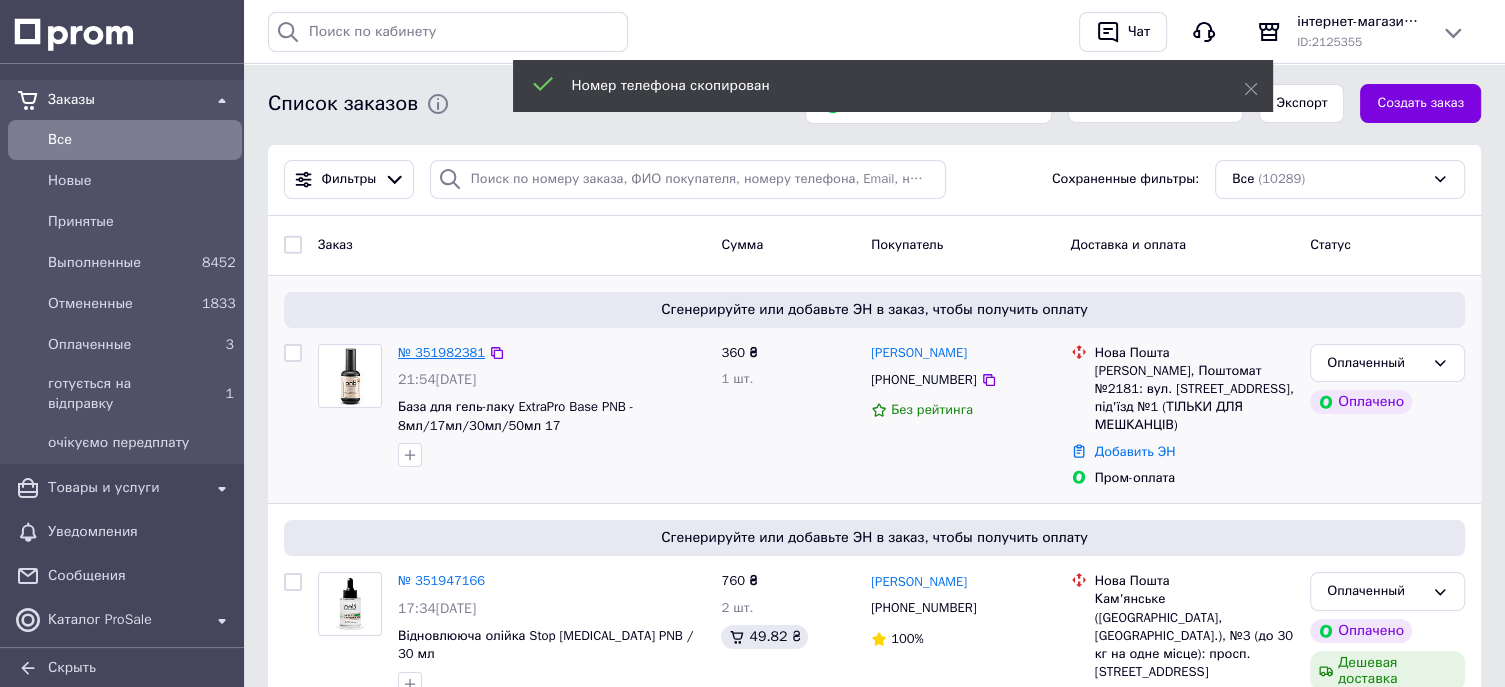 click on "№ 351982381" at bounding box center [441, 352] 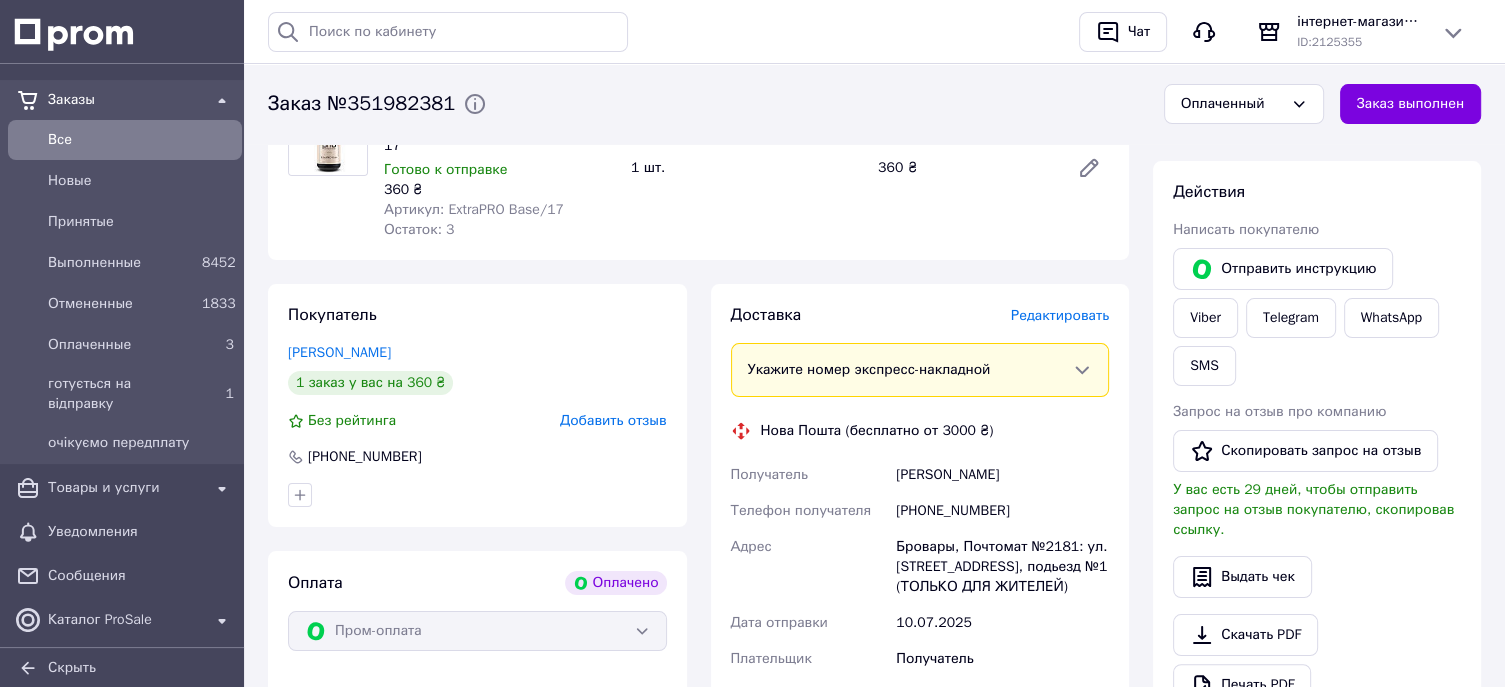scroll, scrollTop: 300, scrollLeft: 0, axis: vertical 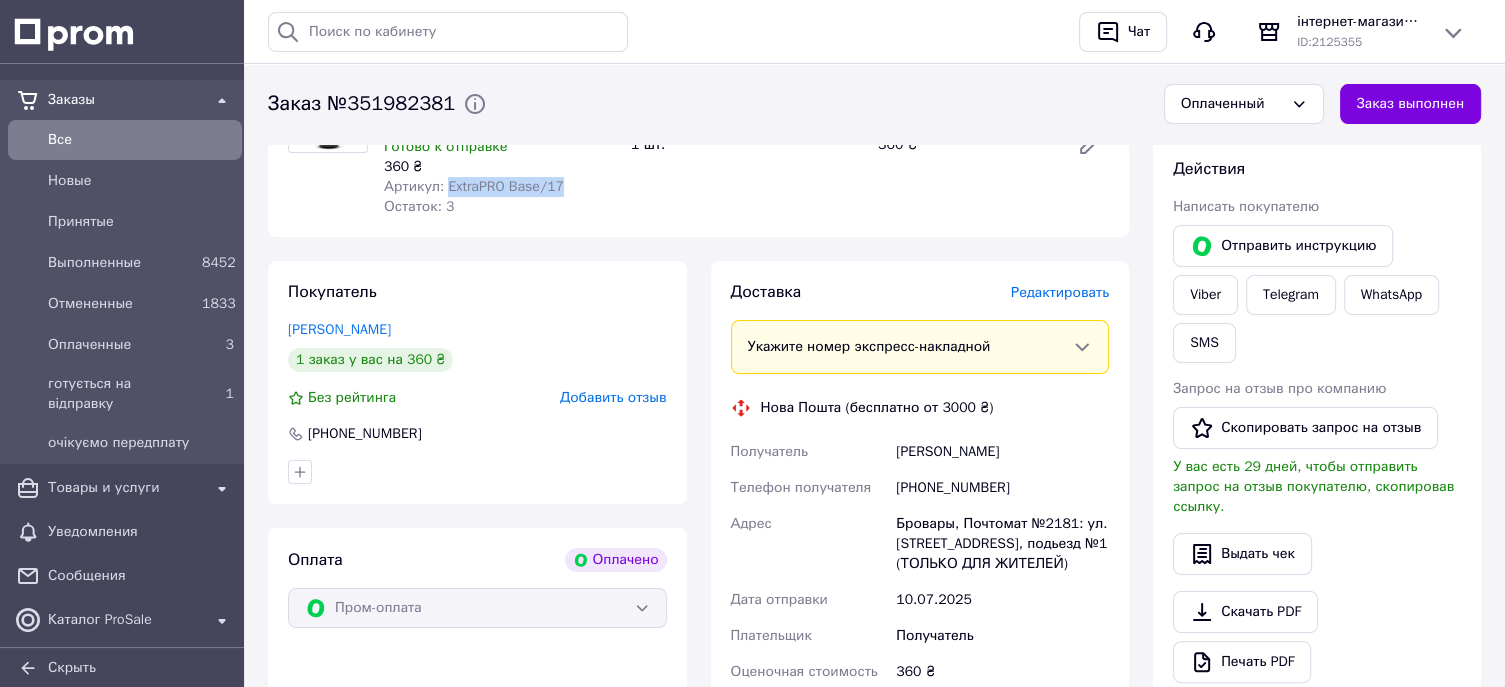 drag, startPoint x: 581, startPoint y: 187, endPoint x: 443, endPoint y: 198, distance: 138.43771 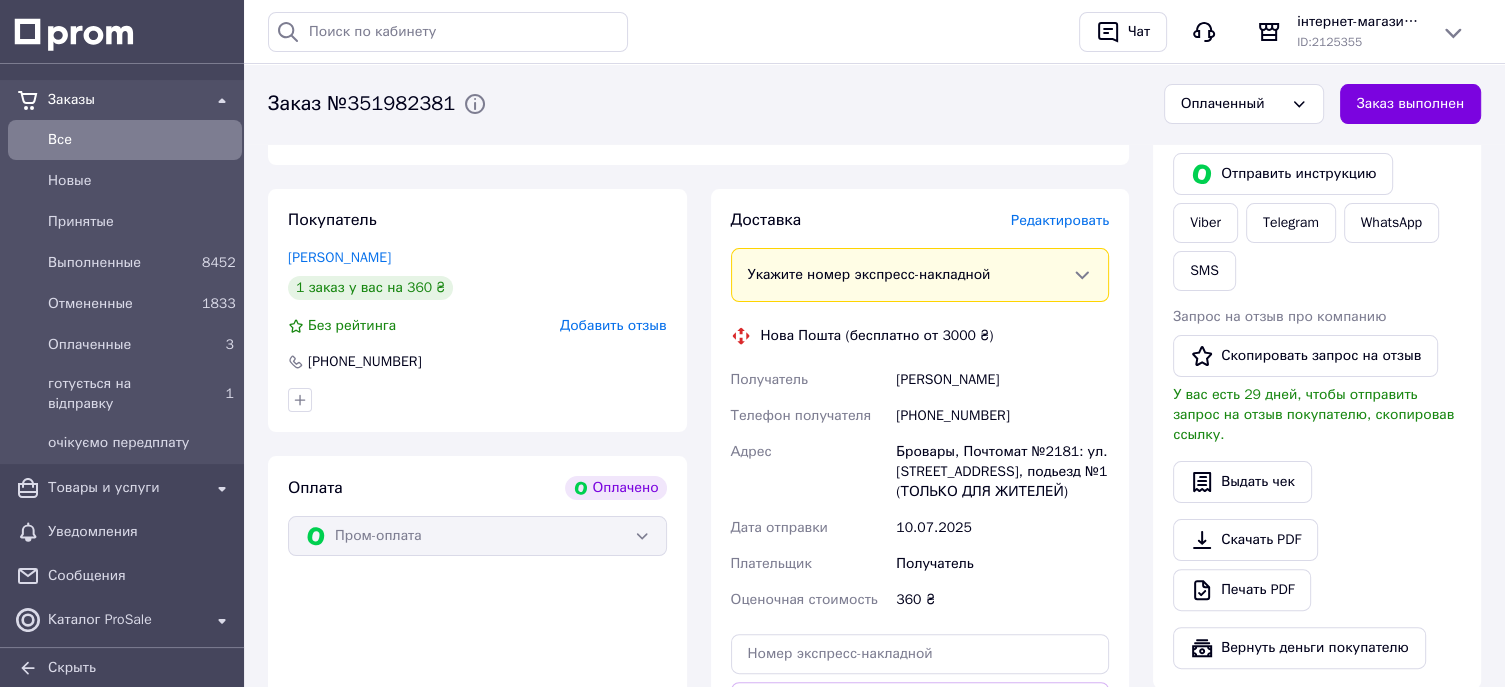 scroll, scrollTop: 400, scrollLeft: 0, axis: vertical 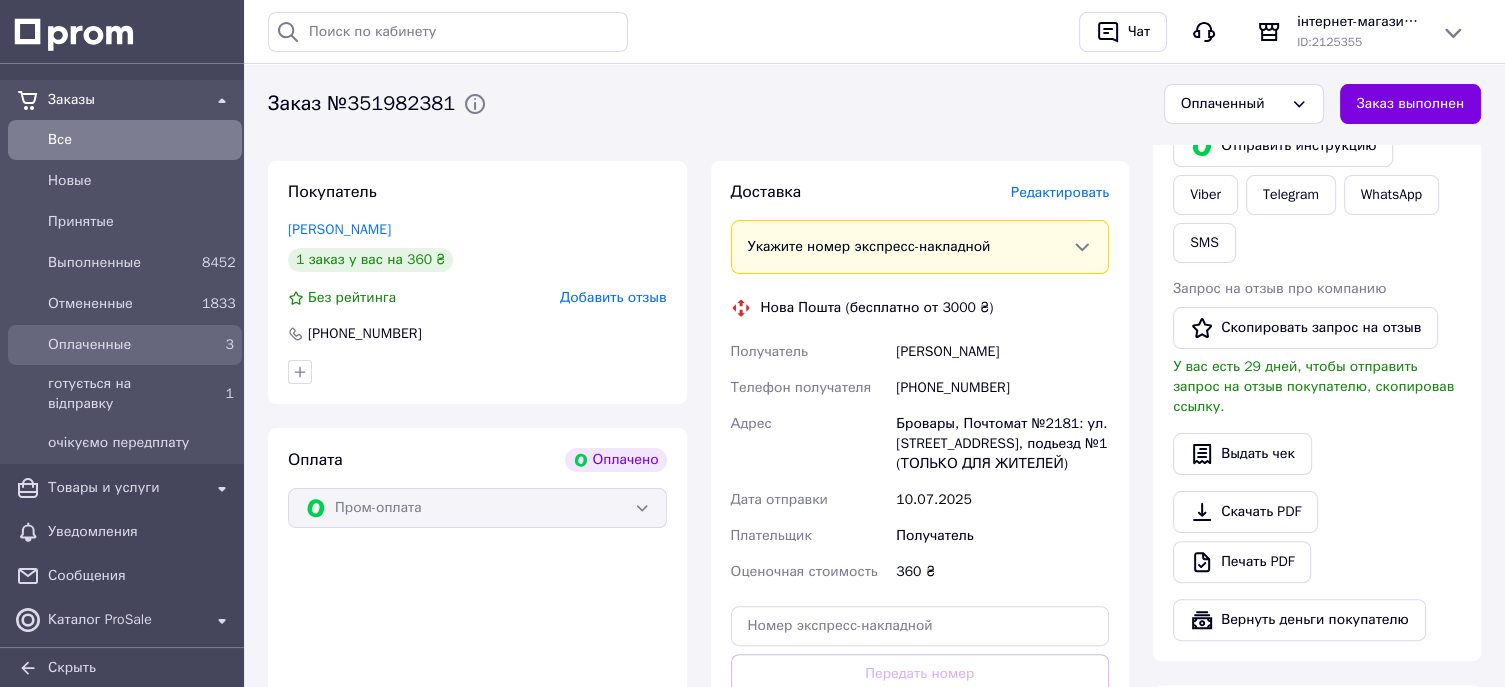 click on "Оплаченные" at bounding box center (121, 345) 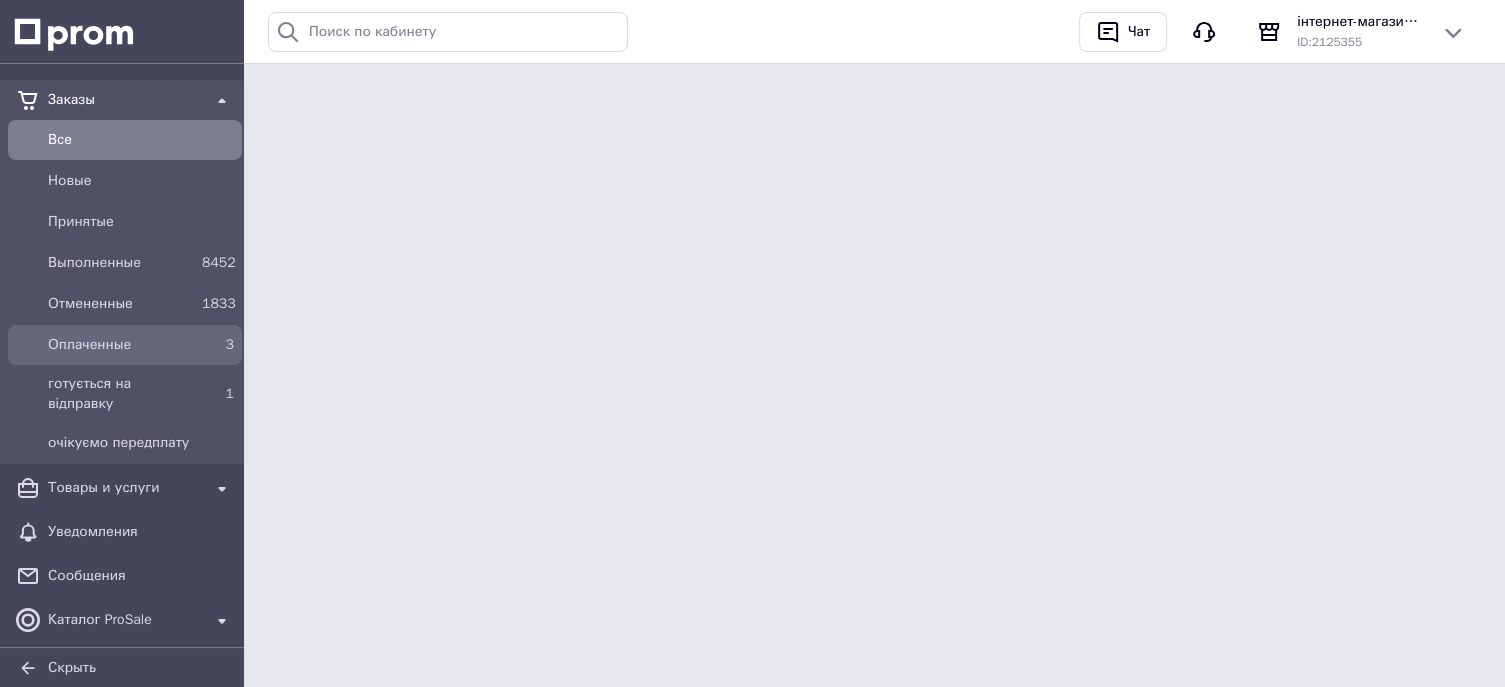 scroll, scrollTop: 0, scrollLeft: 0, axis: both 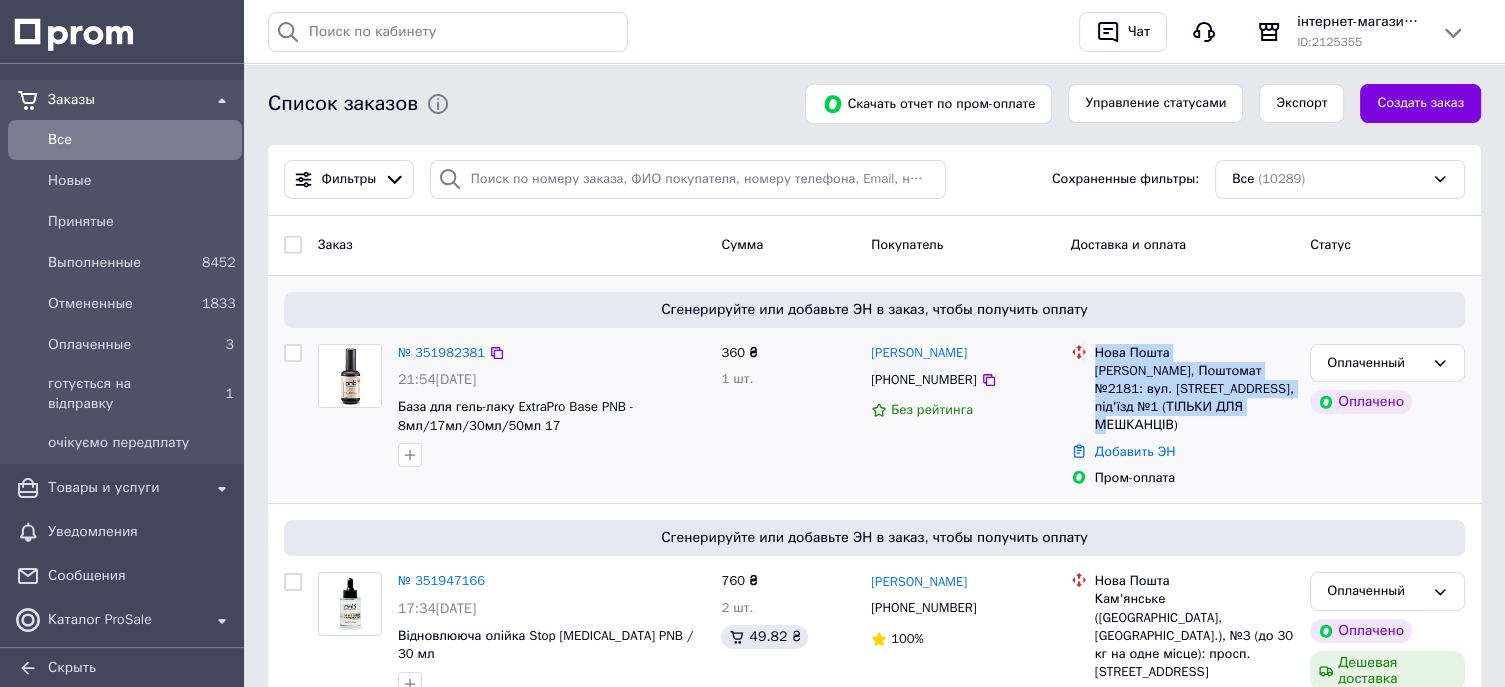 drag, startPoint x: 1094, startPoint y: 347, endPoint x: 1264, endPoint y: 403, distance: 178.98604 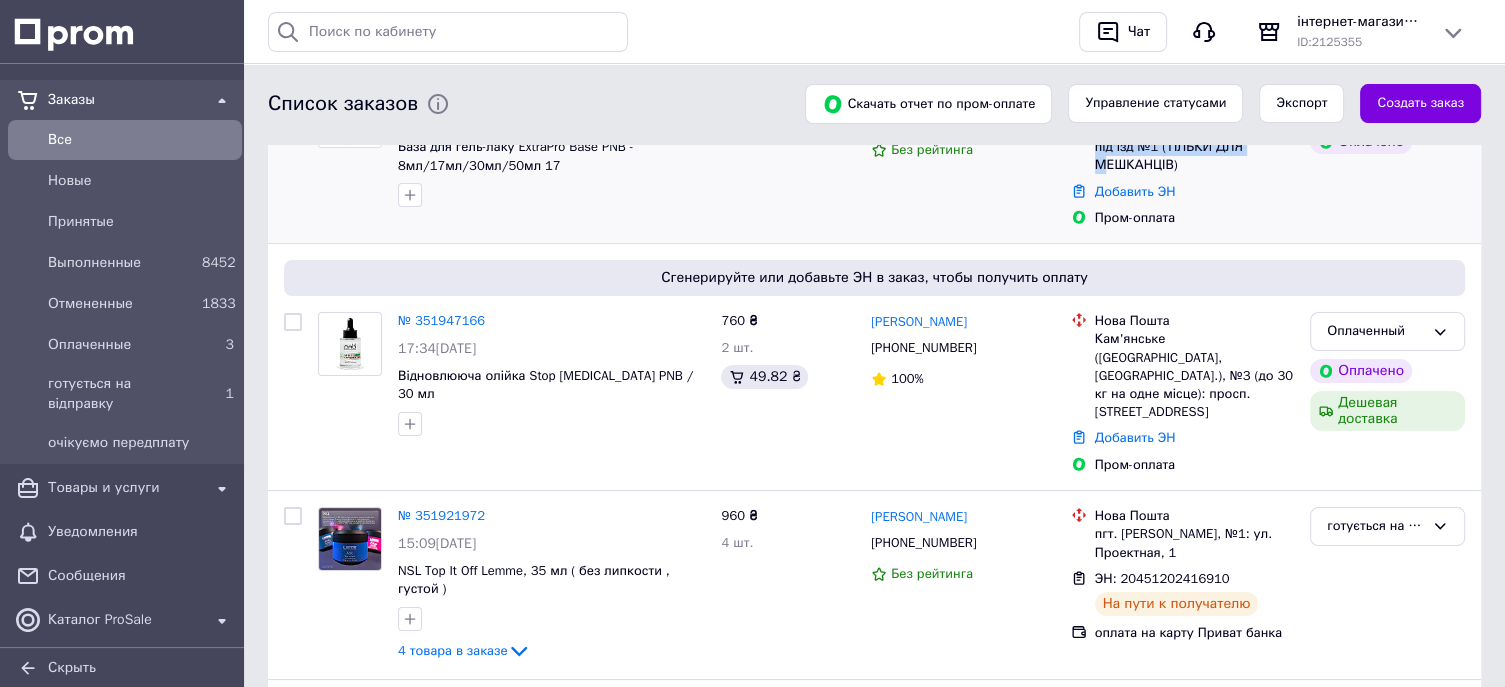 scroll, scrollTop: 300, scrollLeft: 0, axis: vertical 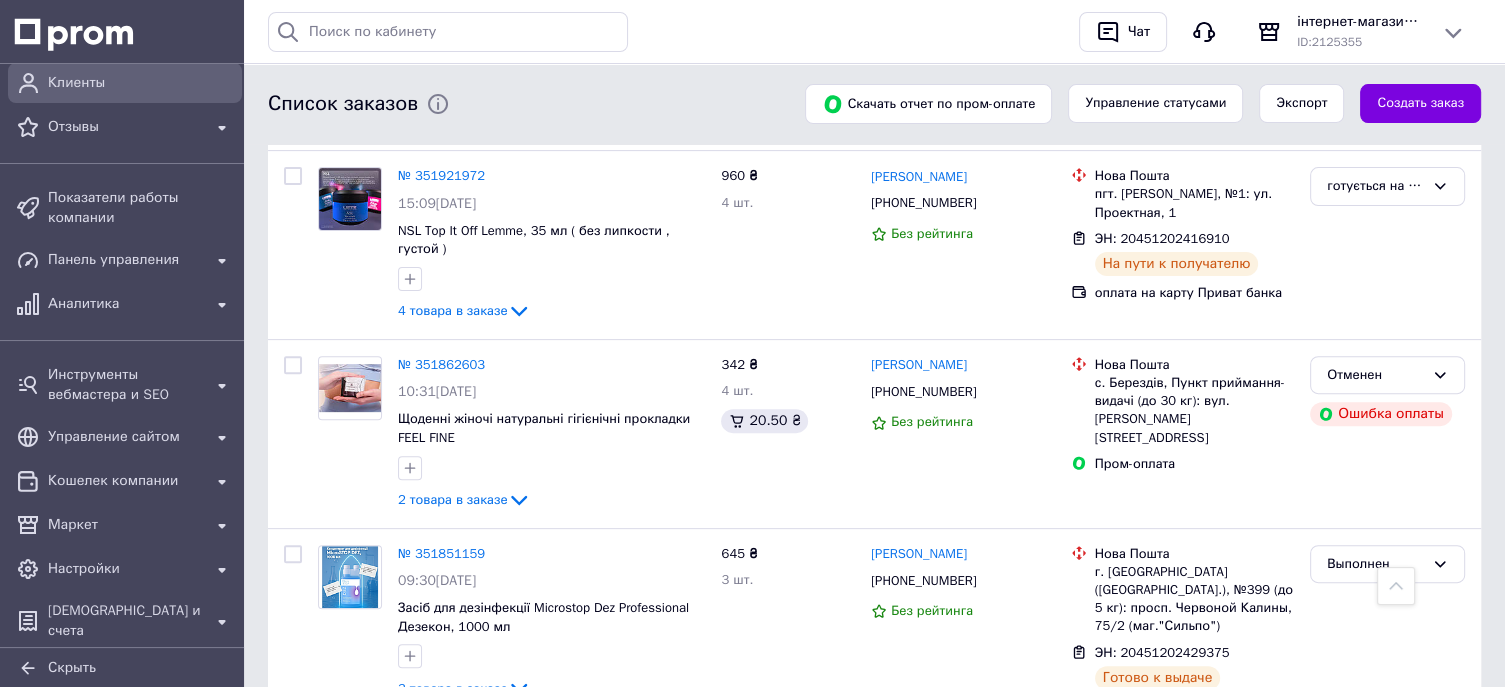 click on "Клиенты" at bounding box center [141, 83] 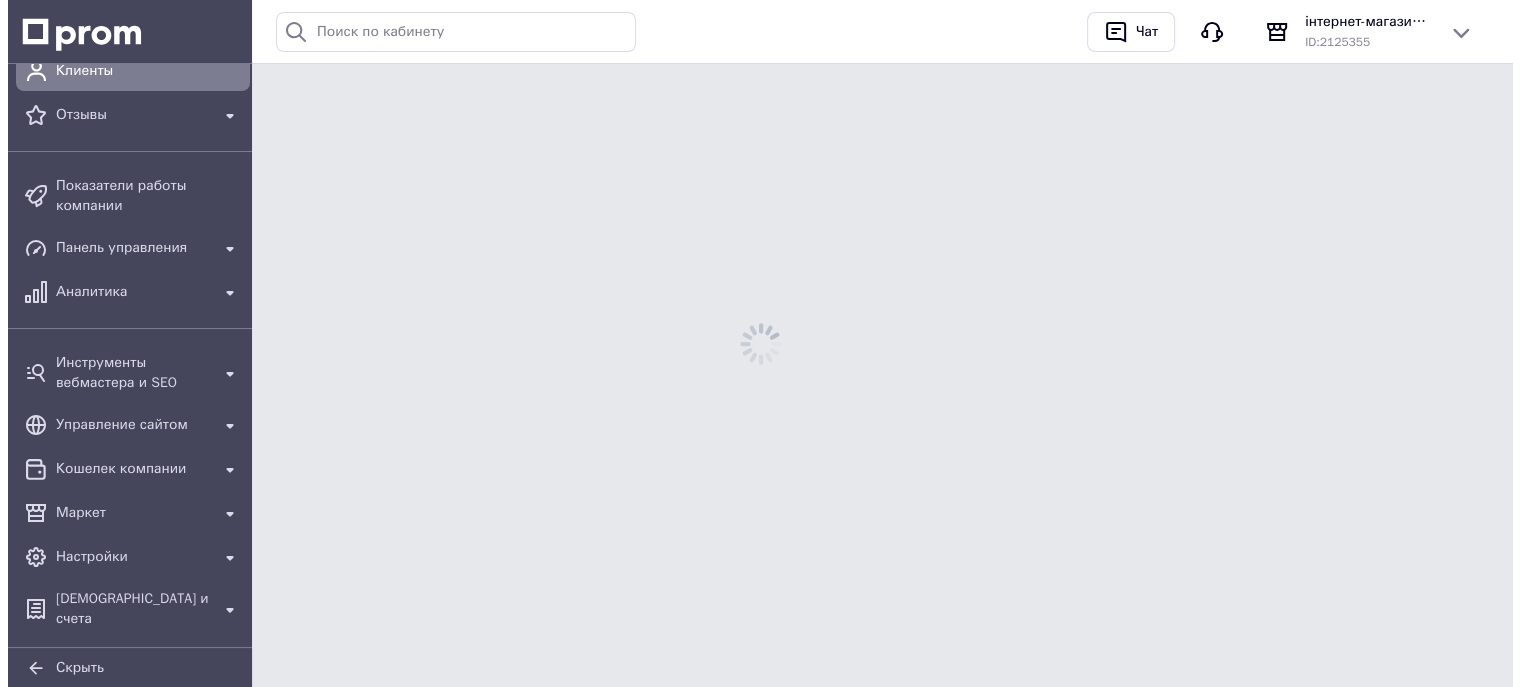 scroll, scrollTop: 0, scrollLeft: 0, axis: both 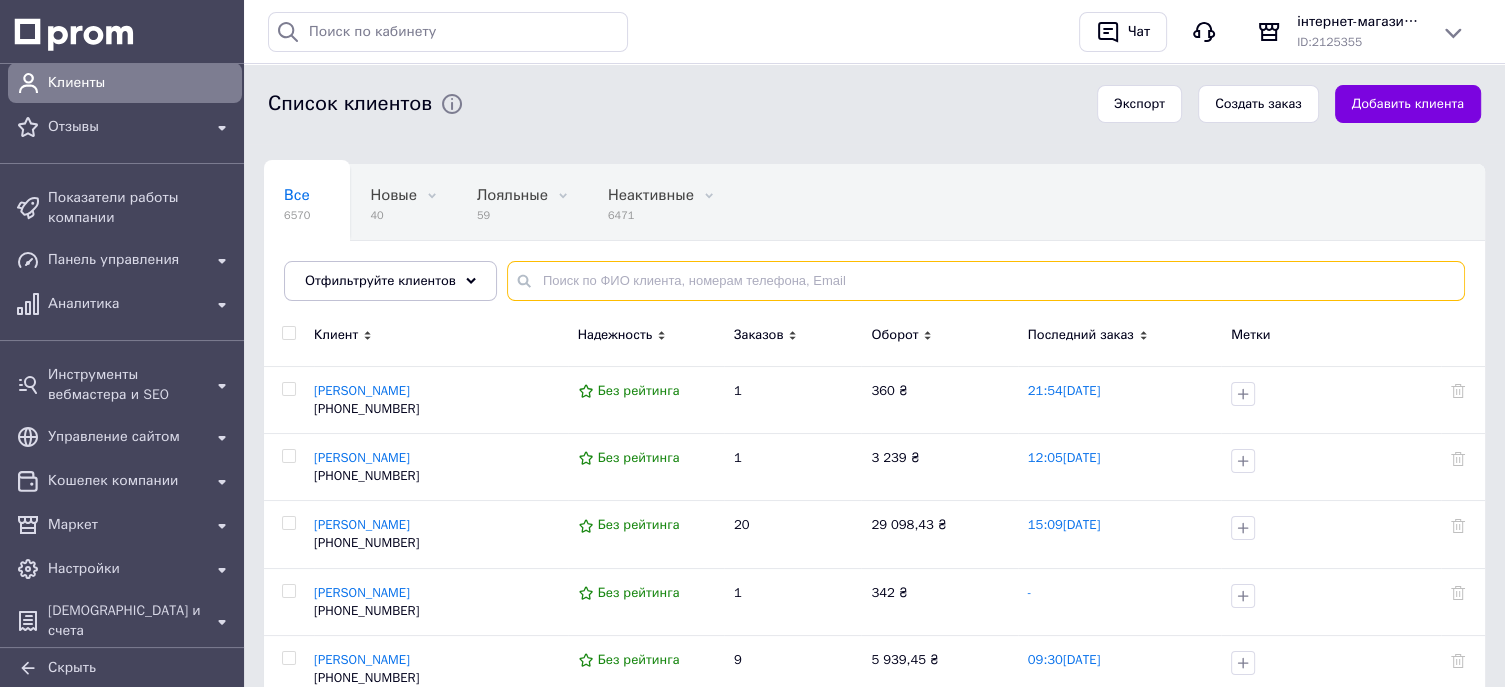 click at bounding box center [986, 281] 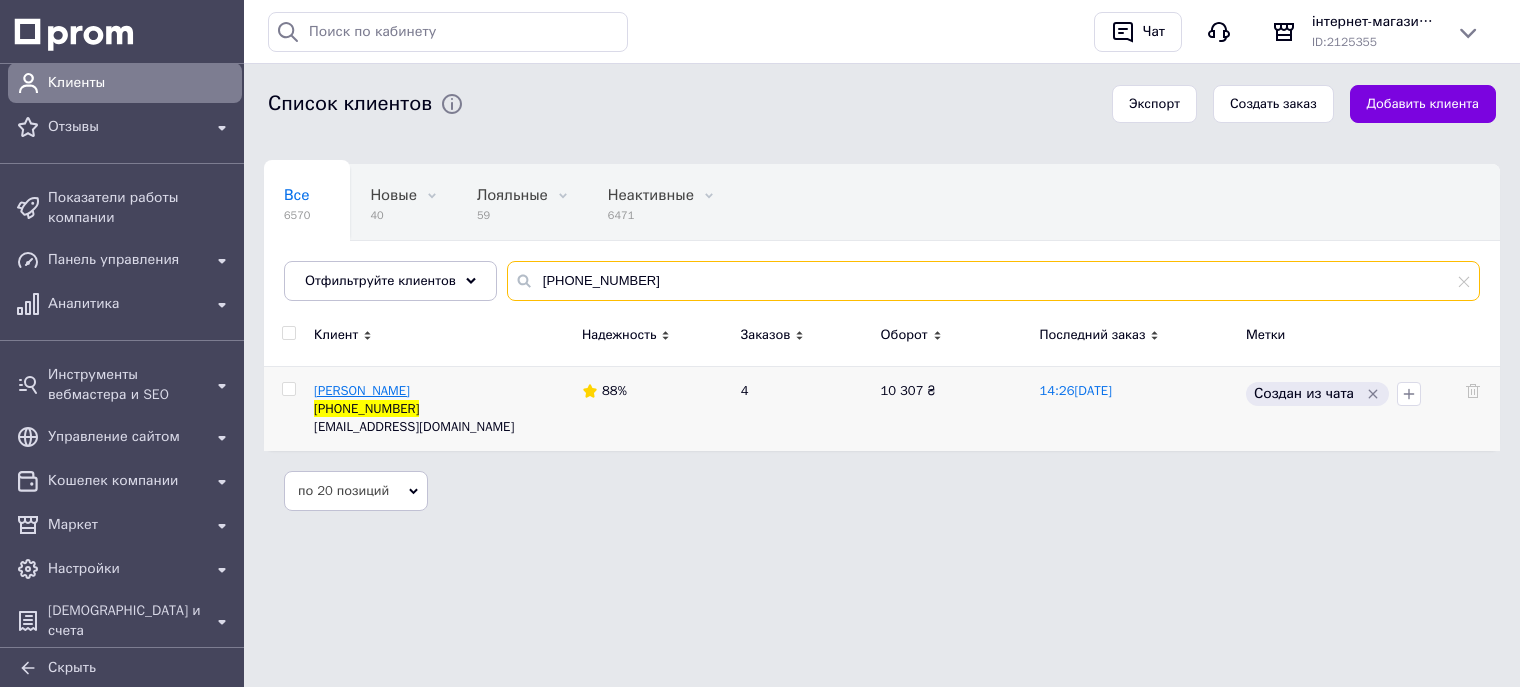 type on "[PHONE_NUMBER]" 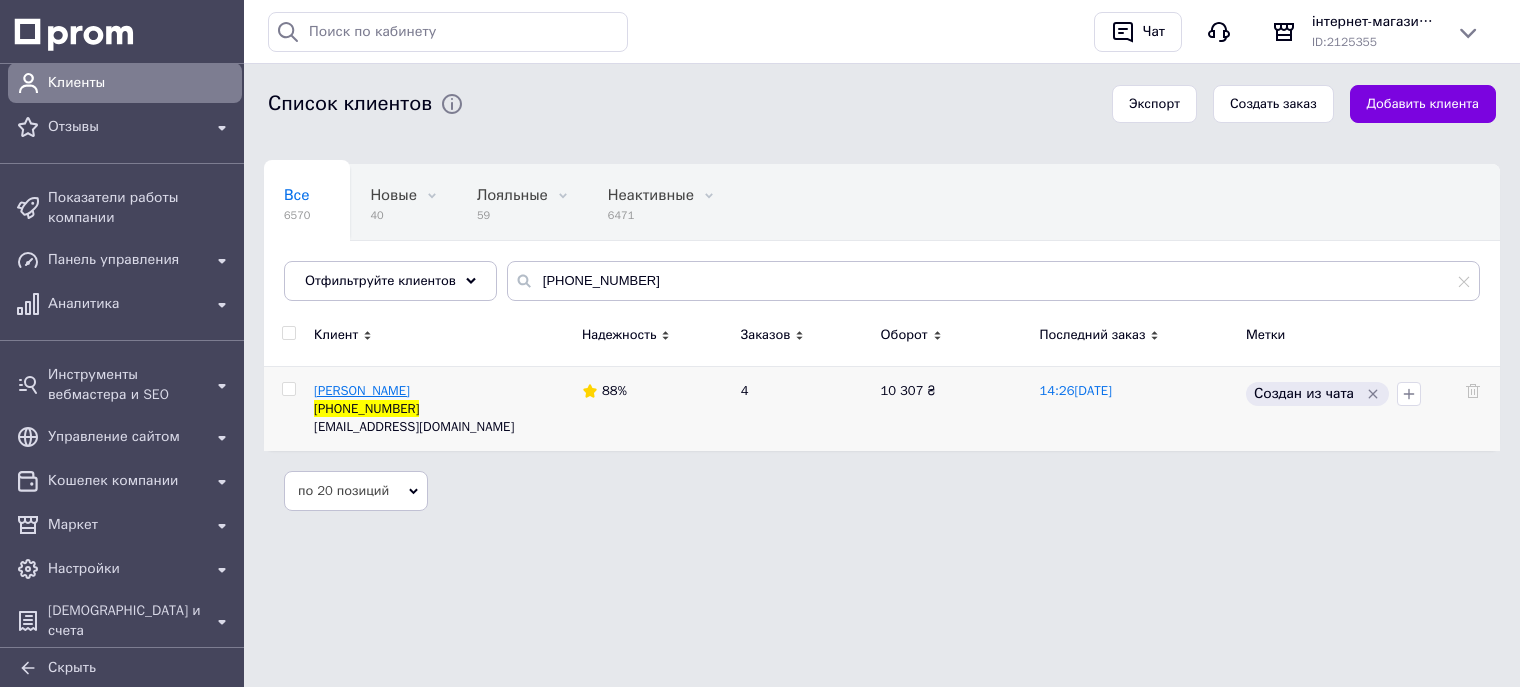 click on "[PERSON_NAME]" at bounding box center [362, 390] 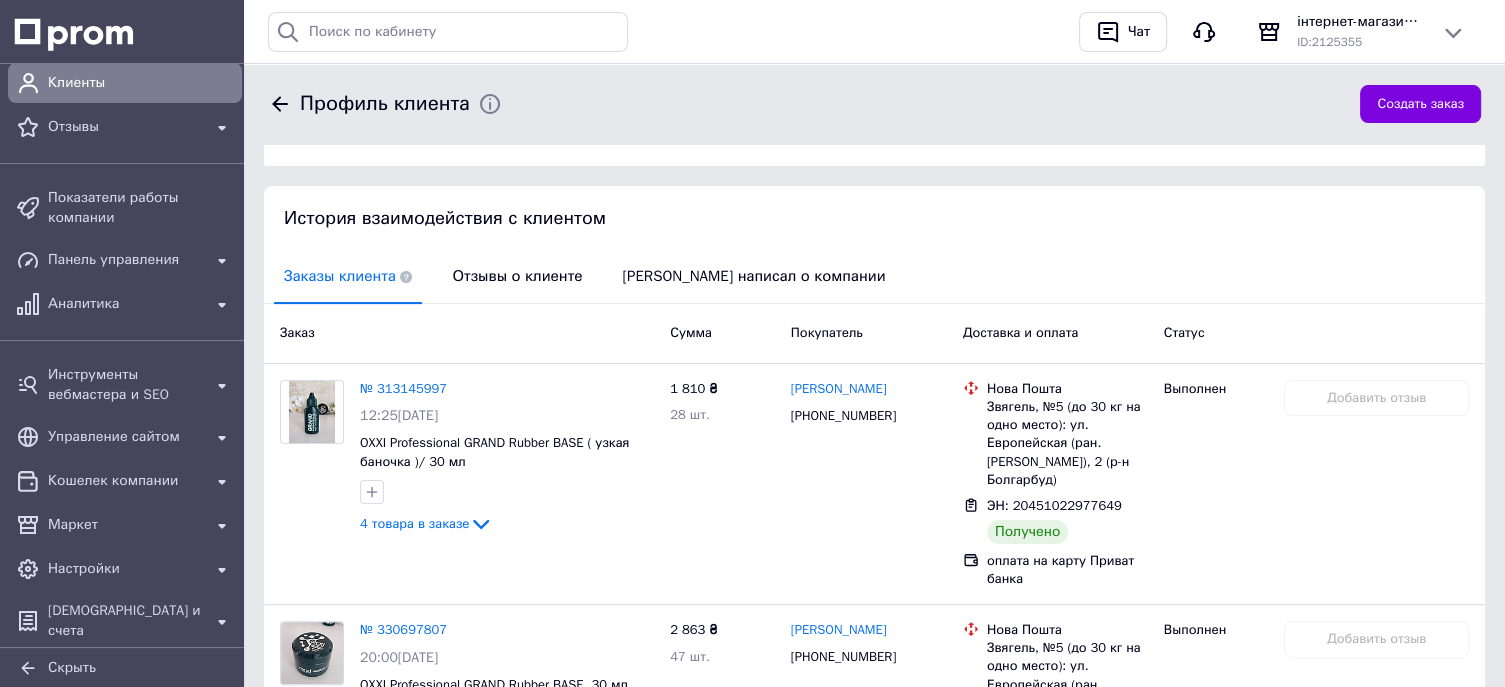 scroll, scrollTop: 600, scrollLeft: 0, axis: vertical 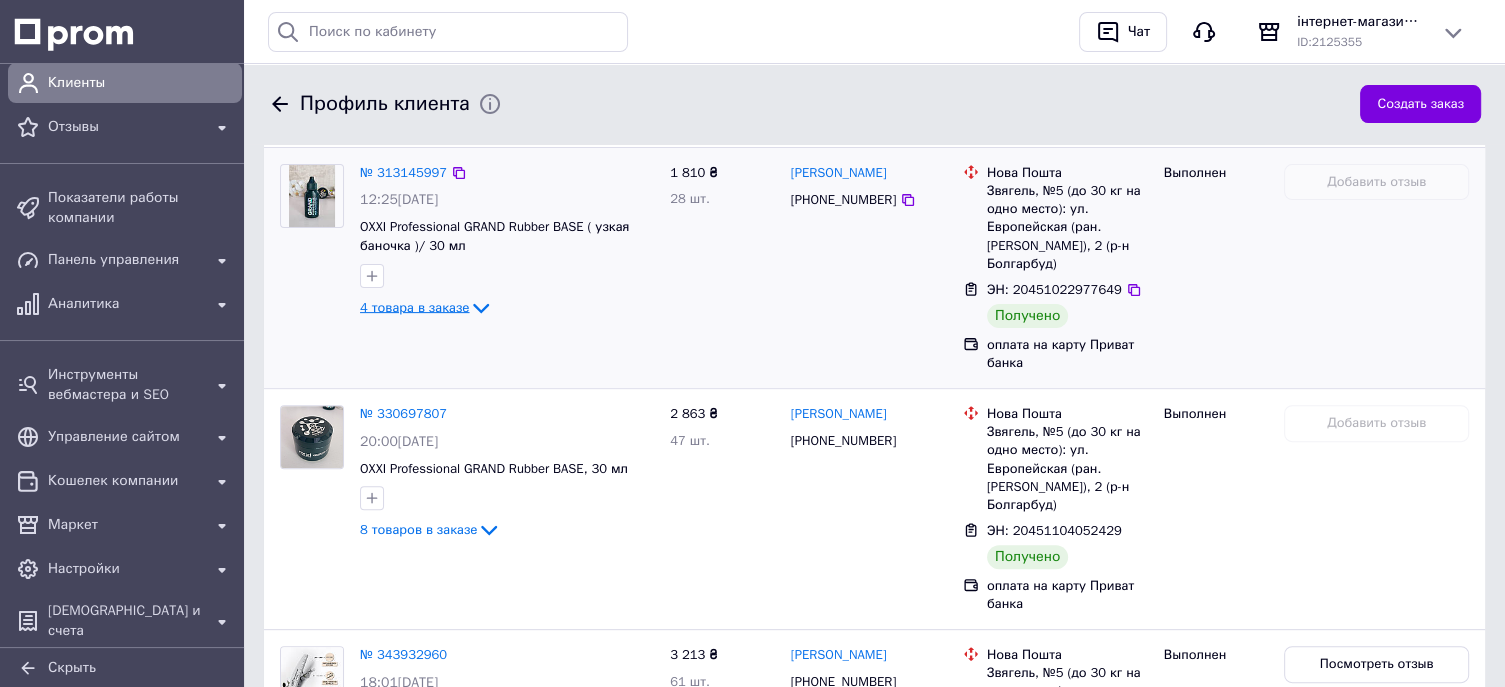 click on "4 товара в заказе" at bounding box center [414, 306] 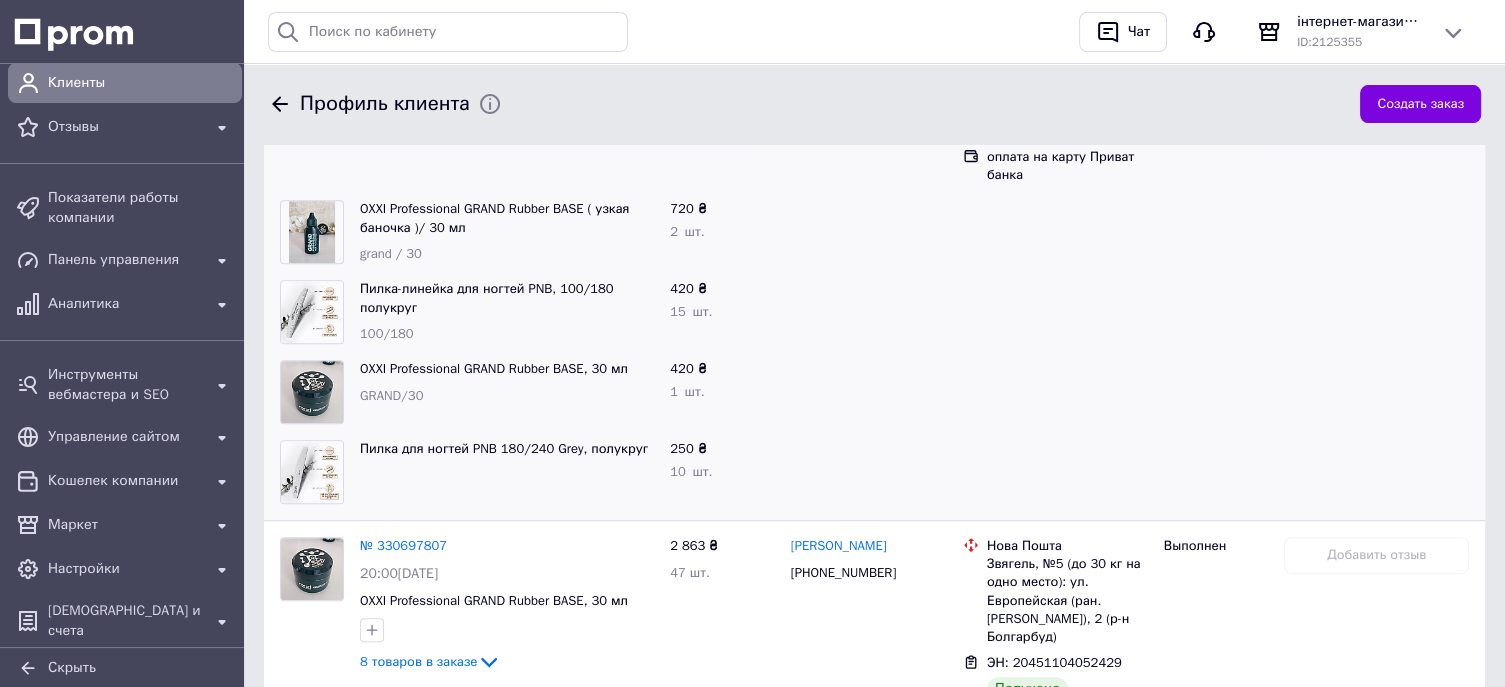 scroll, scrollTop: 800, scrollLeft: 0, axis: vertical 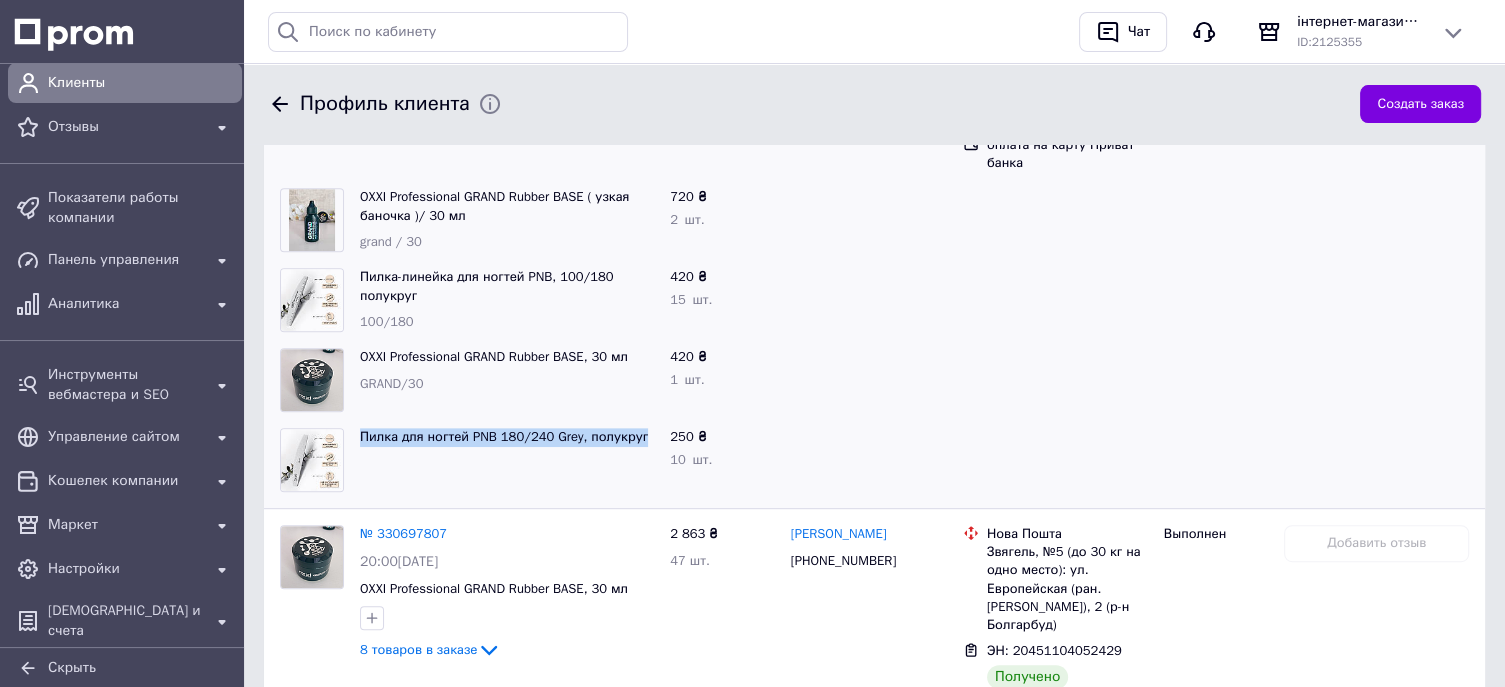 drag, startPoint x: 354, startPoint y: 432, endPoint x: 631, endPoint y: 450, distance: 277.58423 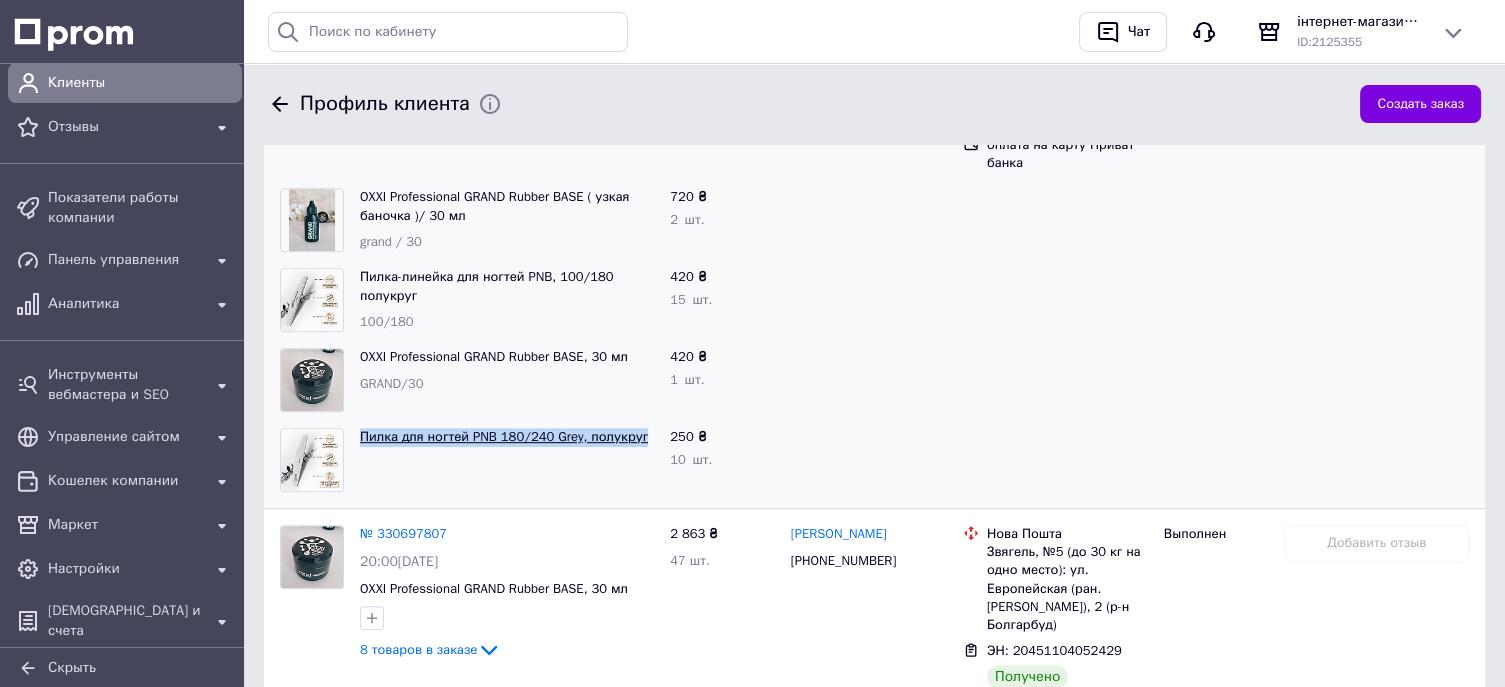 copy on "Пилка для ногтей PNB 180/240 Grey, полукруг" 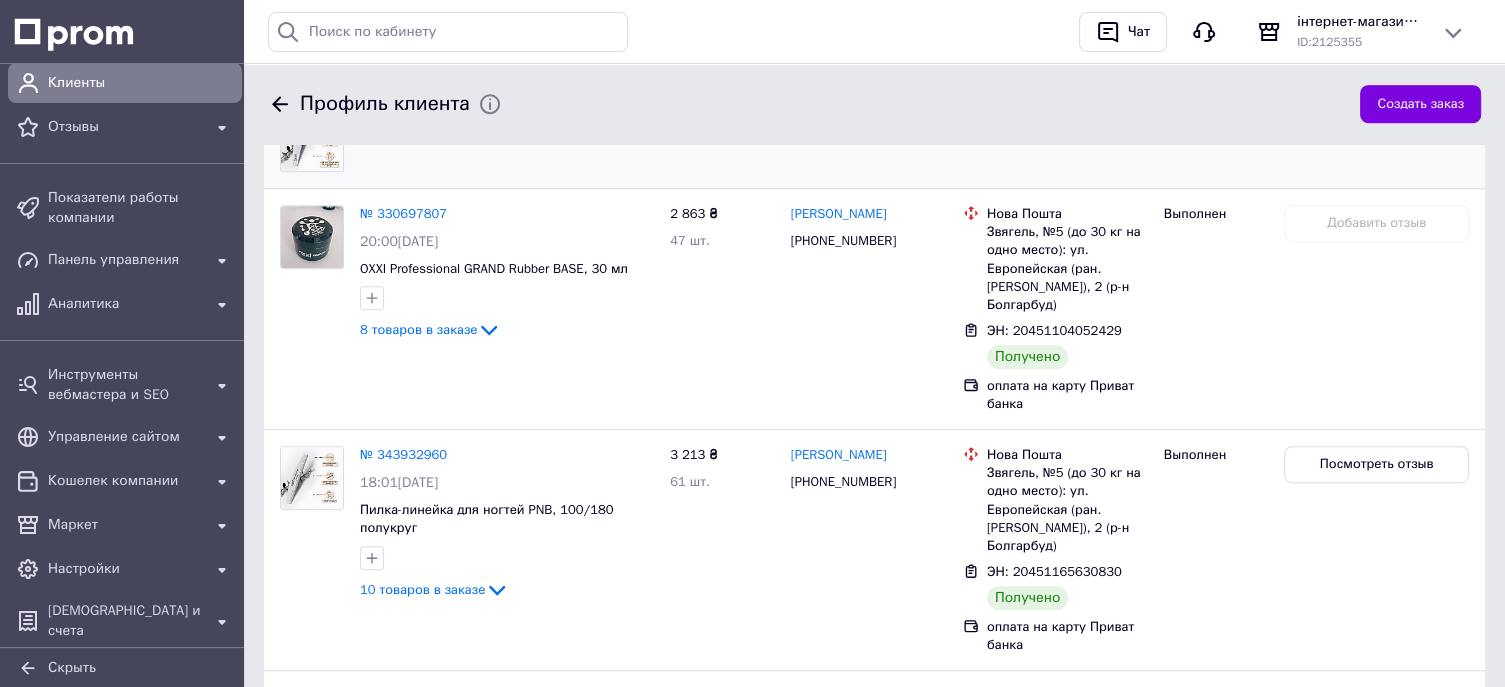 scroll, scrollTop: 1200, scrollLeft: 0, axis: vertical 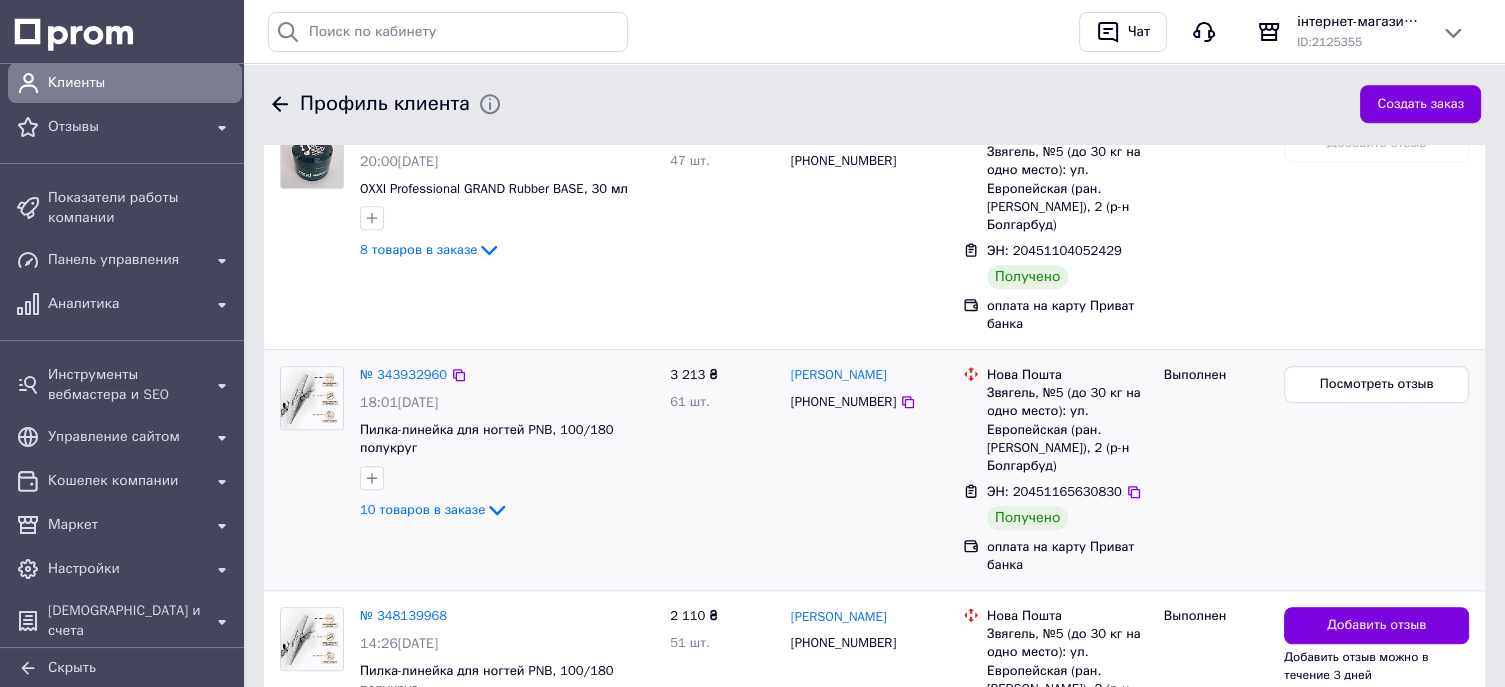 click on "10 товаров в заказе" 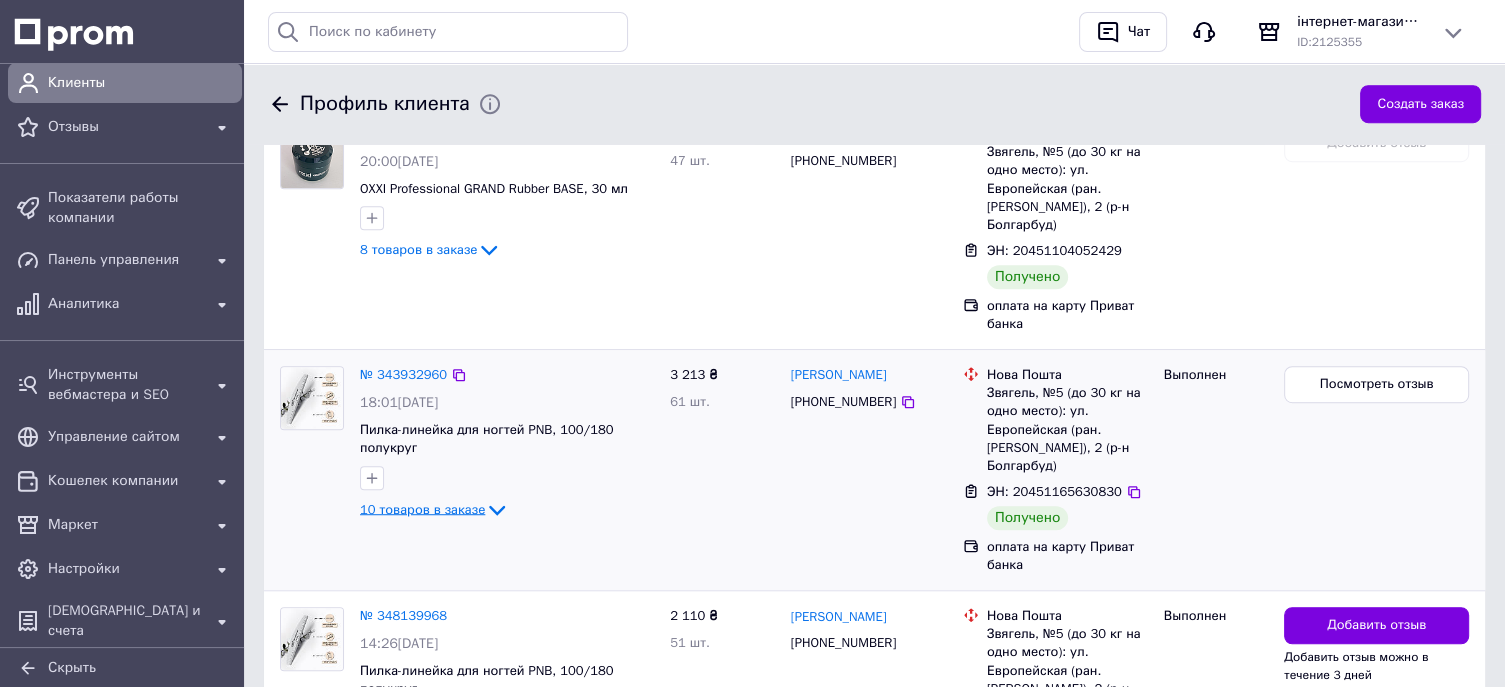 click on "10 товаров в заказе" at bounding box center [422, 508] 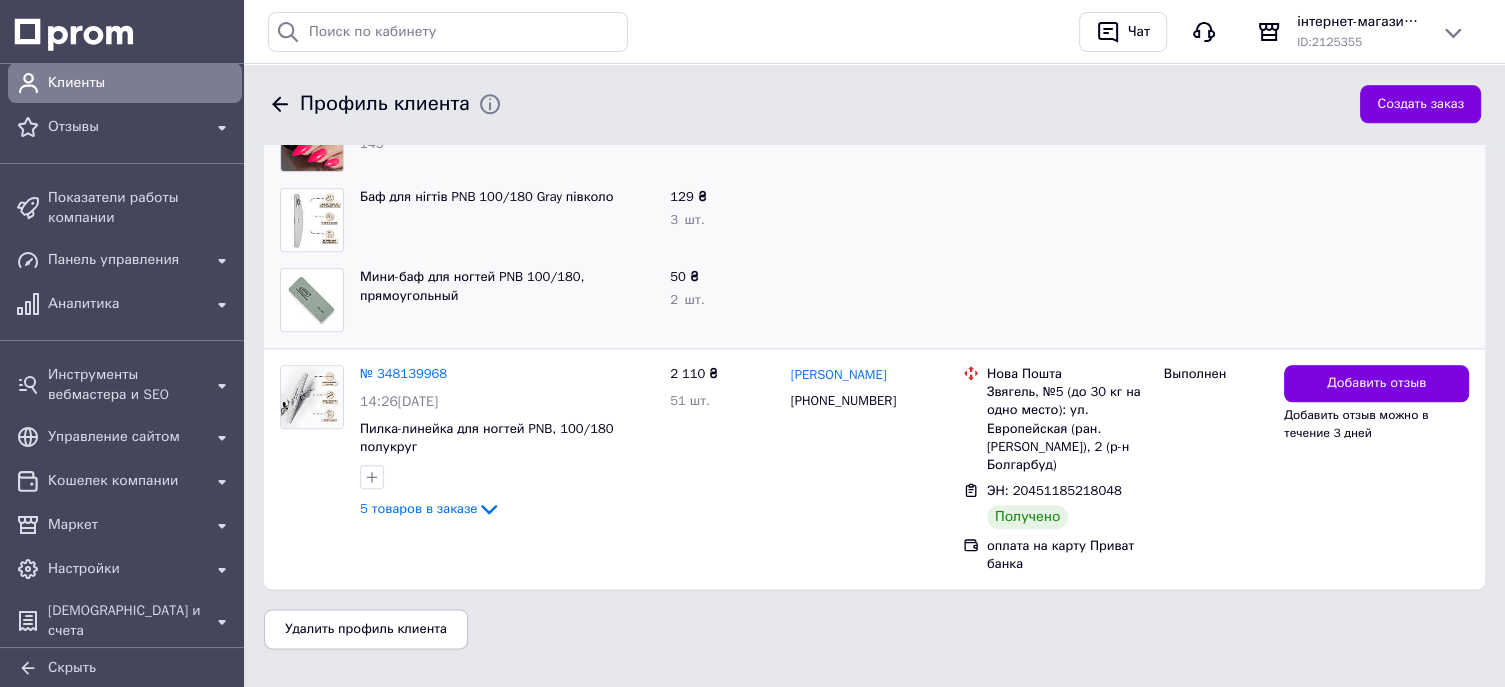 scroll, scrollTop: 2263, scrollLeft: 0, axis: vertical 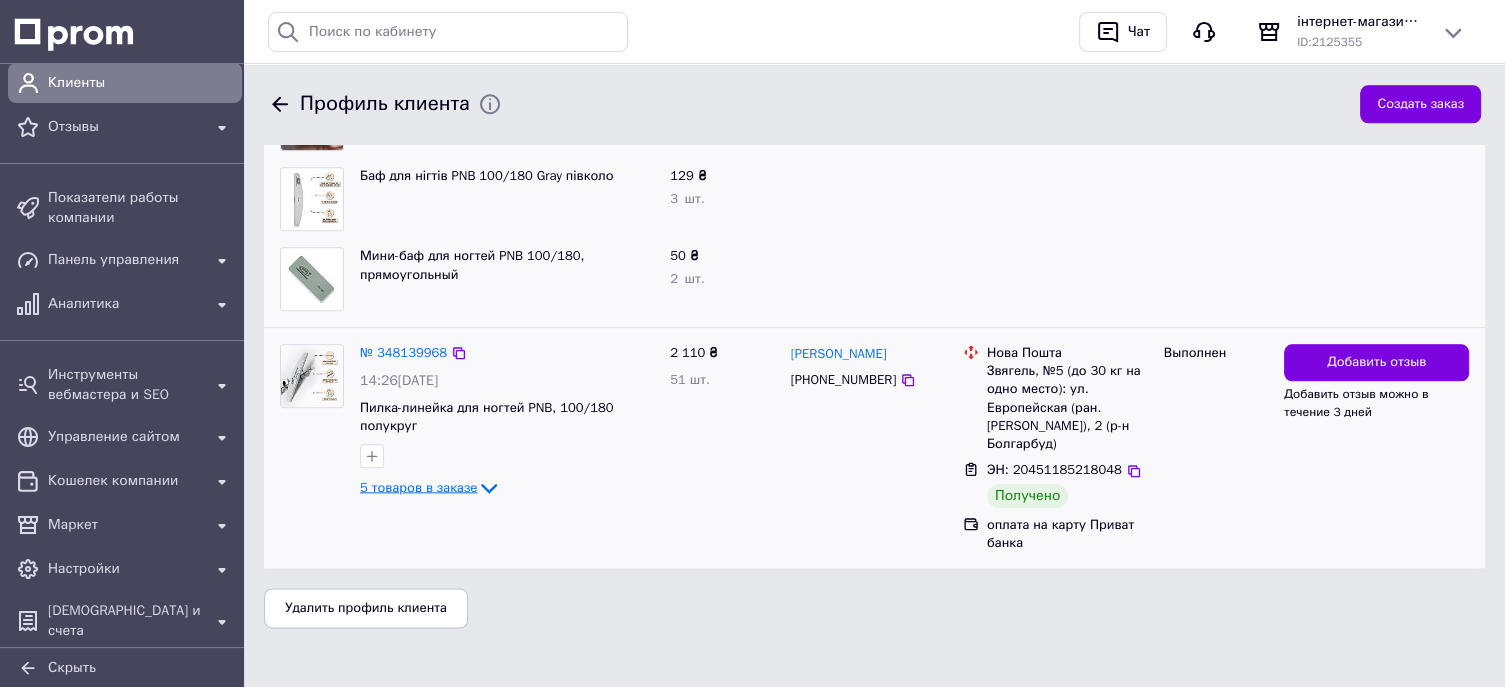 click on "5 товаров в заказе" at bounding box center [418, 487] 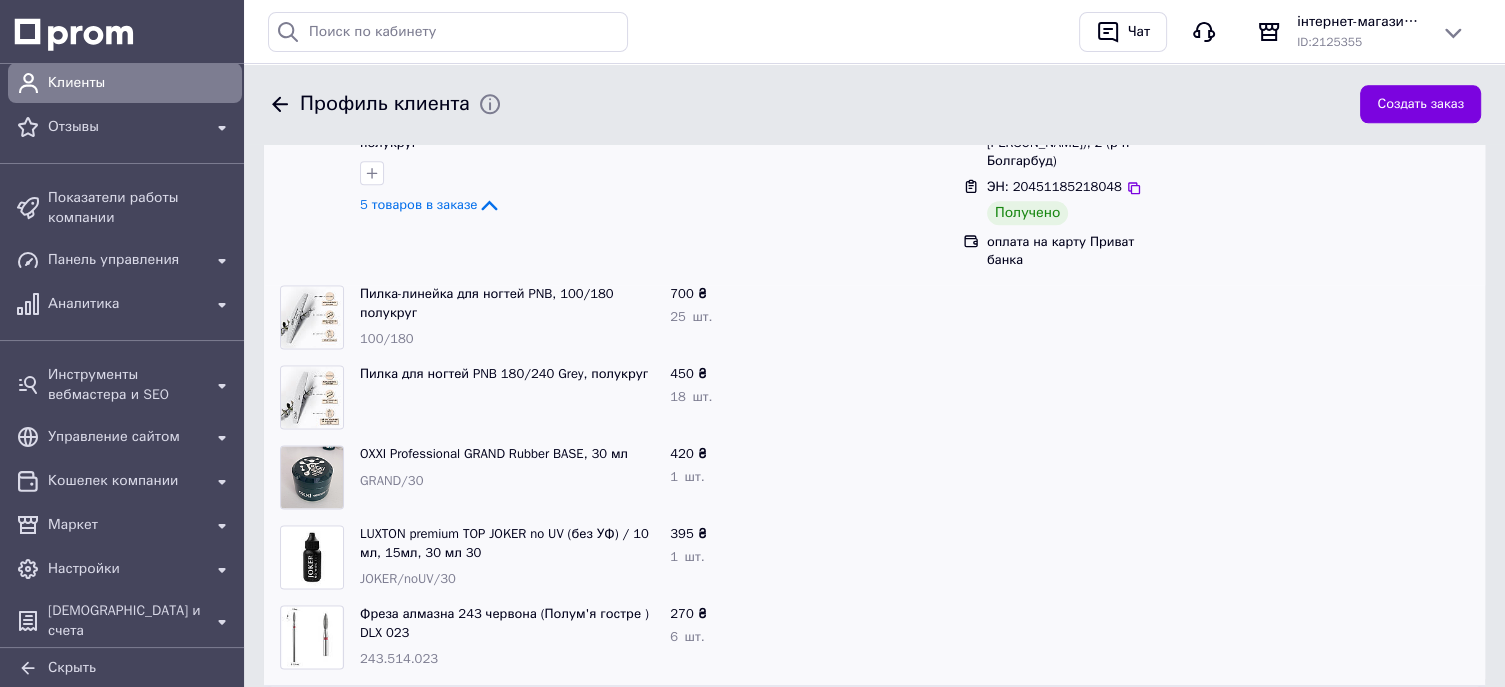 scroll, scrollTop: 2464, scrollLeft: 0, axis: vertical 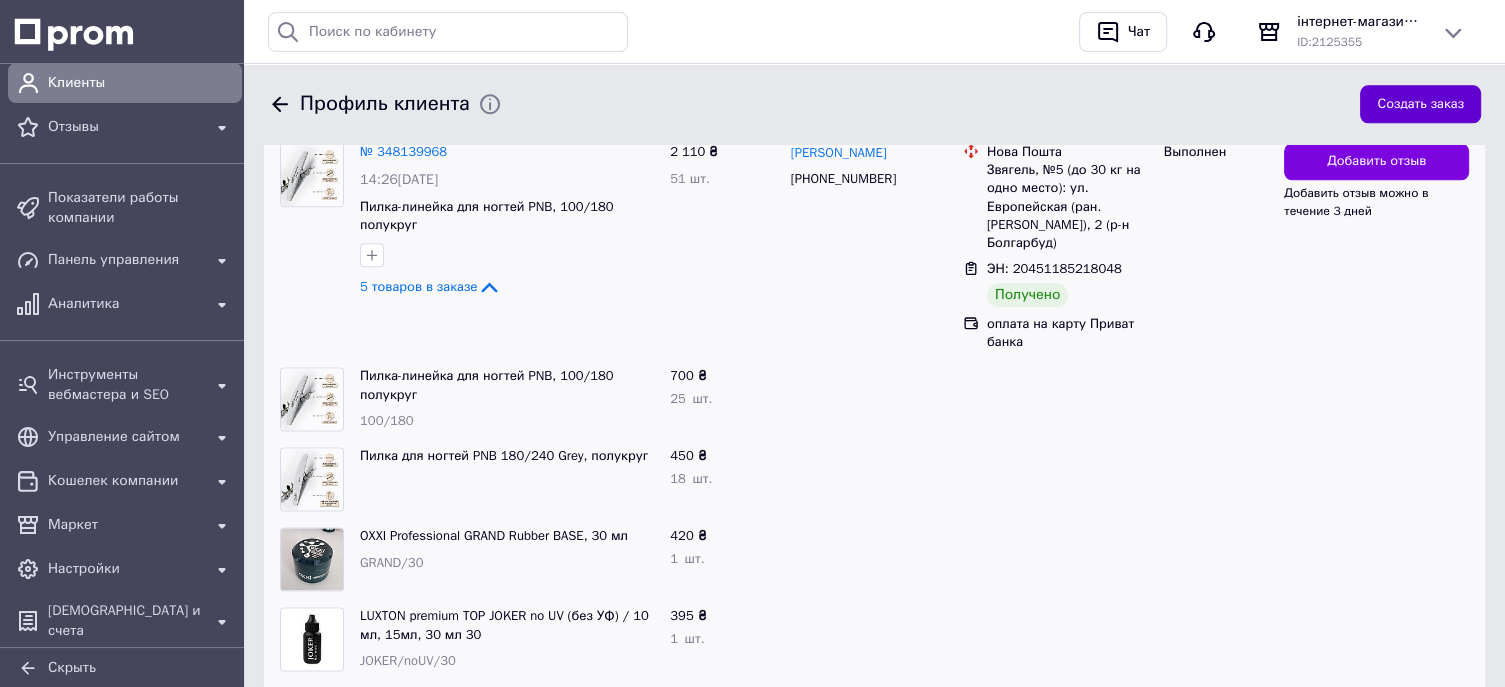 click on "Создать заказ" at bounding box center (1420, 104) 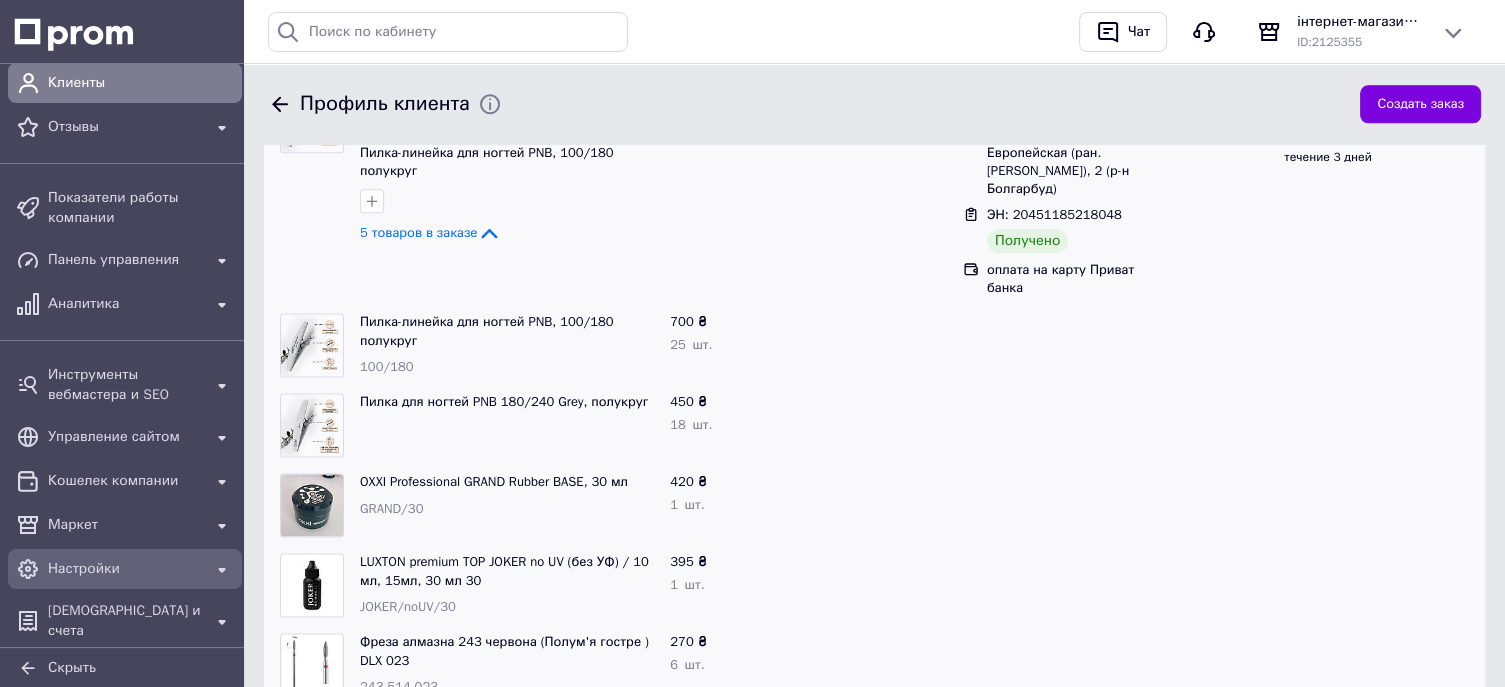 scroll, scrollTop: 2564, scrollLeft: 0, axis: vertical 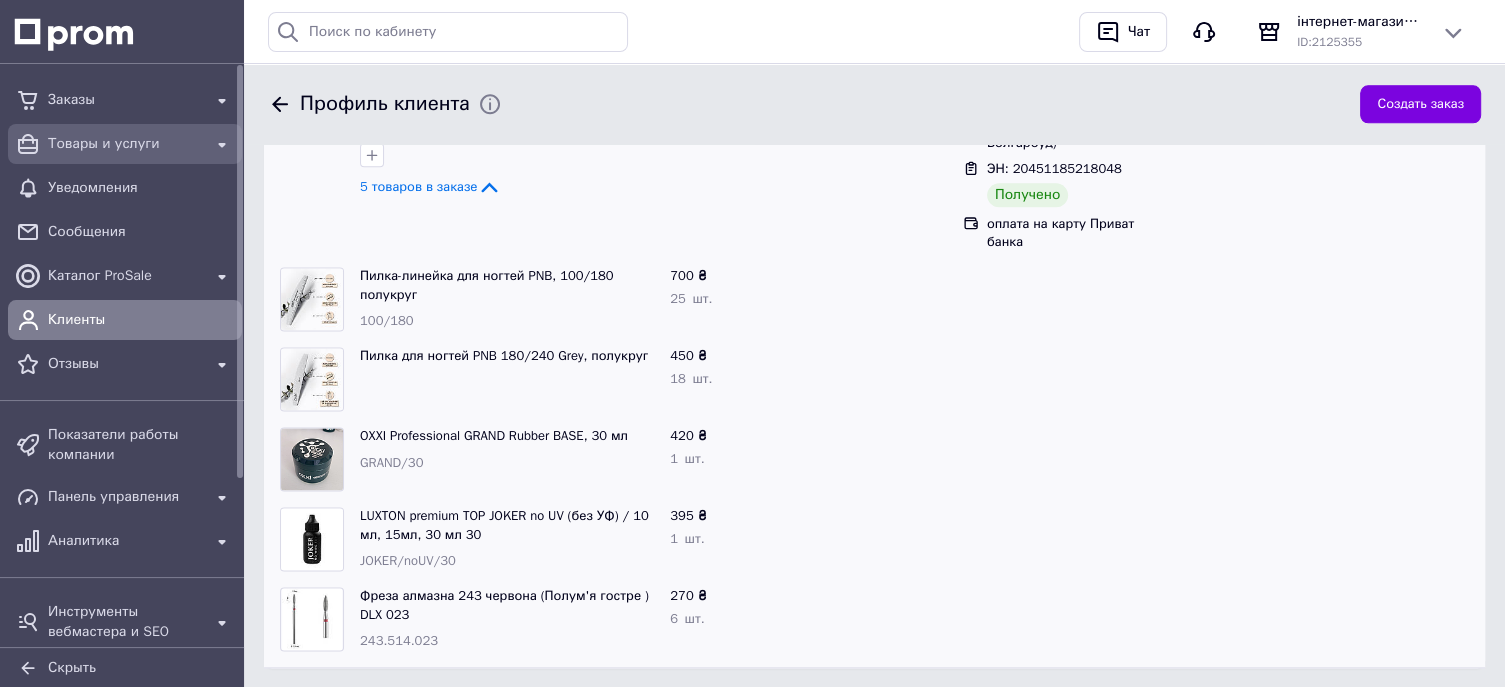 click on "Товары и услуги" at bounding box center [125, 144] 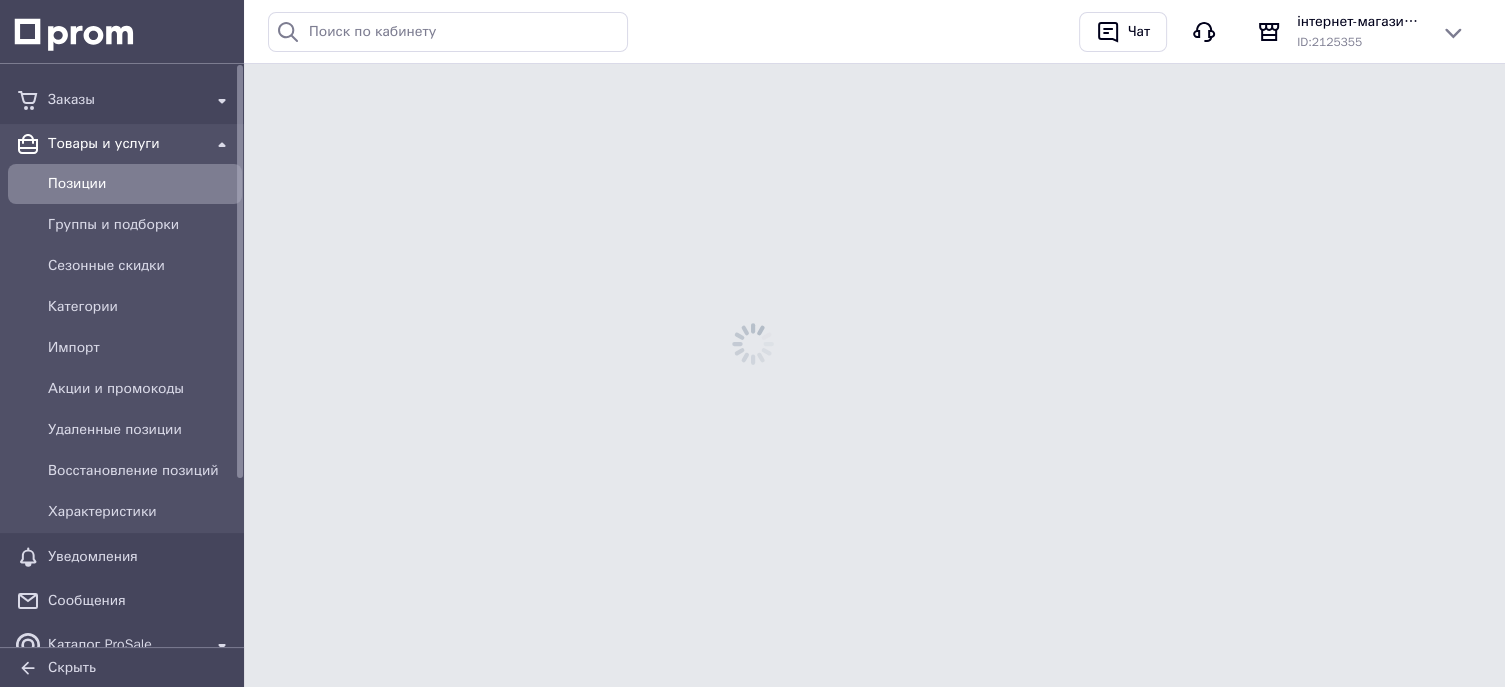 scroll, scrollTop: 0, scrollLeft: 0, axis: both 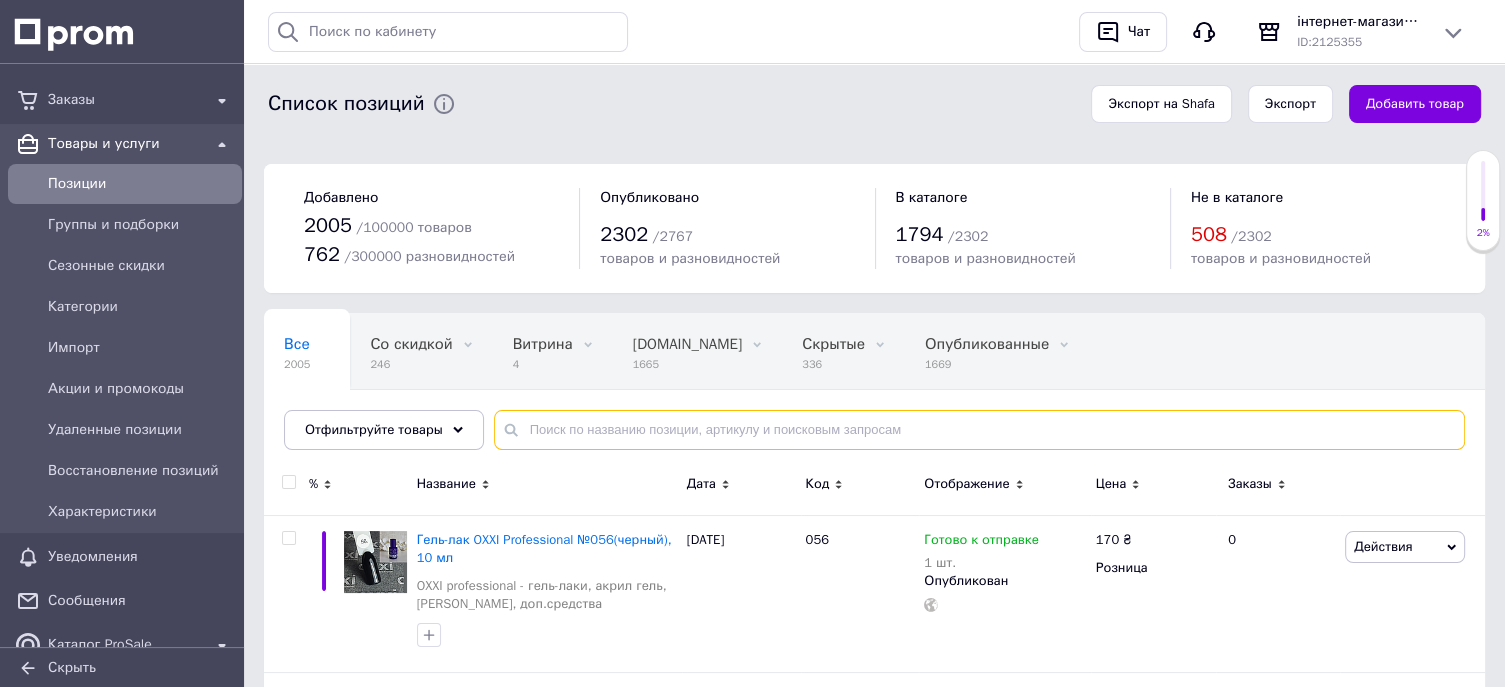 click at bounding box center [979, 430] 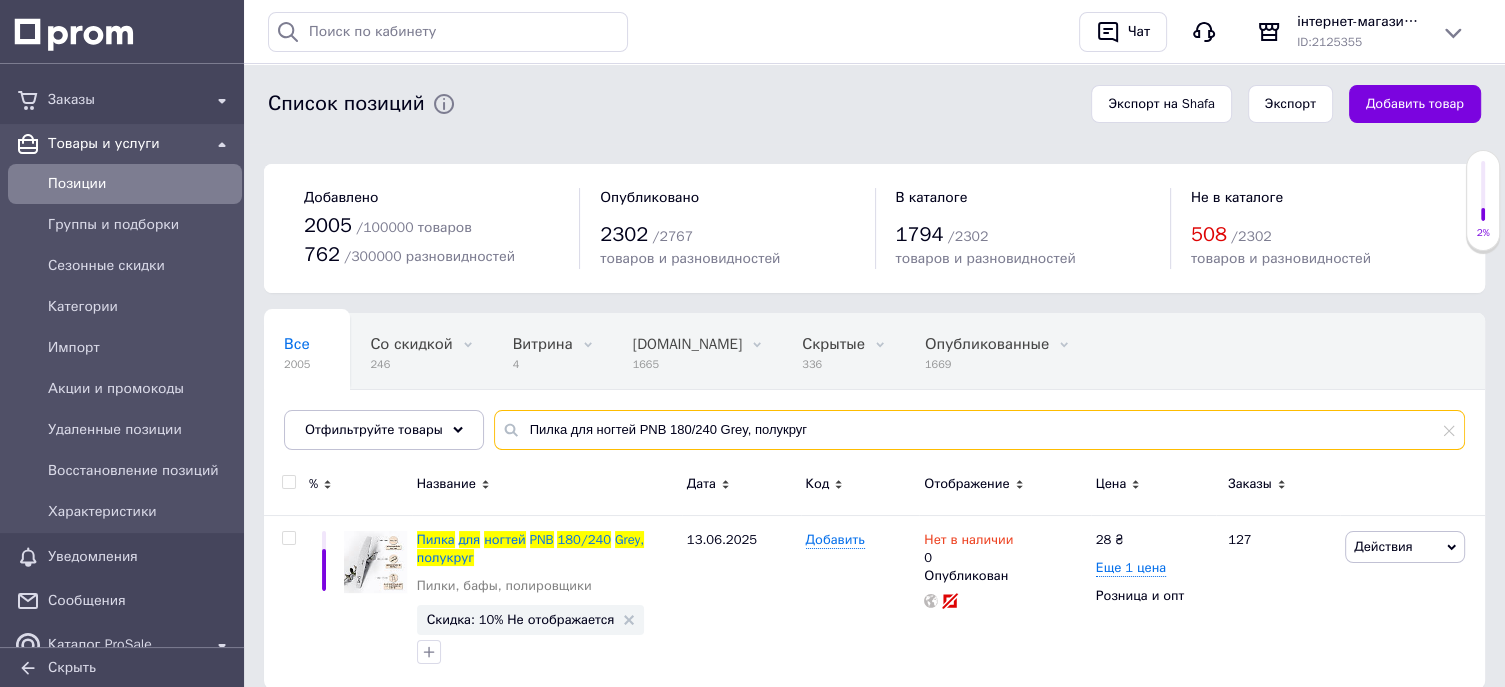 scroll, scrollTop: 61, scrollLeft: 0, axis: vertical 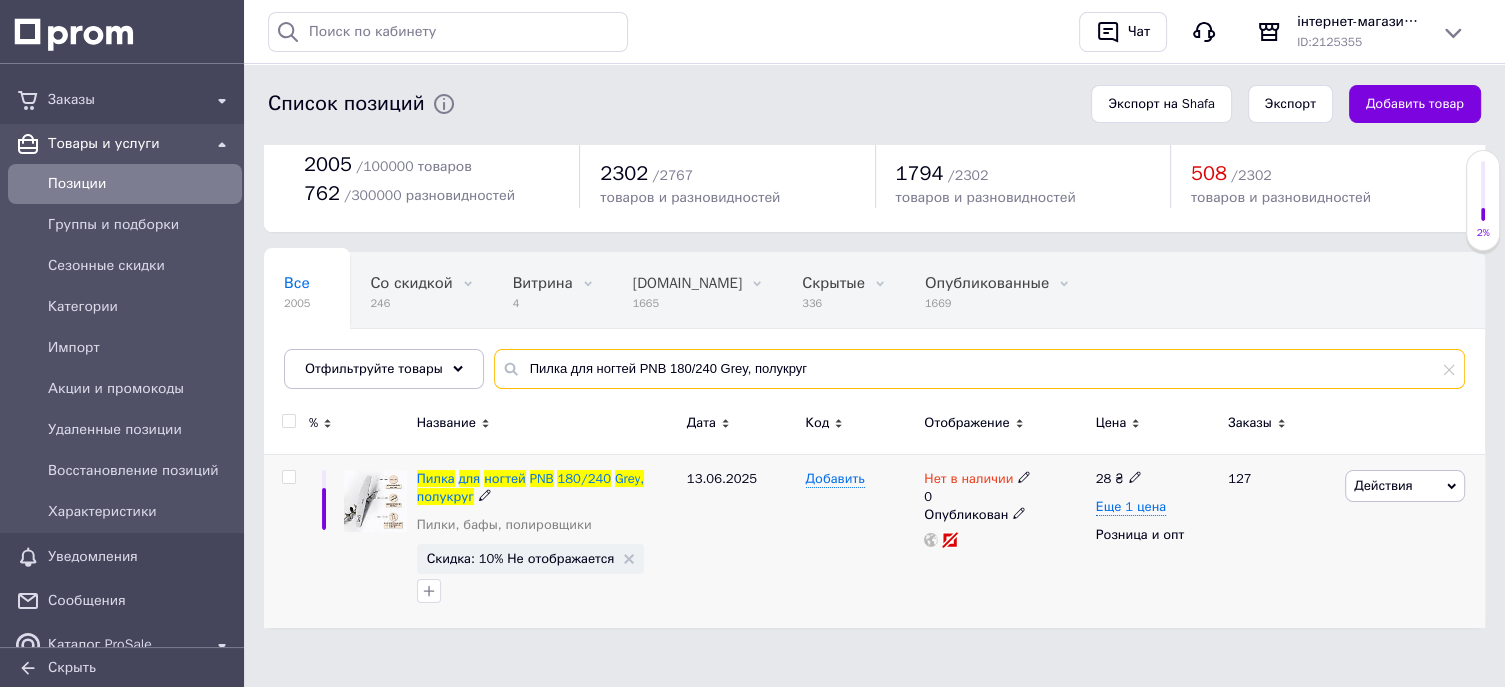 type on "Пилка для ногтей PNB 180/240 Grey, полукруг" 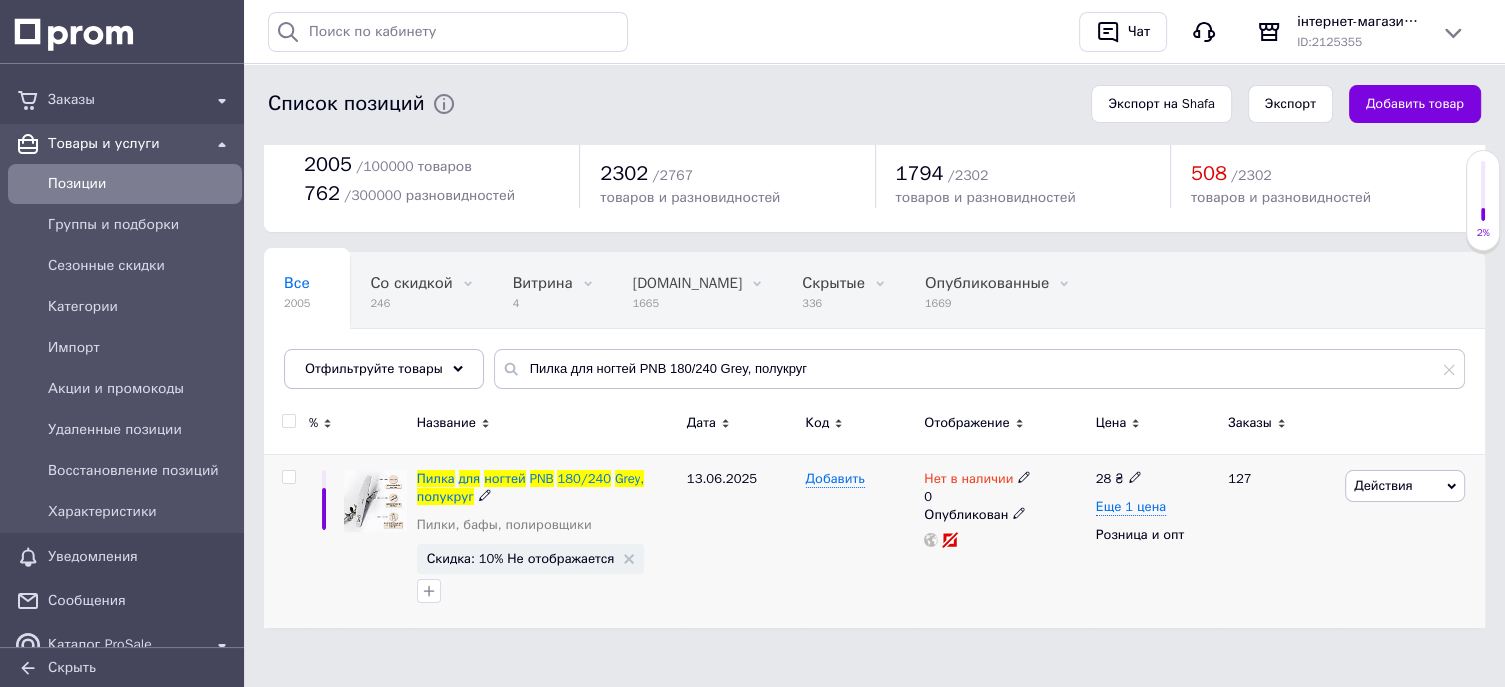 click 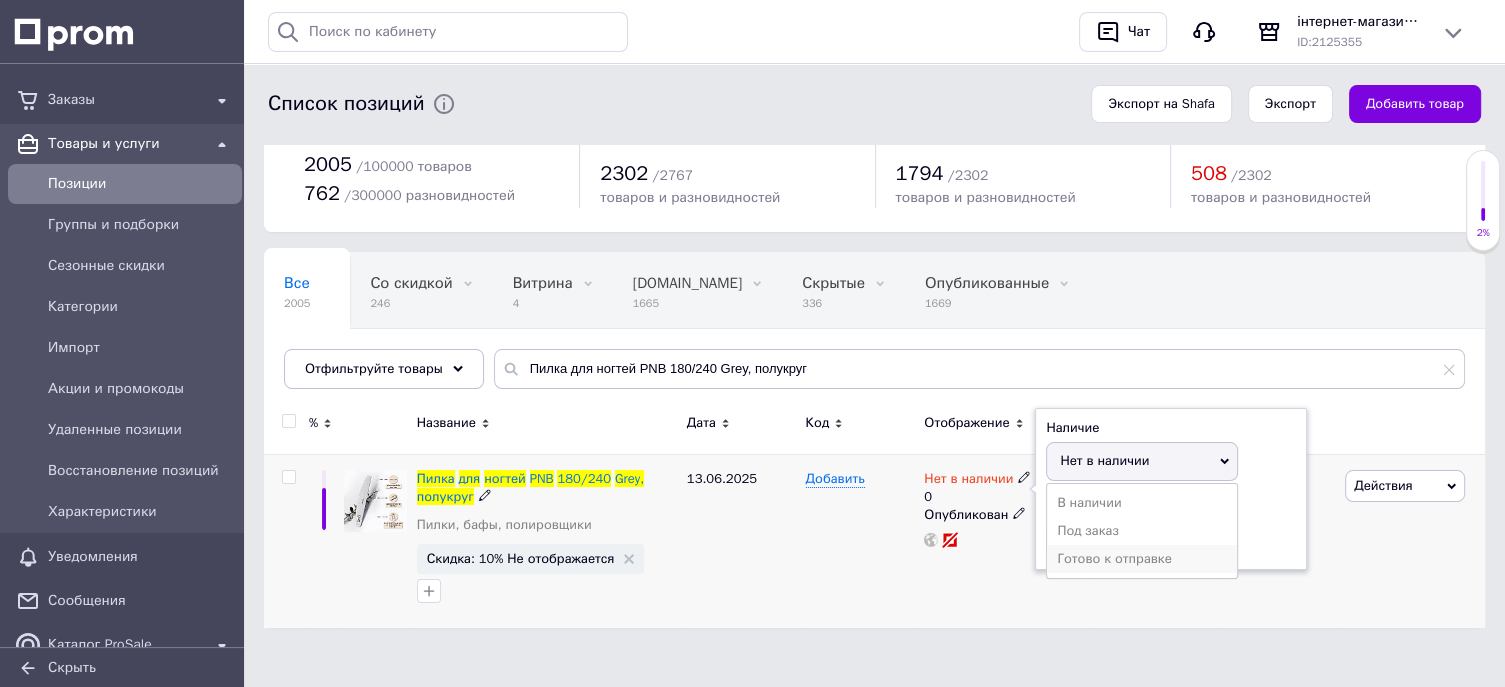 click on "Готово к отправке" at bounding box center [1142, 559] 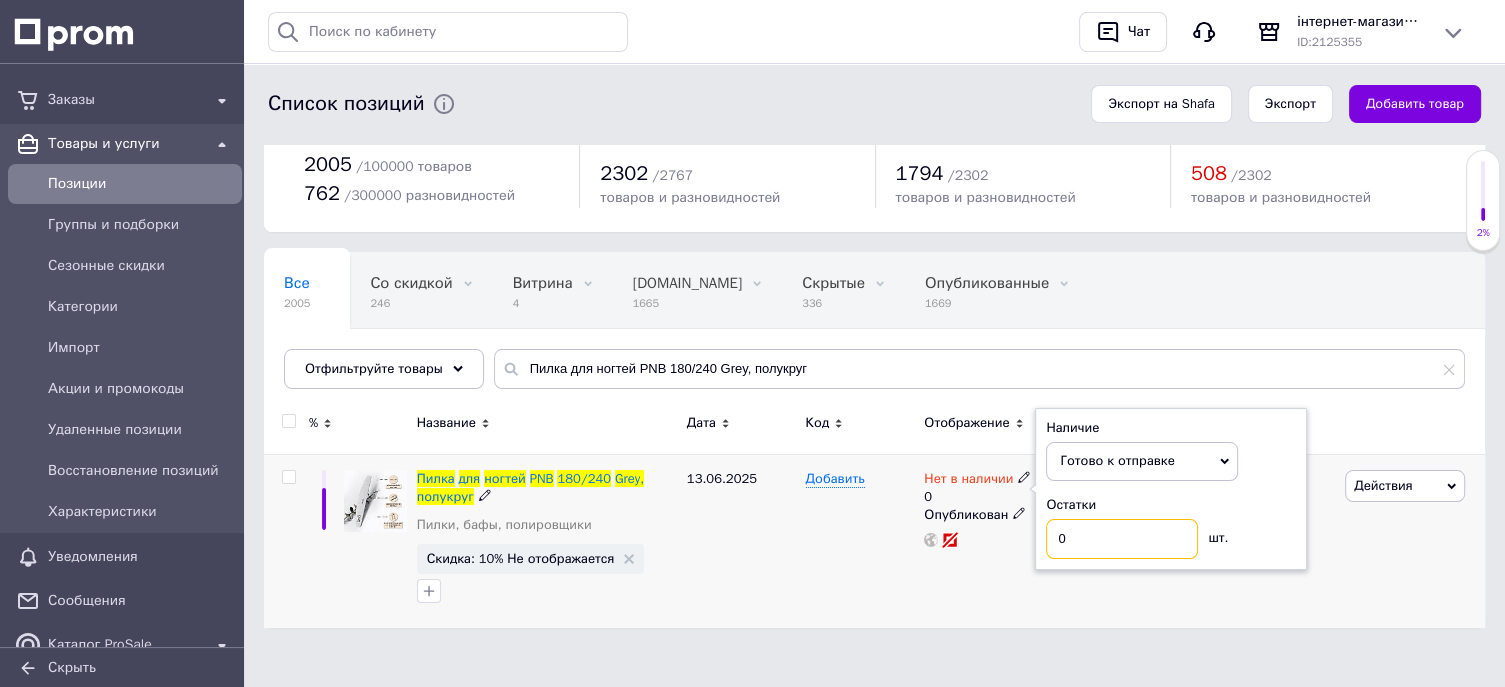 click on "0" at bounding box center (1122, 539) 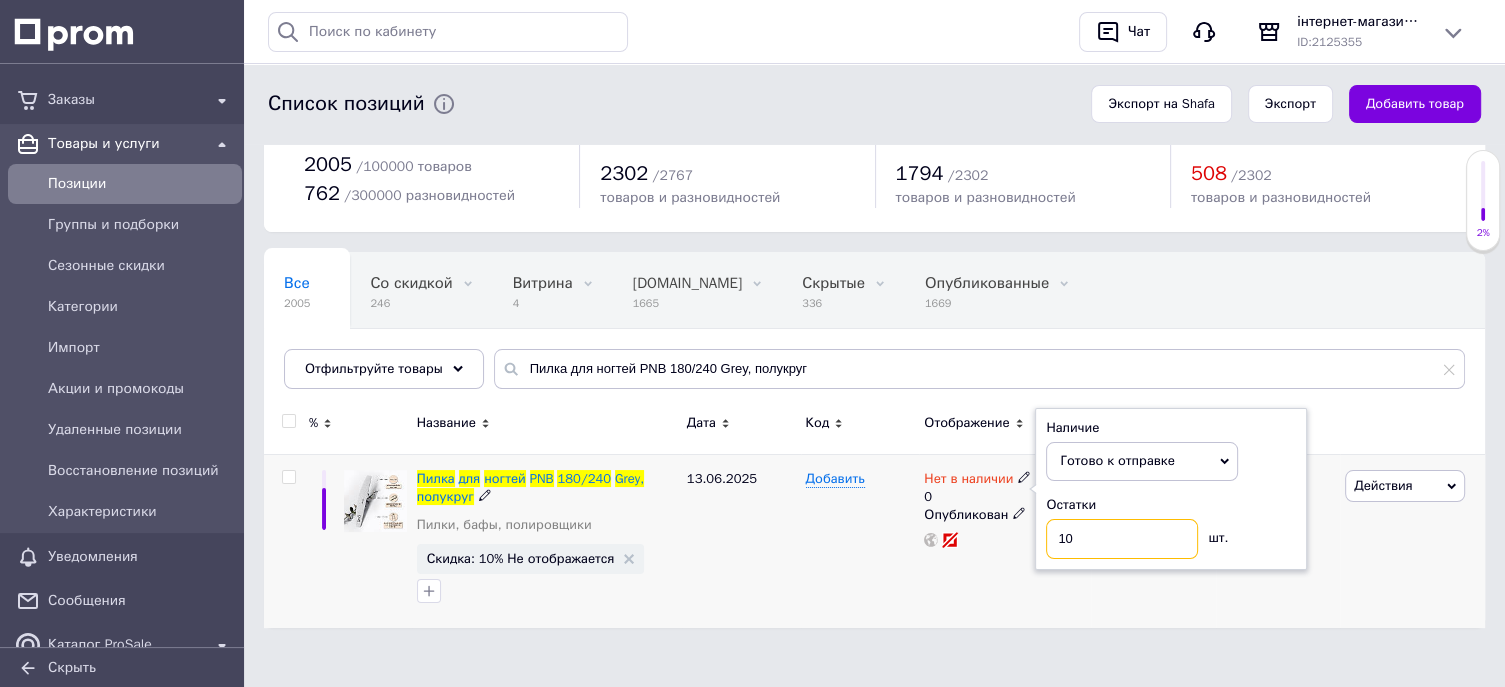 type on "100" 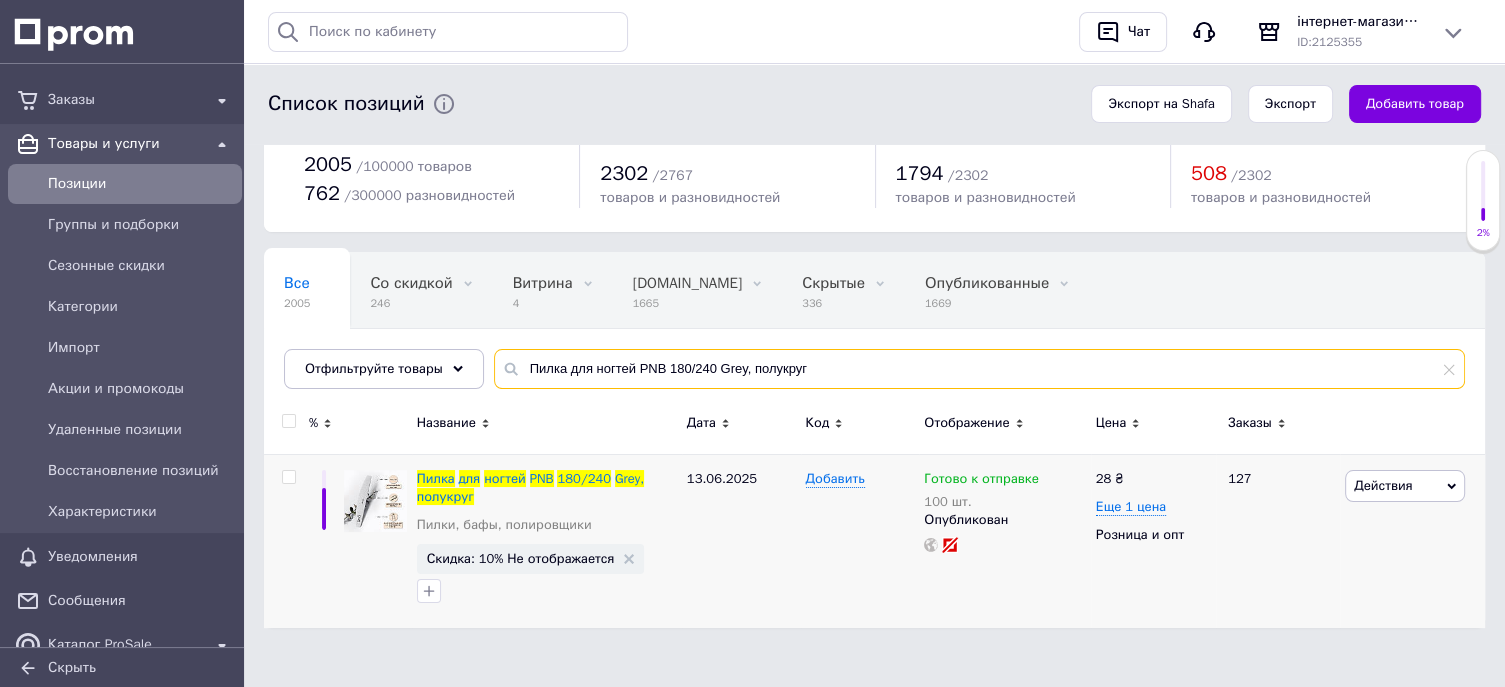 drag, startPoint x: 825, startPoint y: 365, endPoint x: 566, endPoint y: 369, distance: 259.03088 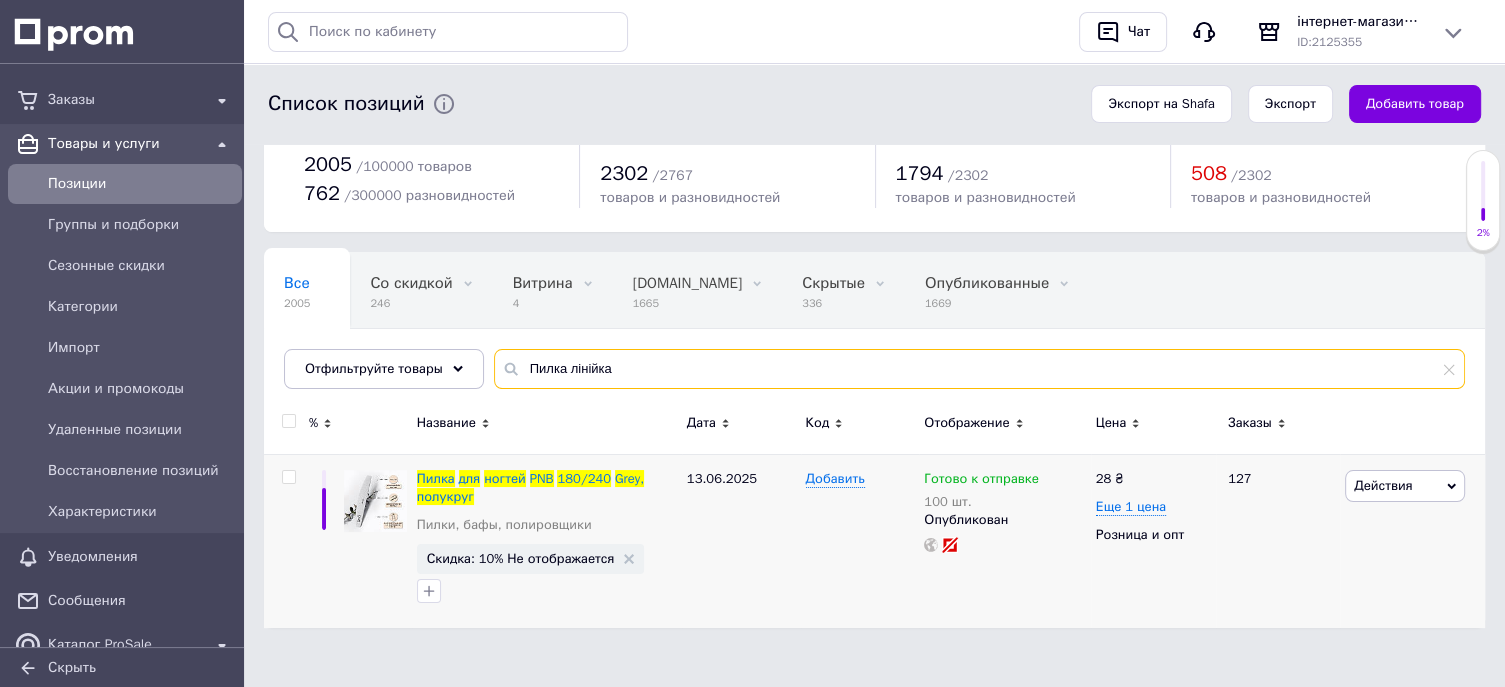 type on "Пилка лінійка" 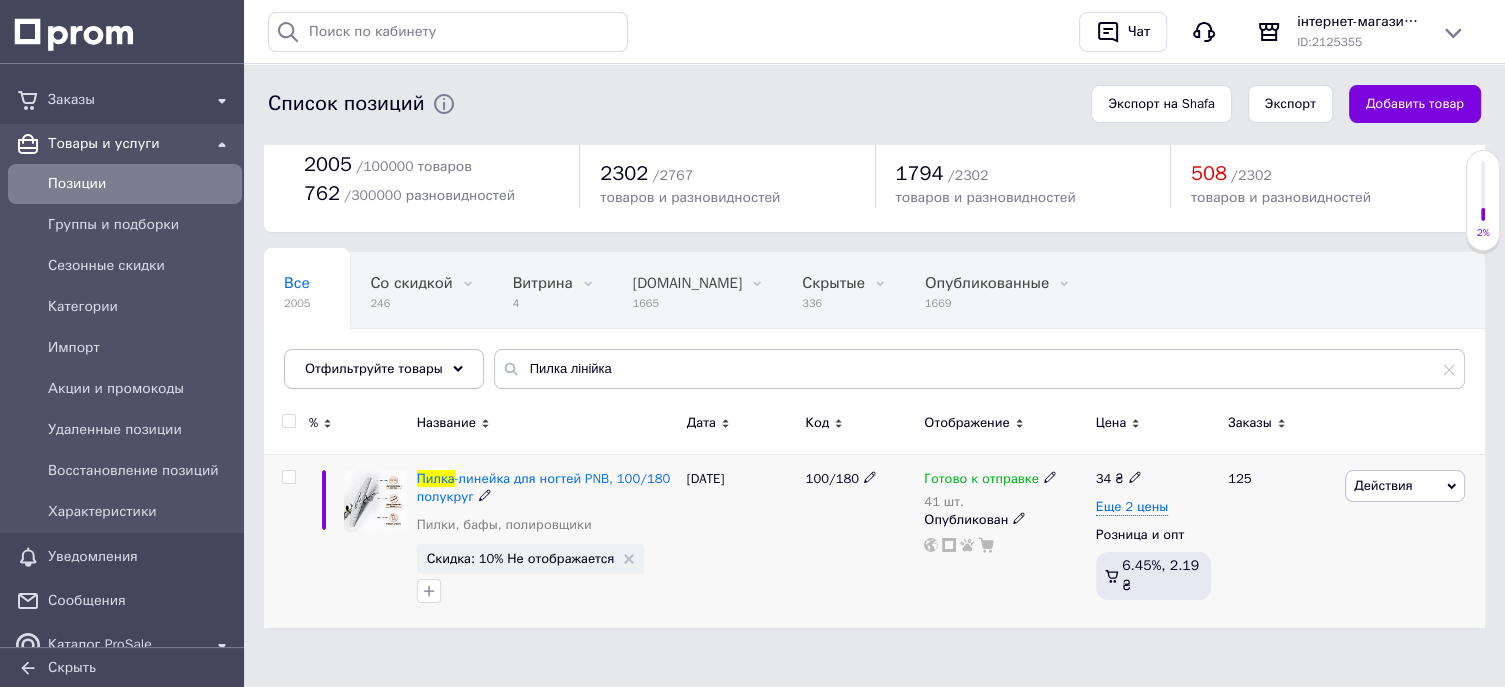 click 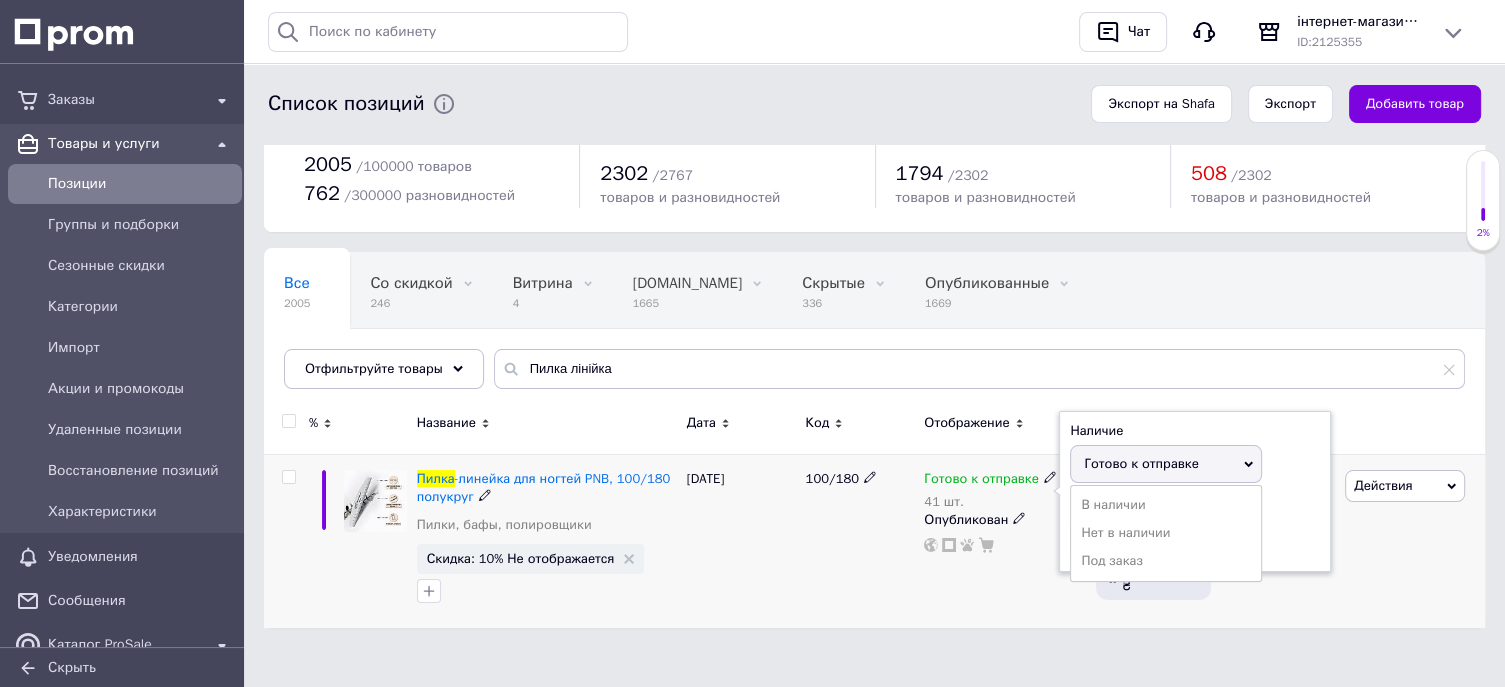click on "Готово к отправке" at bounding box center [1141, 463] 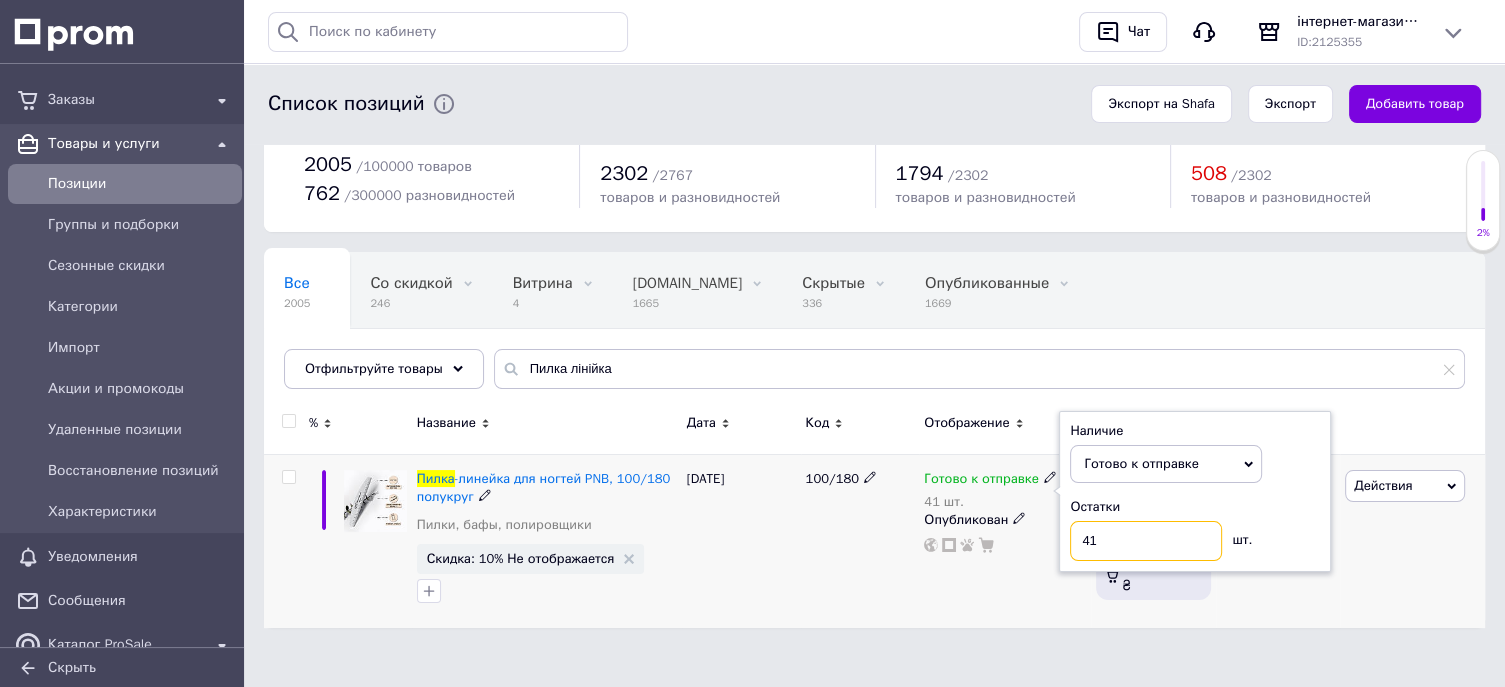 click on "41" at bounding box center (1146, 541) 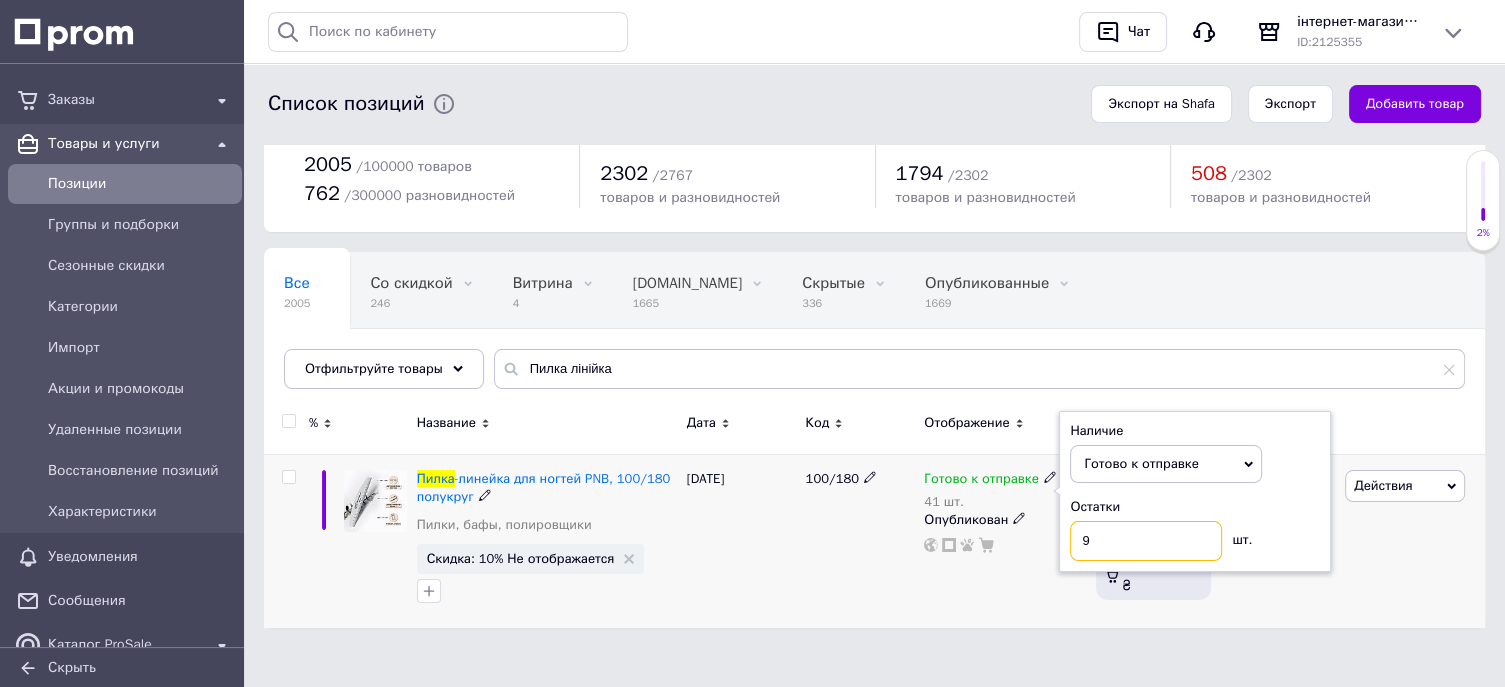 type on "91" 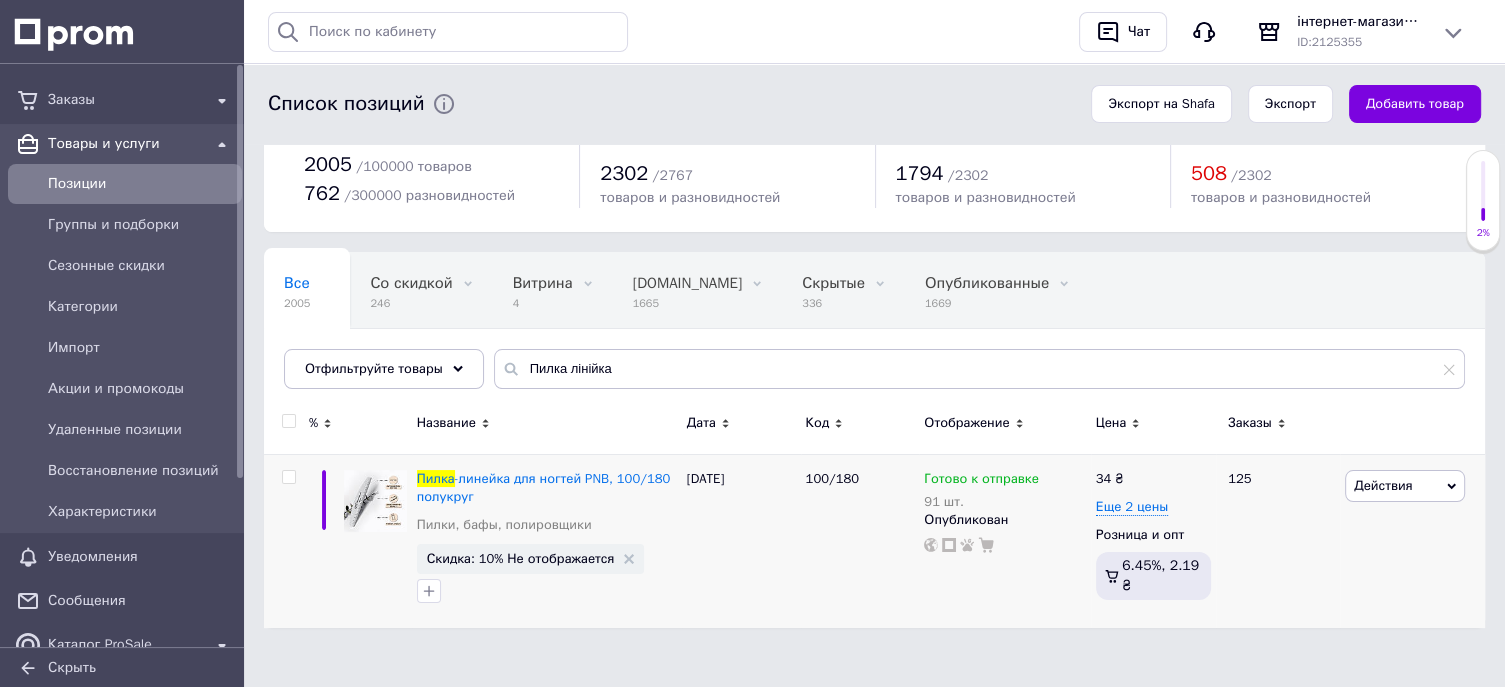 click on "Позиции" at bounding box center (141, 184) 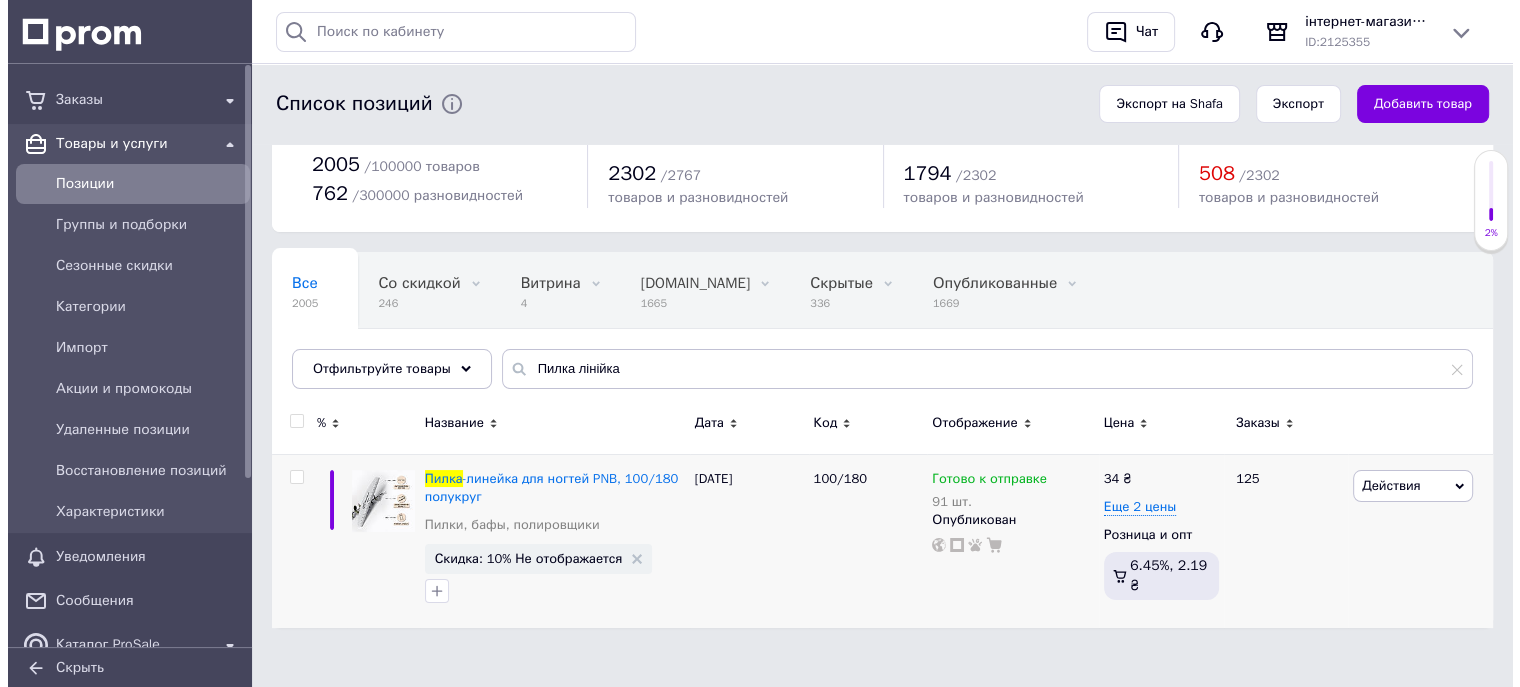 scroll, scrollTop: 0, scrollLeft: 0, axis: both 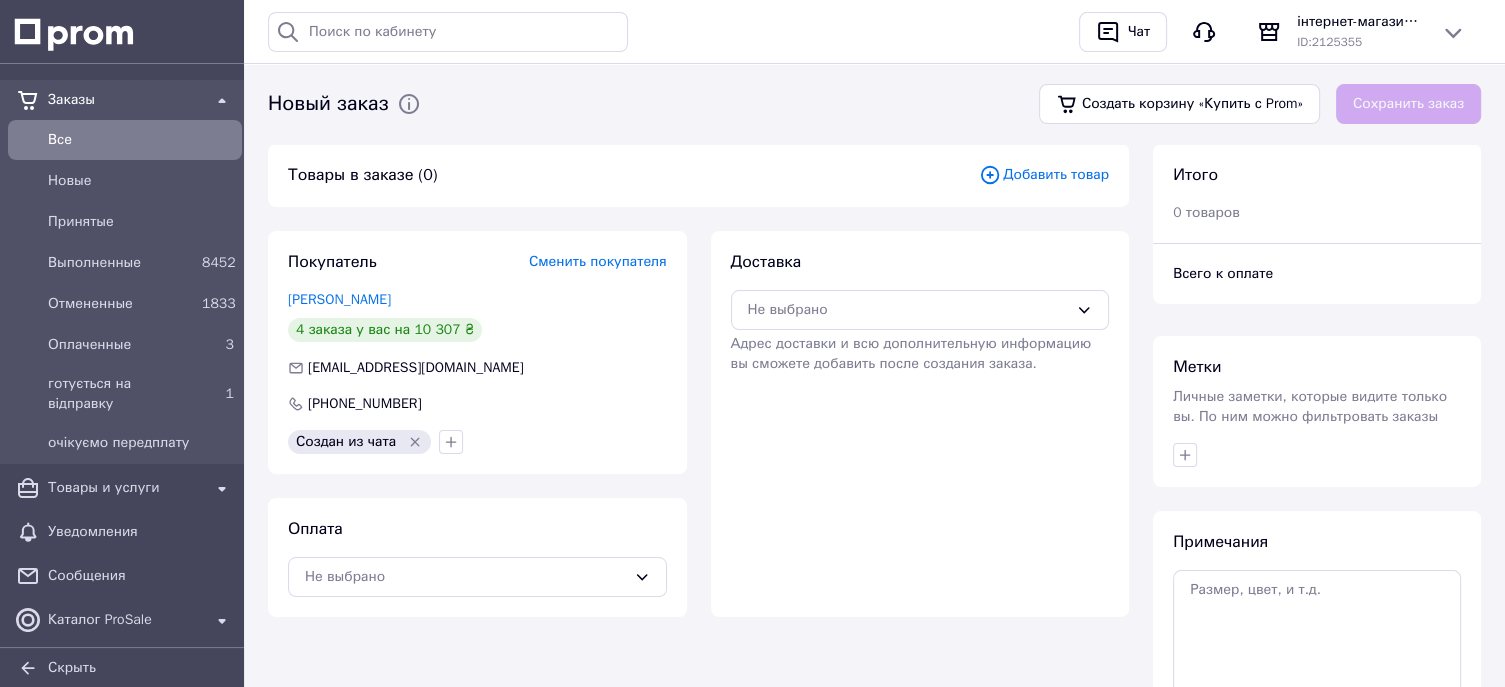 click on "Добавить товар" at bounding box center (1044, 175) 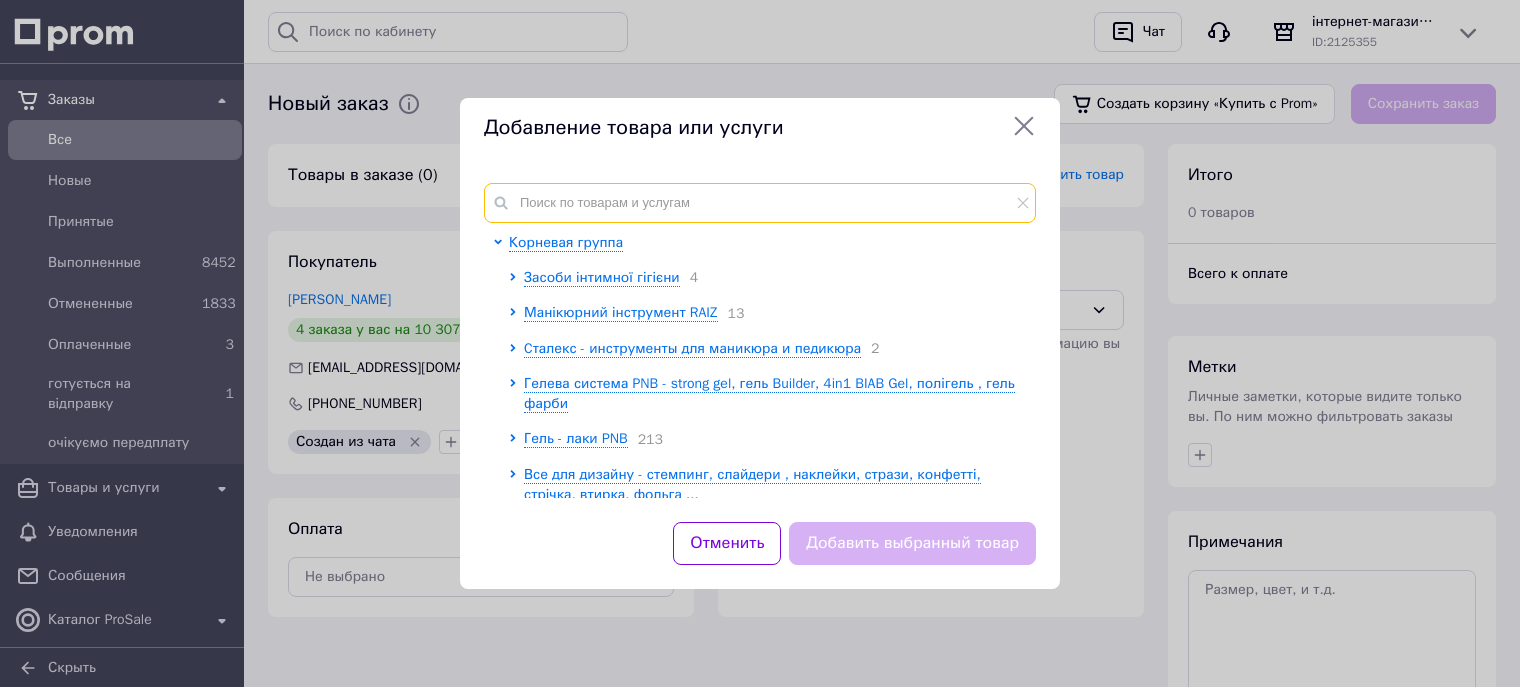 click at bounding box center [760, 203] 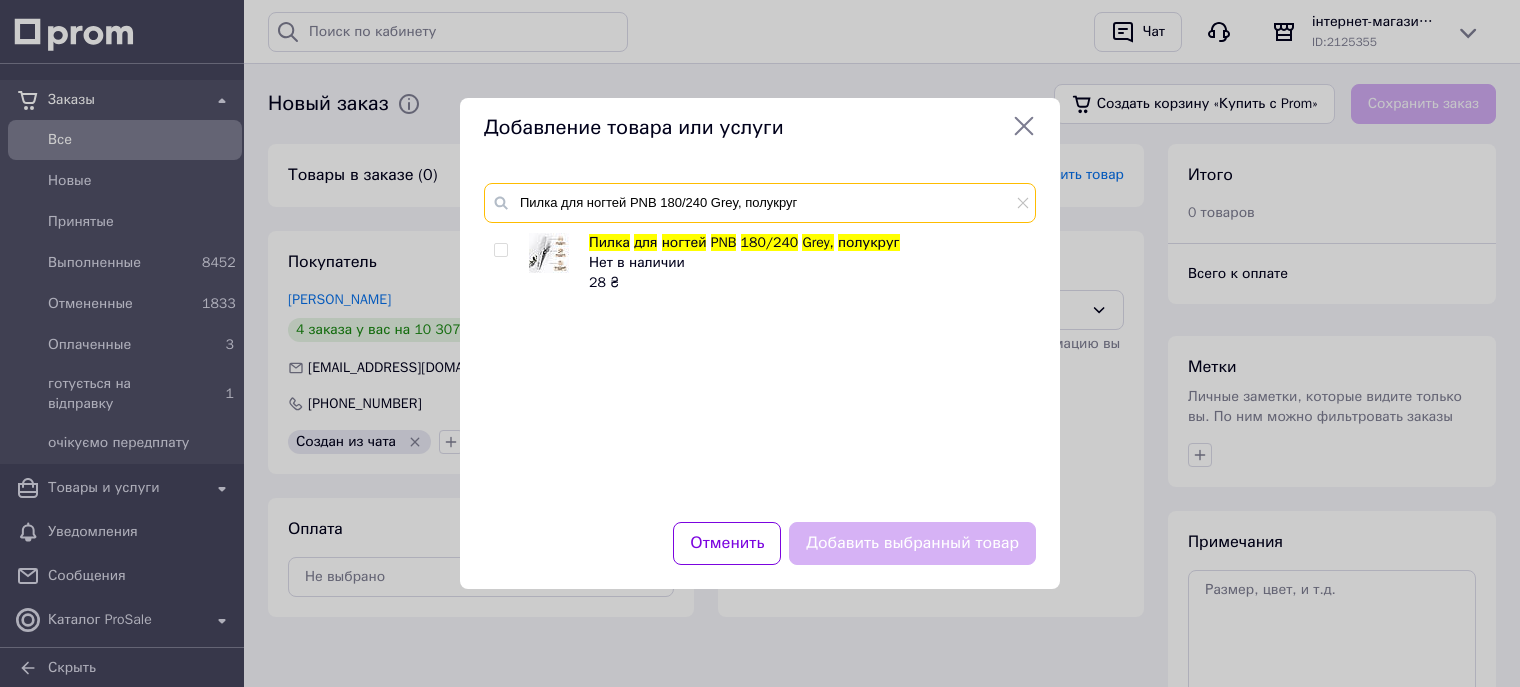 type on "Пилка для ногтей PNB 180/240 Grey, полукруг" 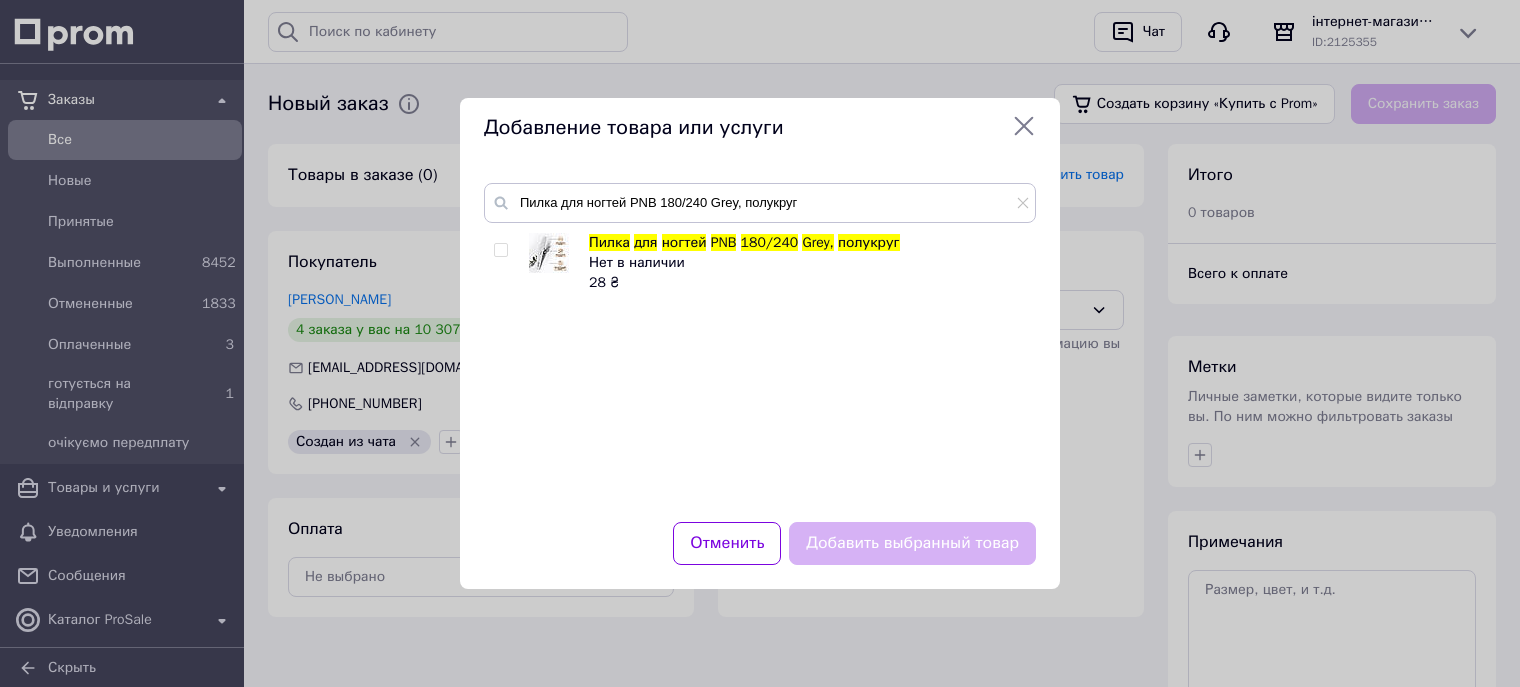 drag, startPoint x: 620, startPoint y: 192, endPoint x: 503, endPoint y: 251, distance: 131.03435 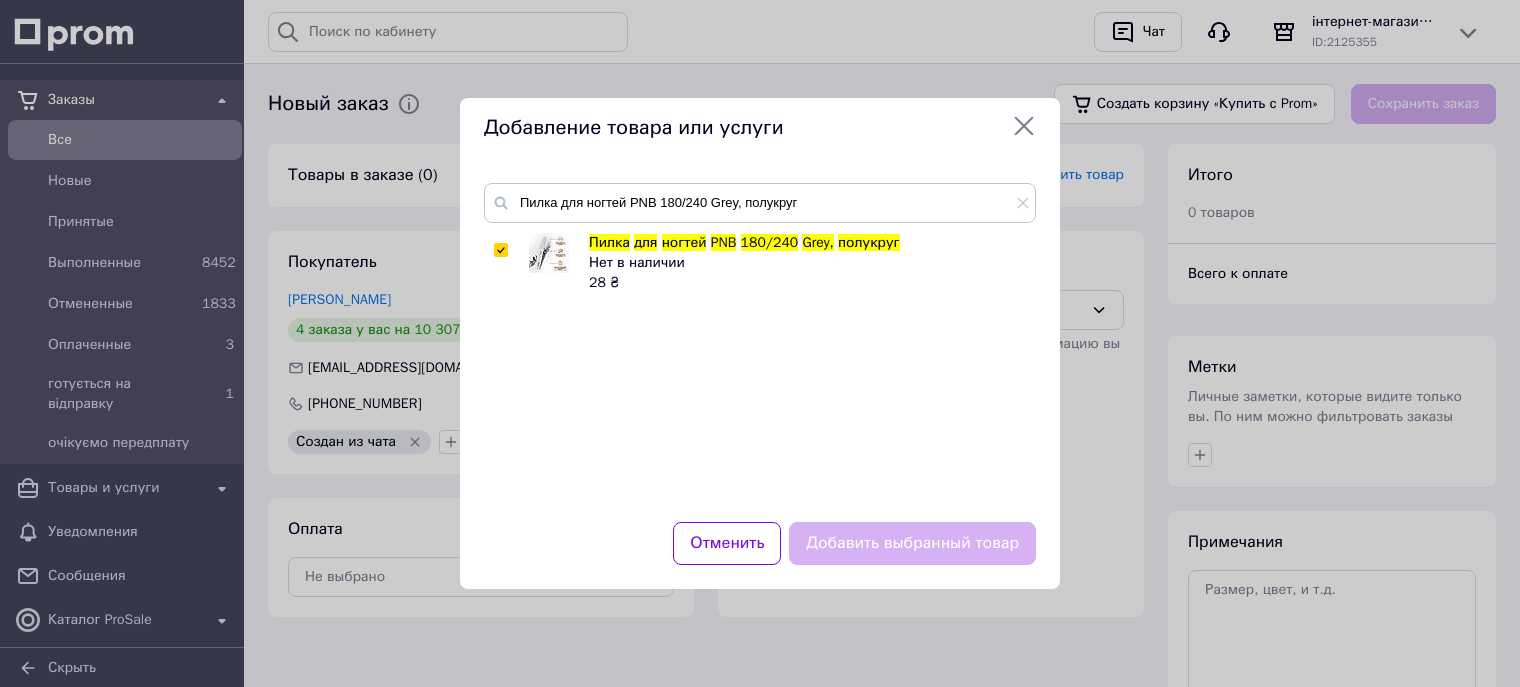 checkbox on "true" 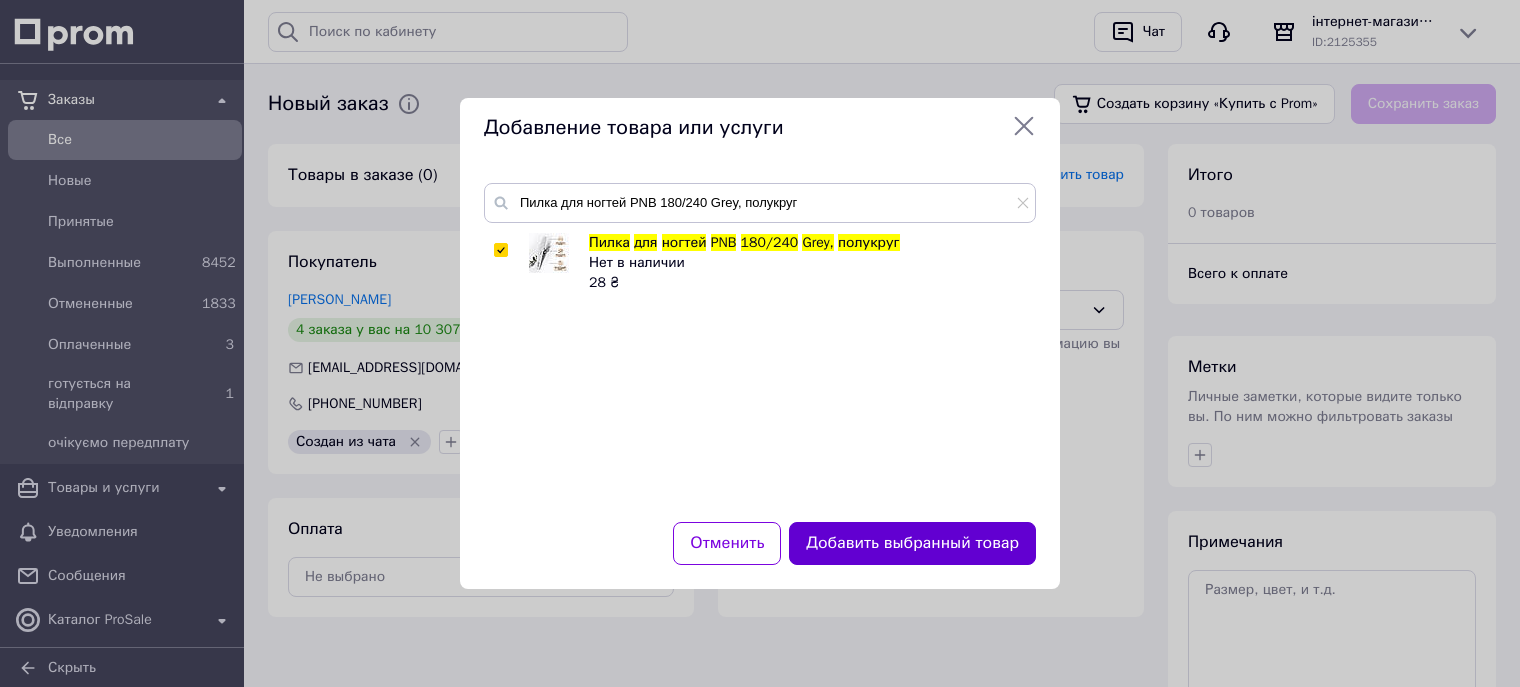 click on "Добавить выбранный товар" at bounding box center [912, 543] 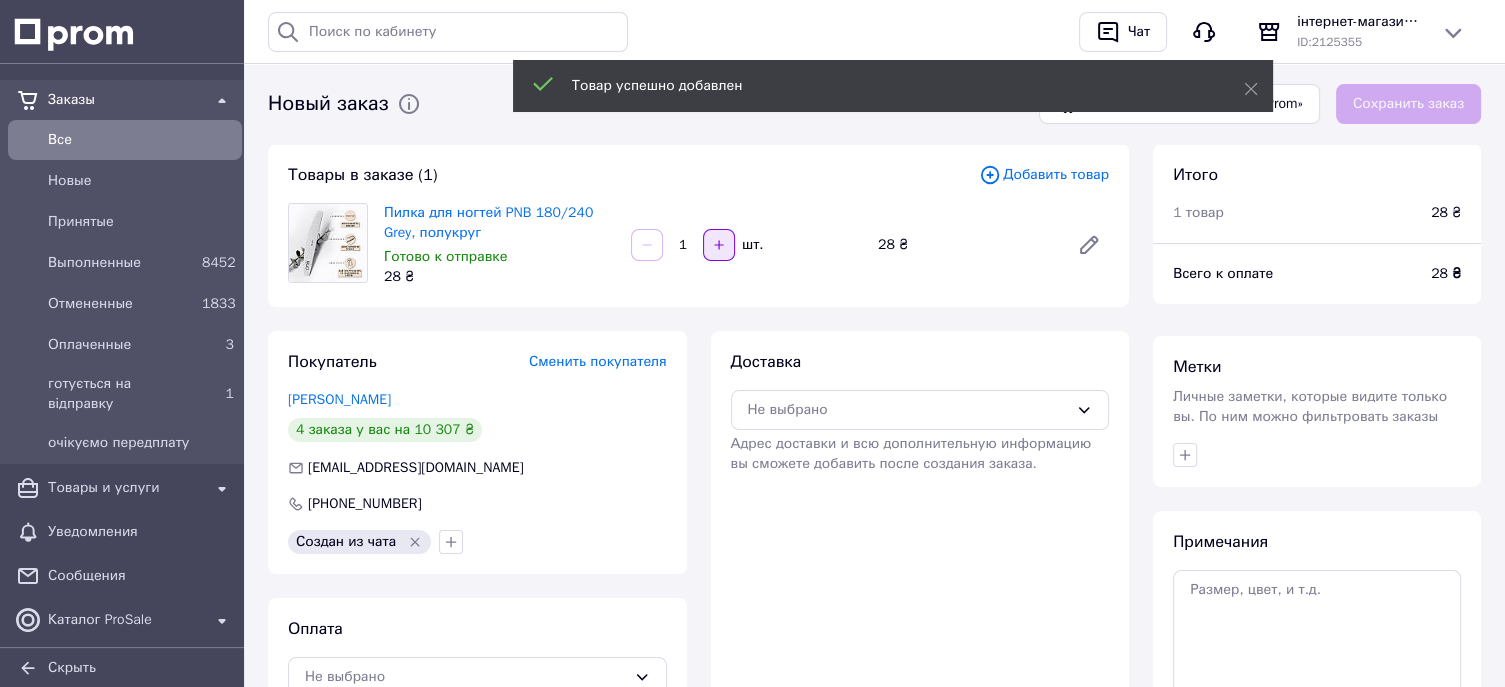 click 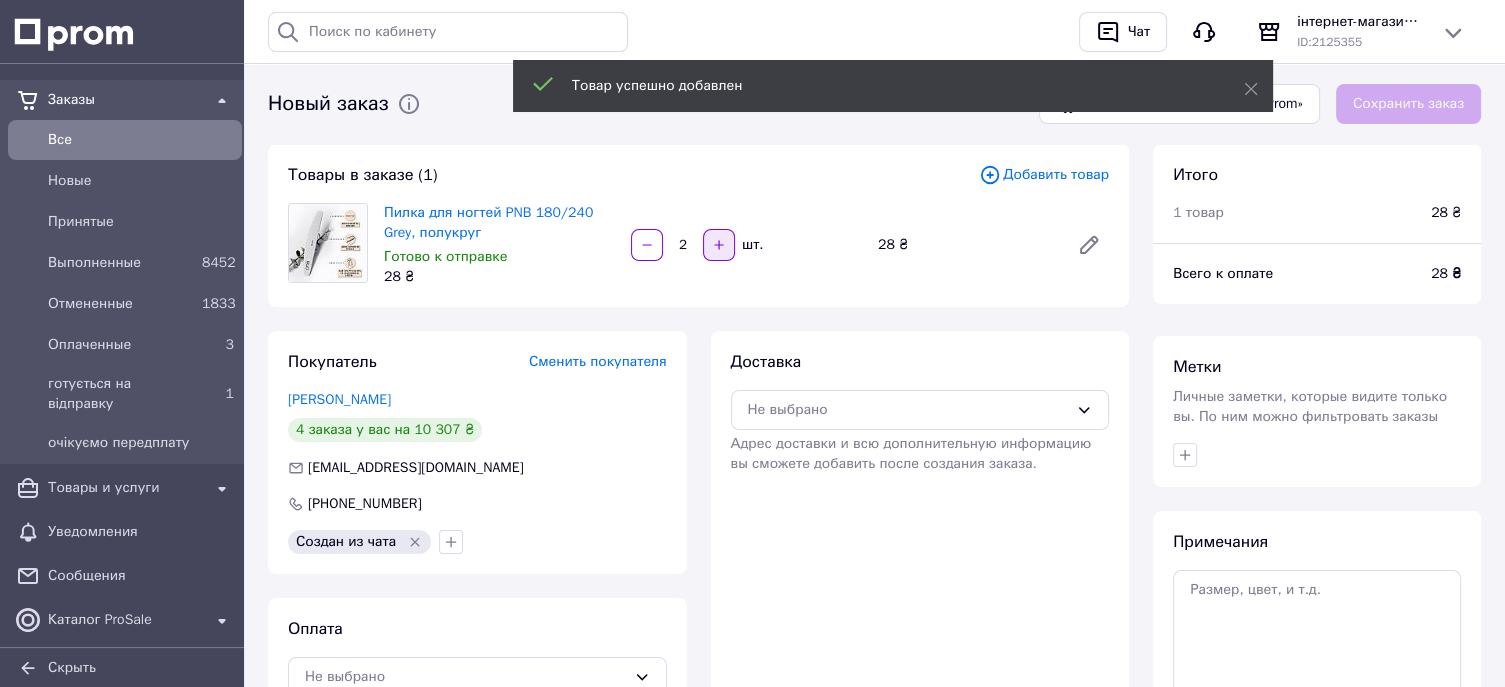 click 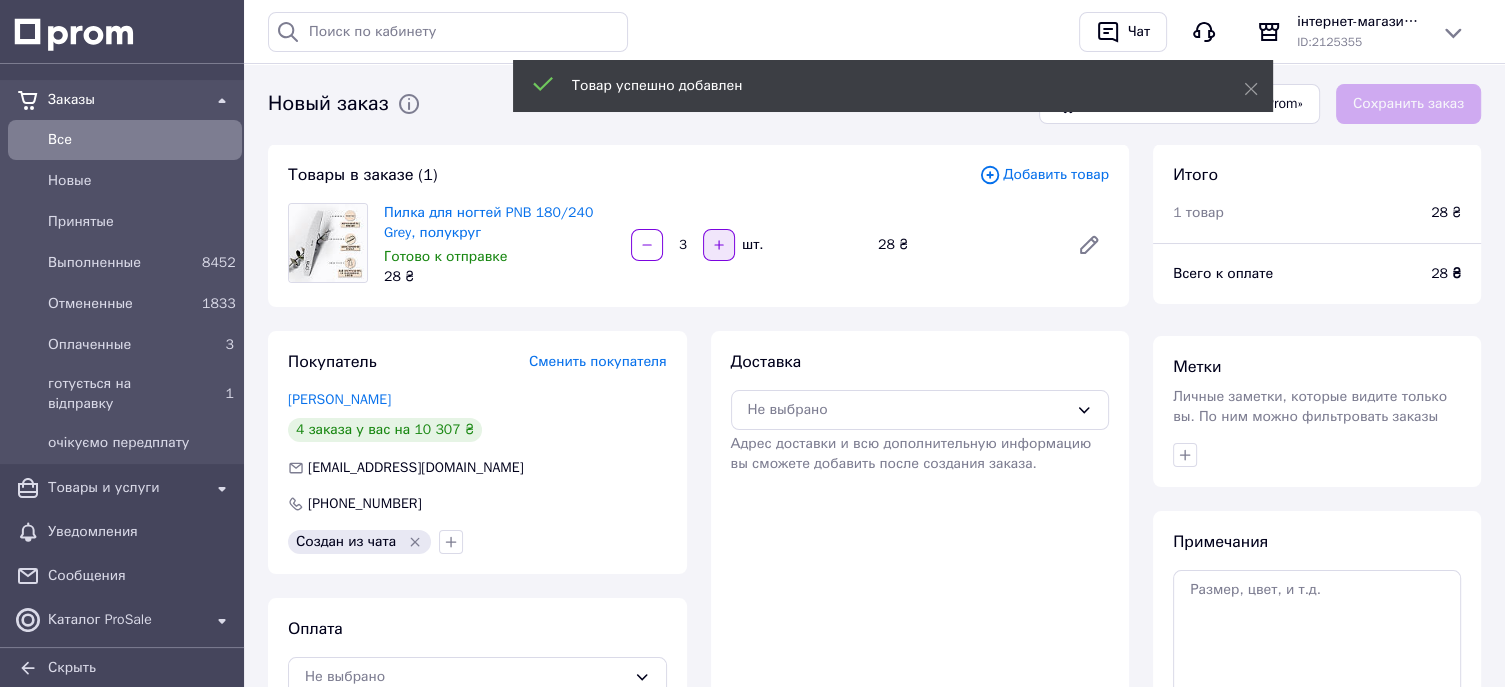 click 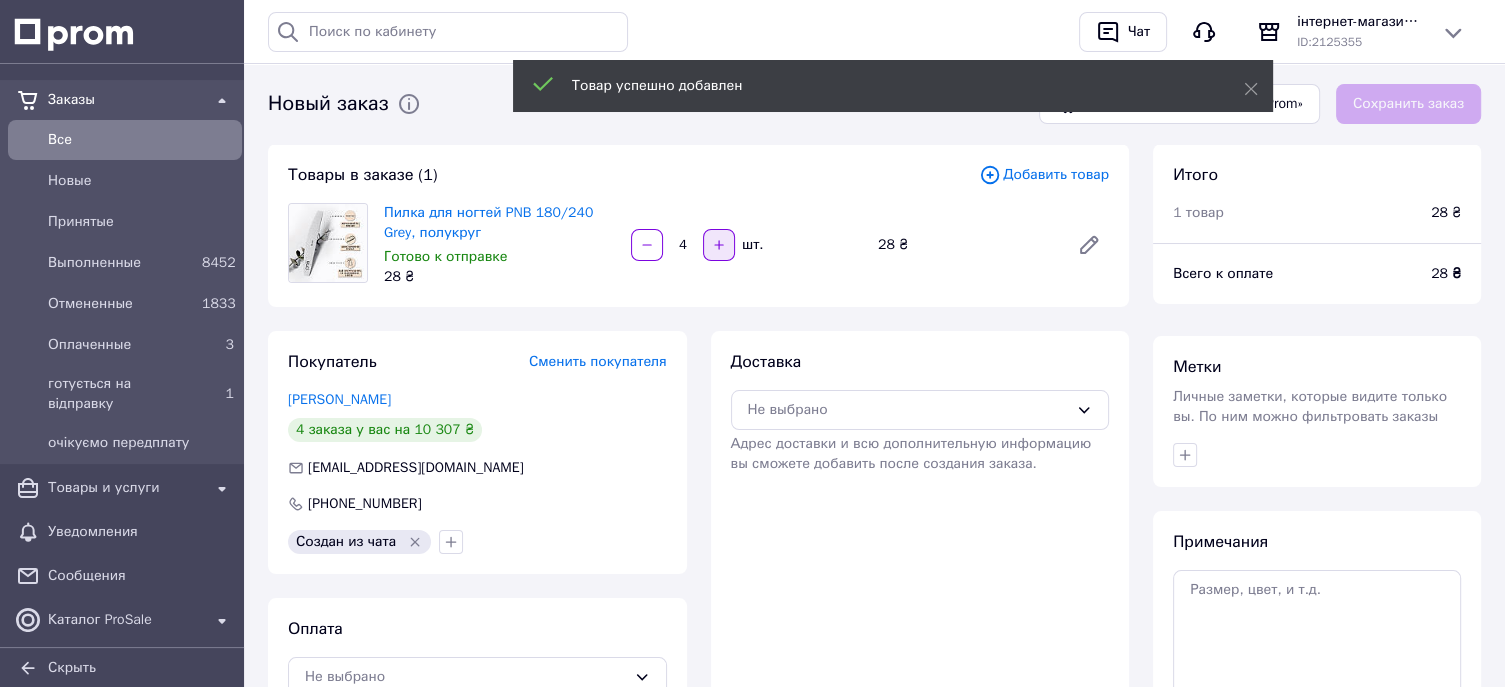 click 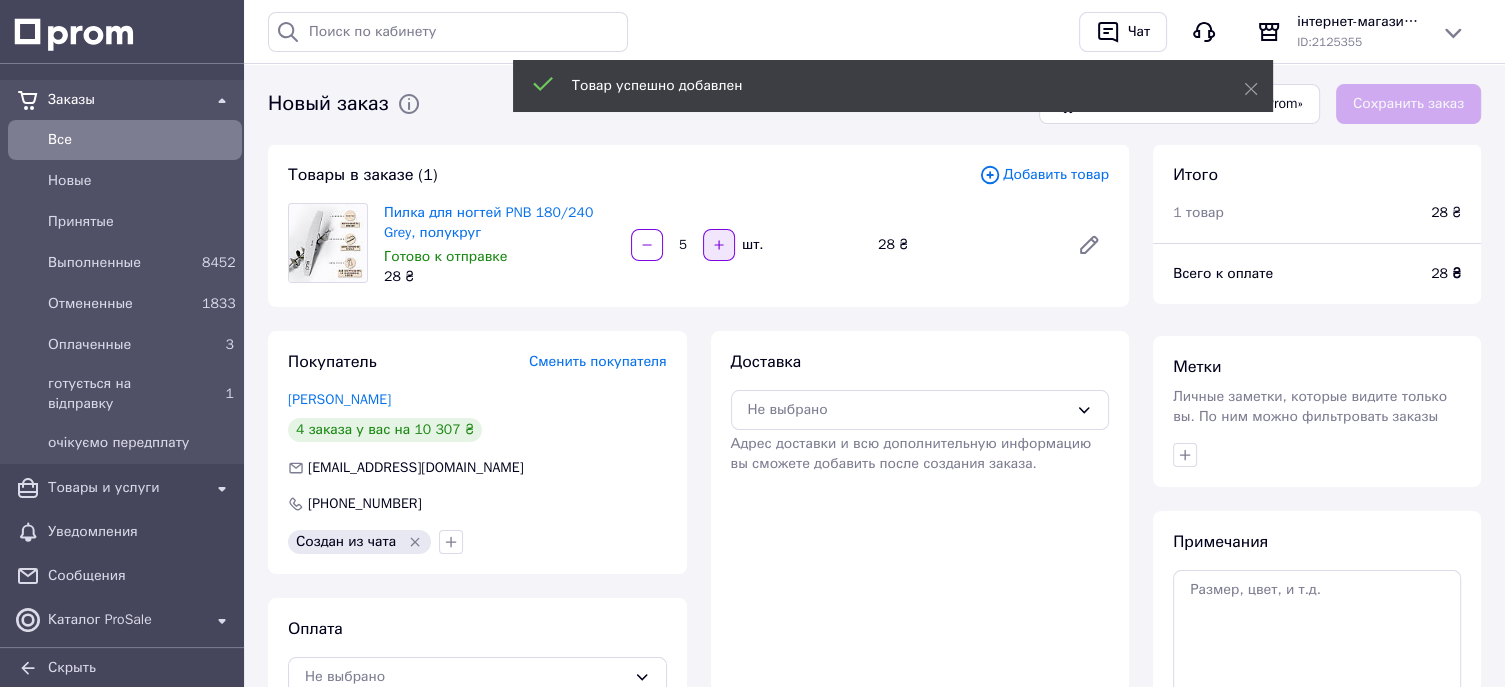 click 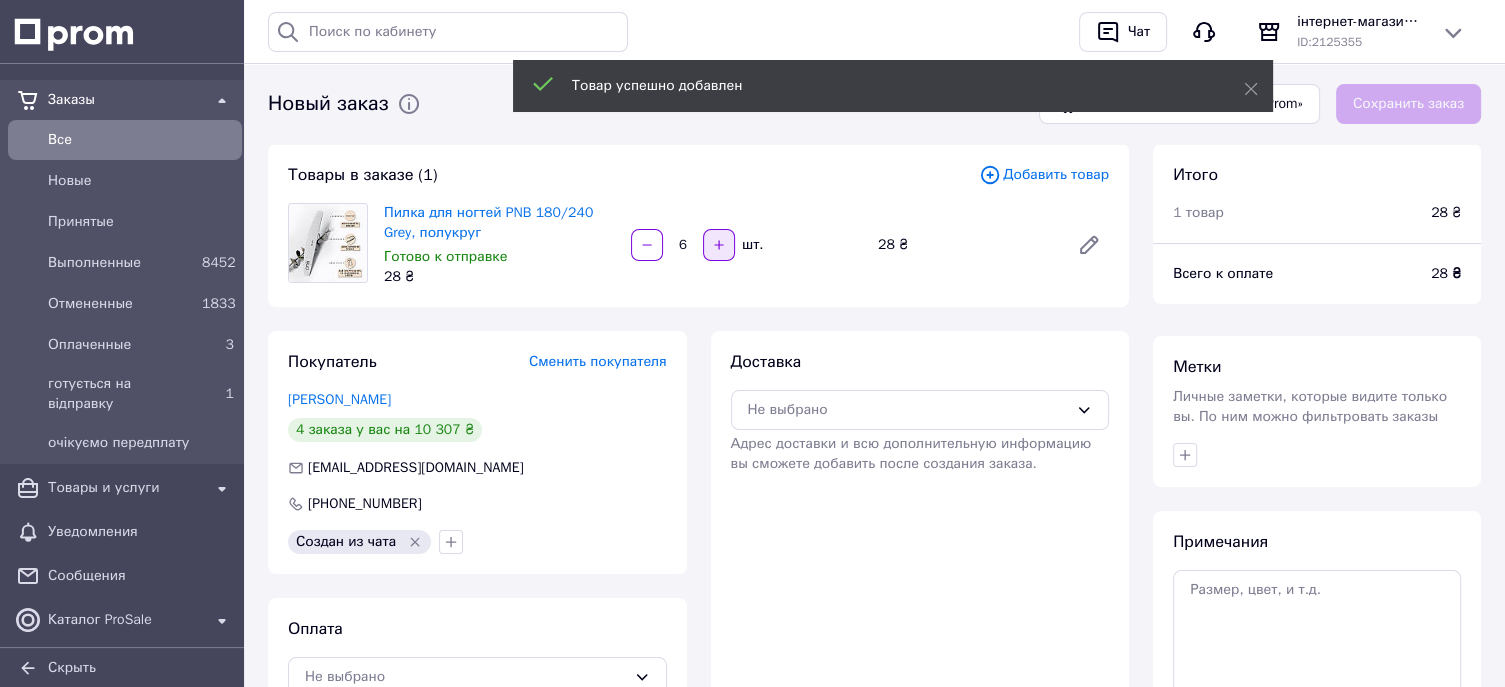 click 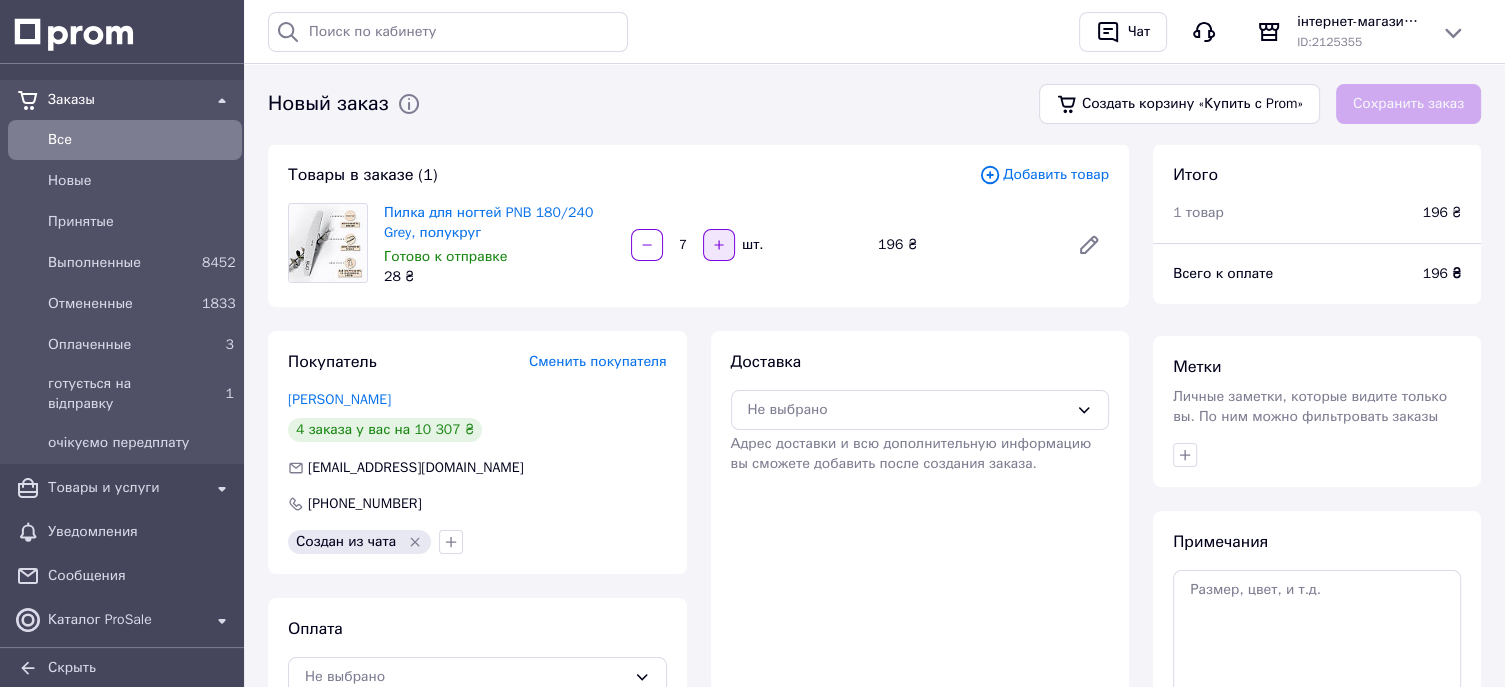 click 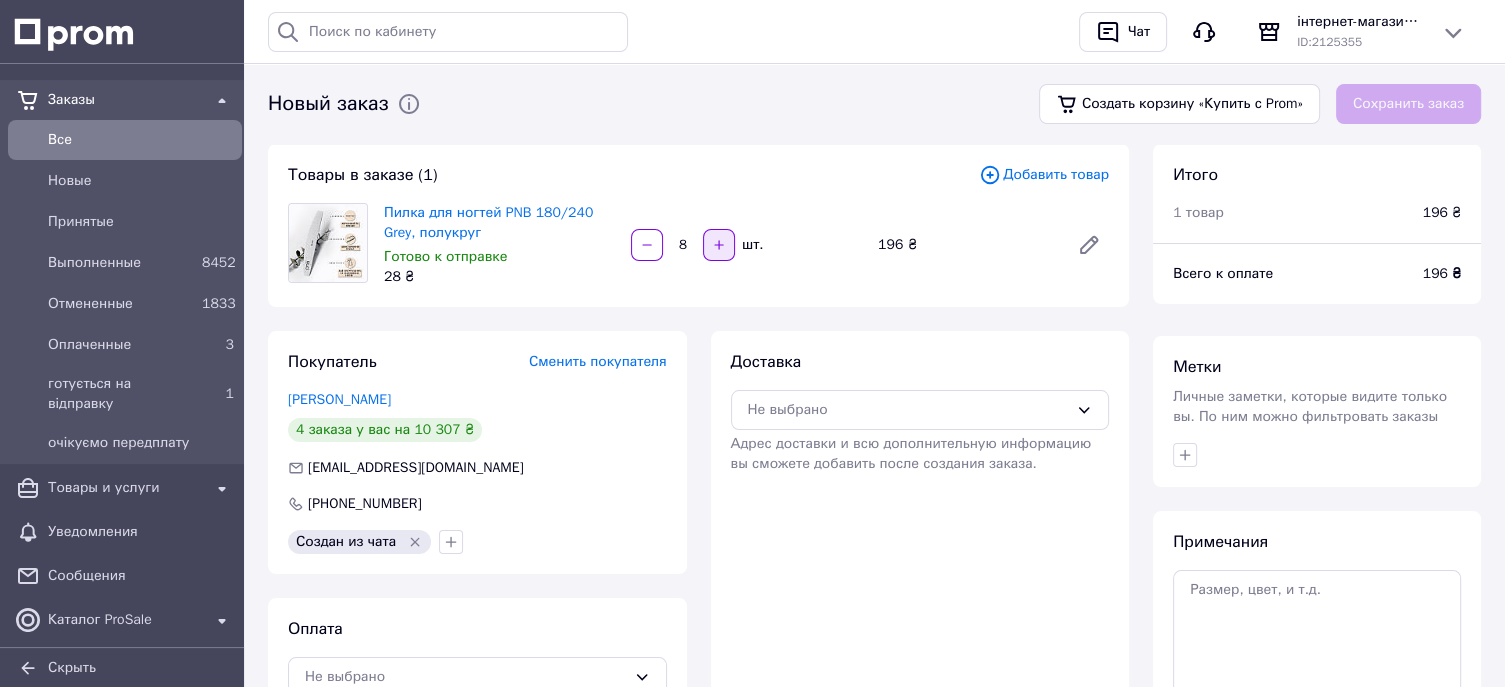click 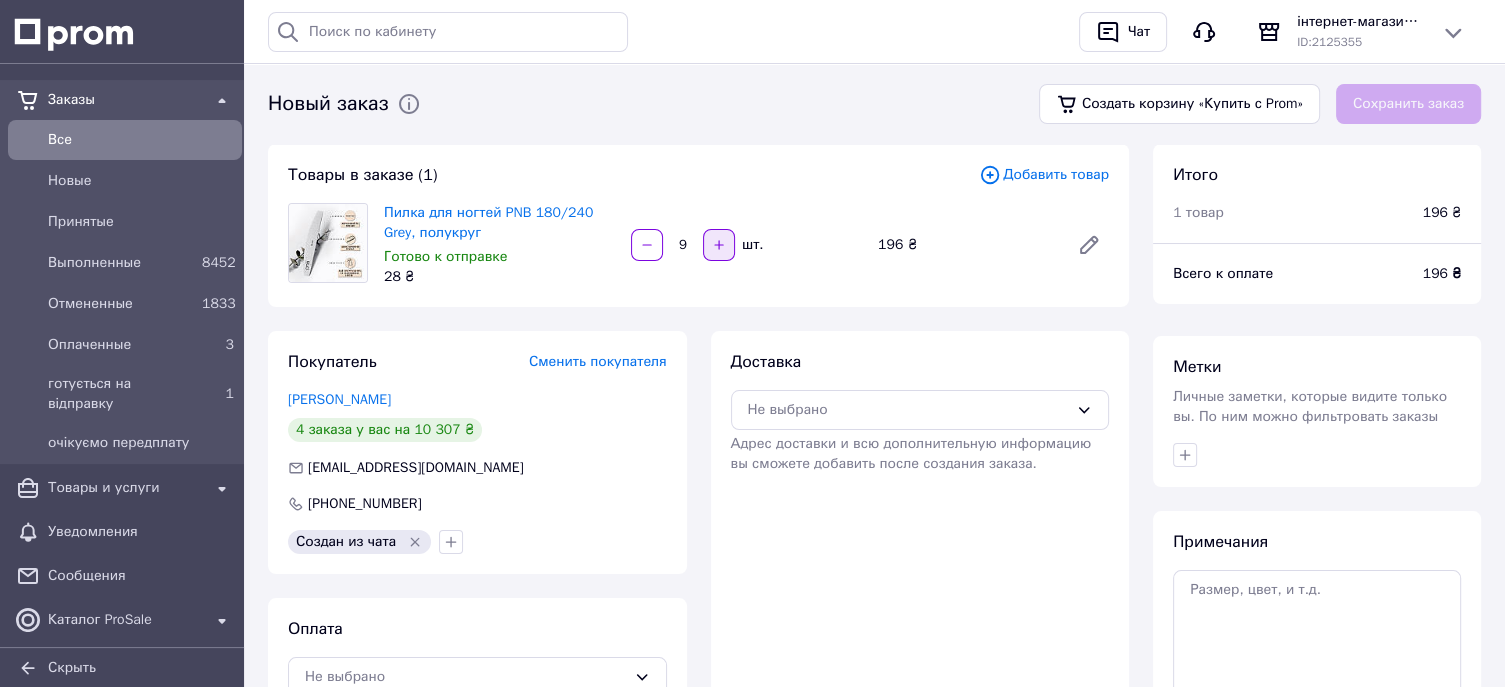 click 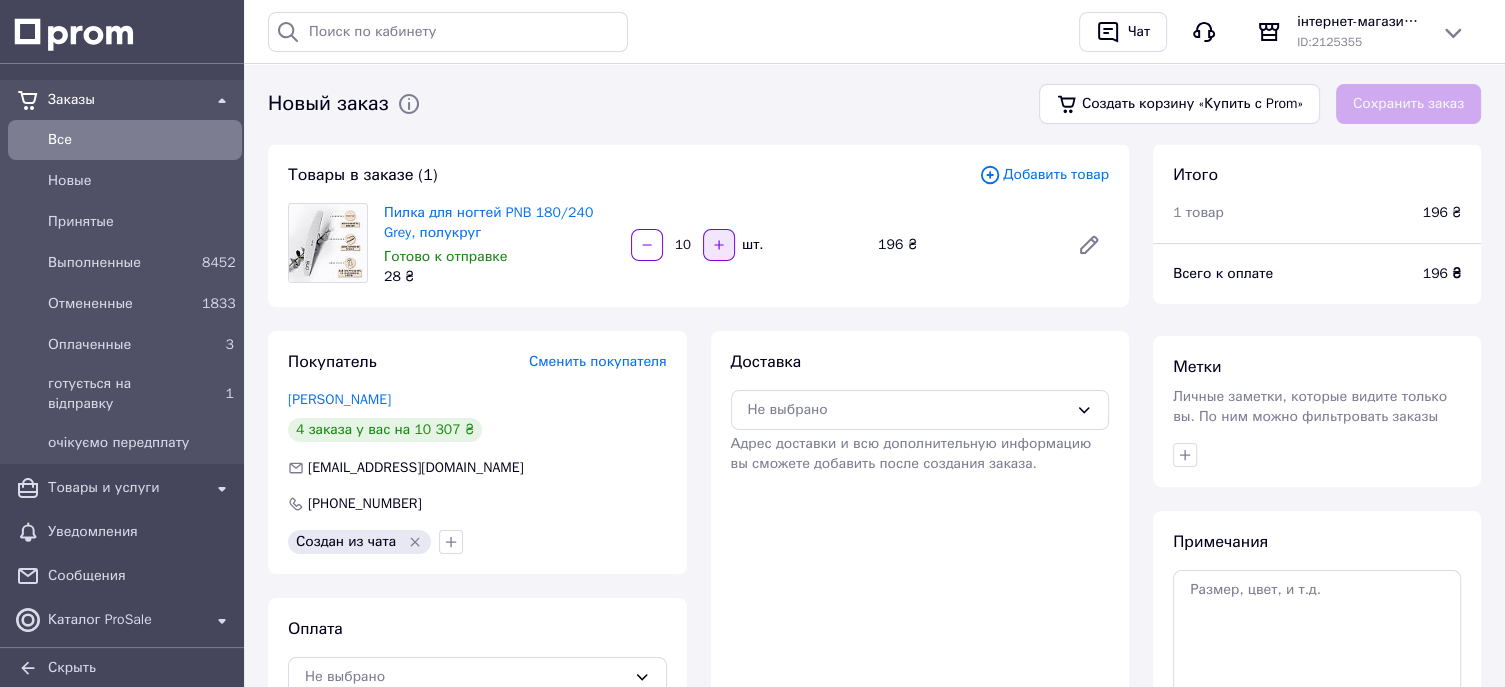 click 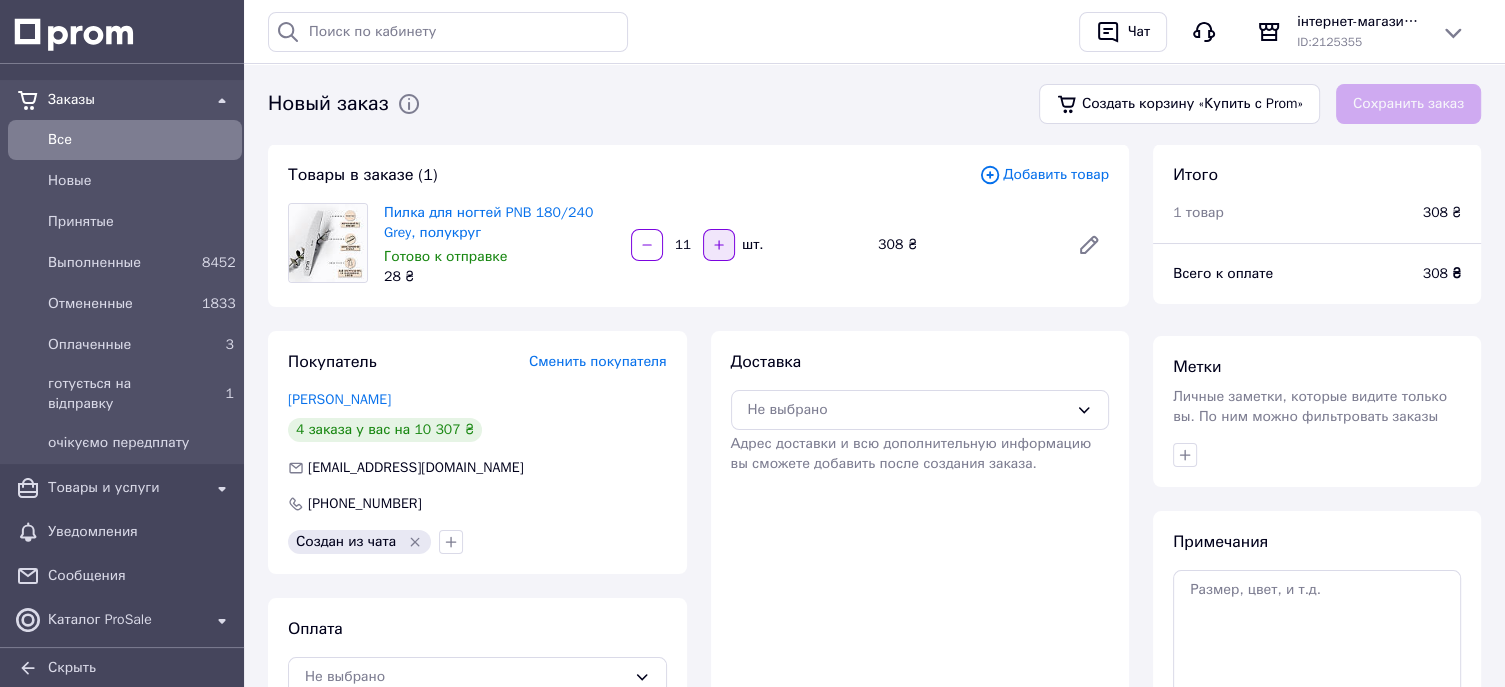 click 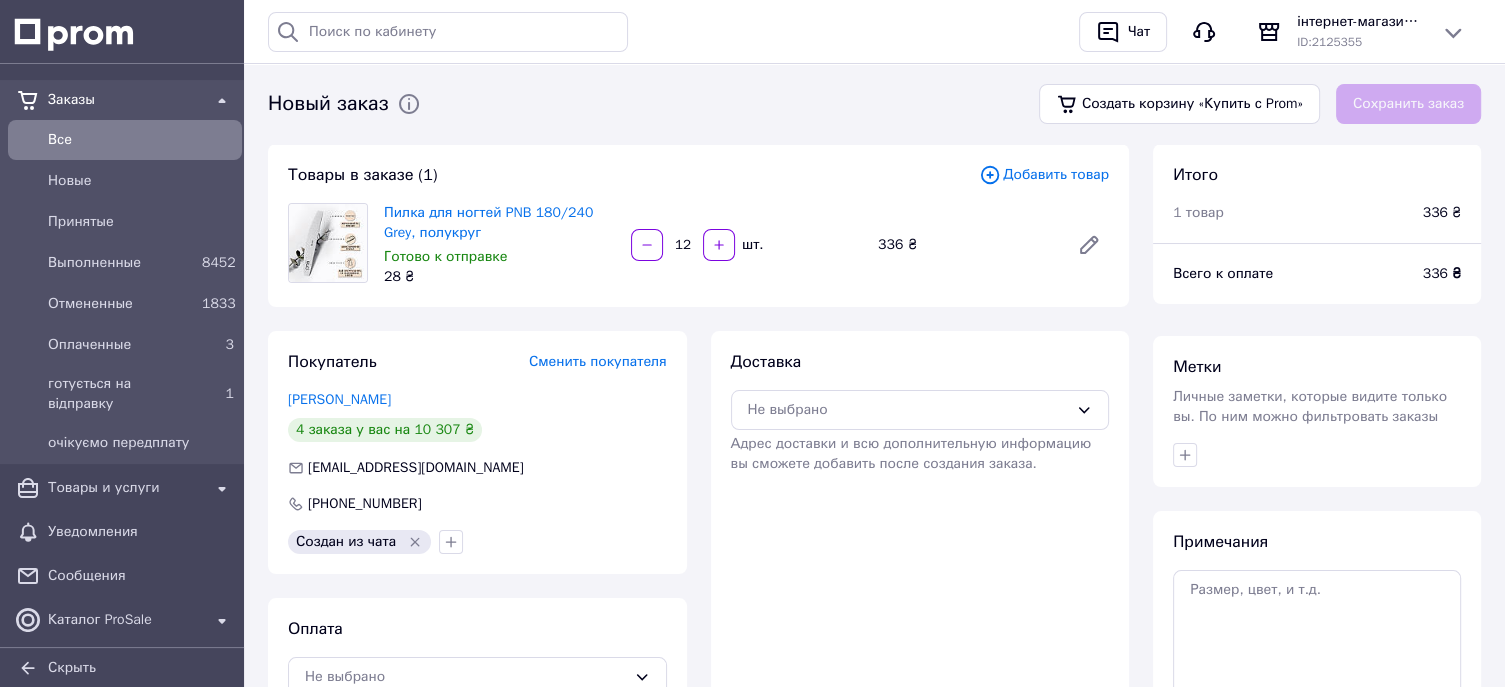 drag, startPoint x: 693, startPoint y: 246, endPoint x: 675, endPoint y: 247, distance: 18.027756 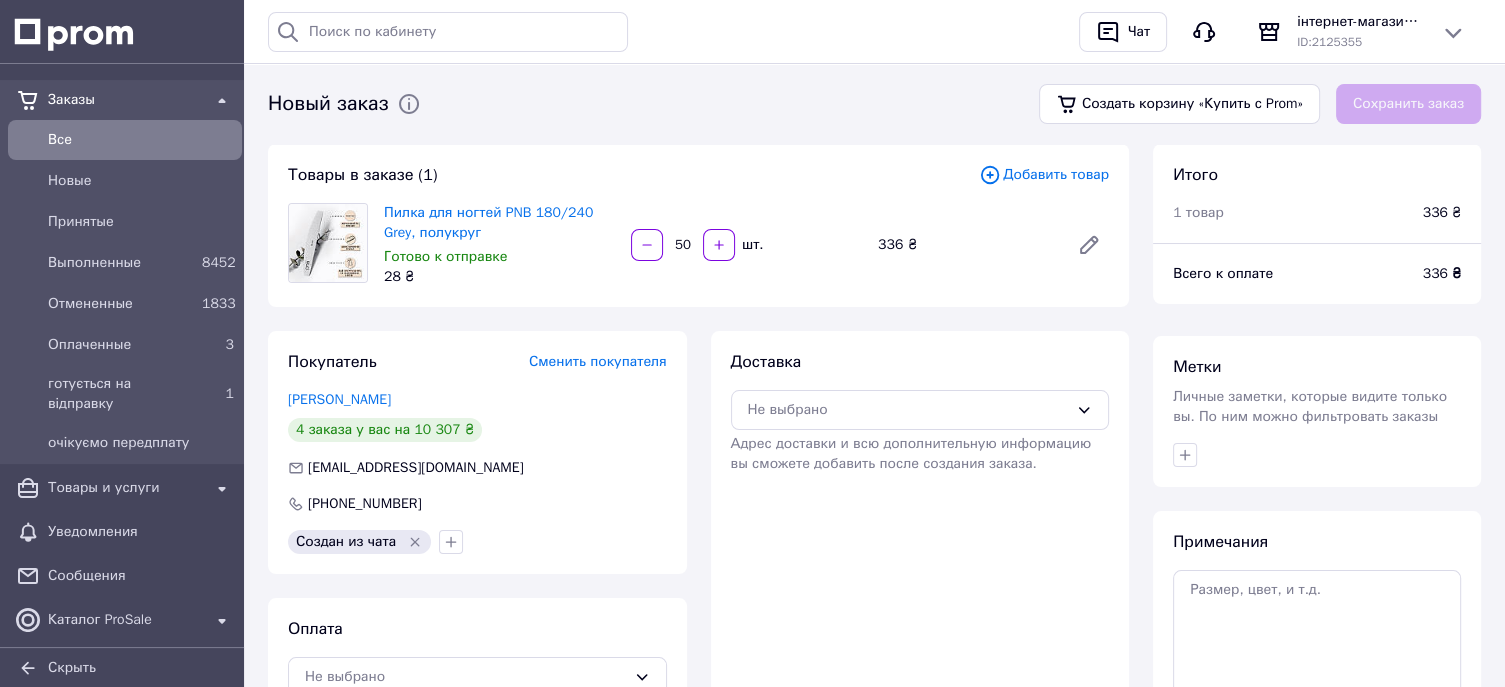 type on "50" 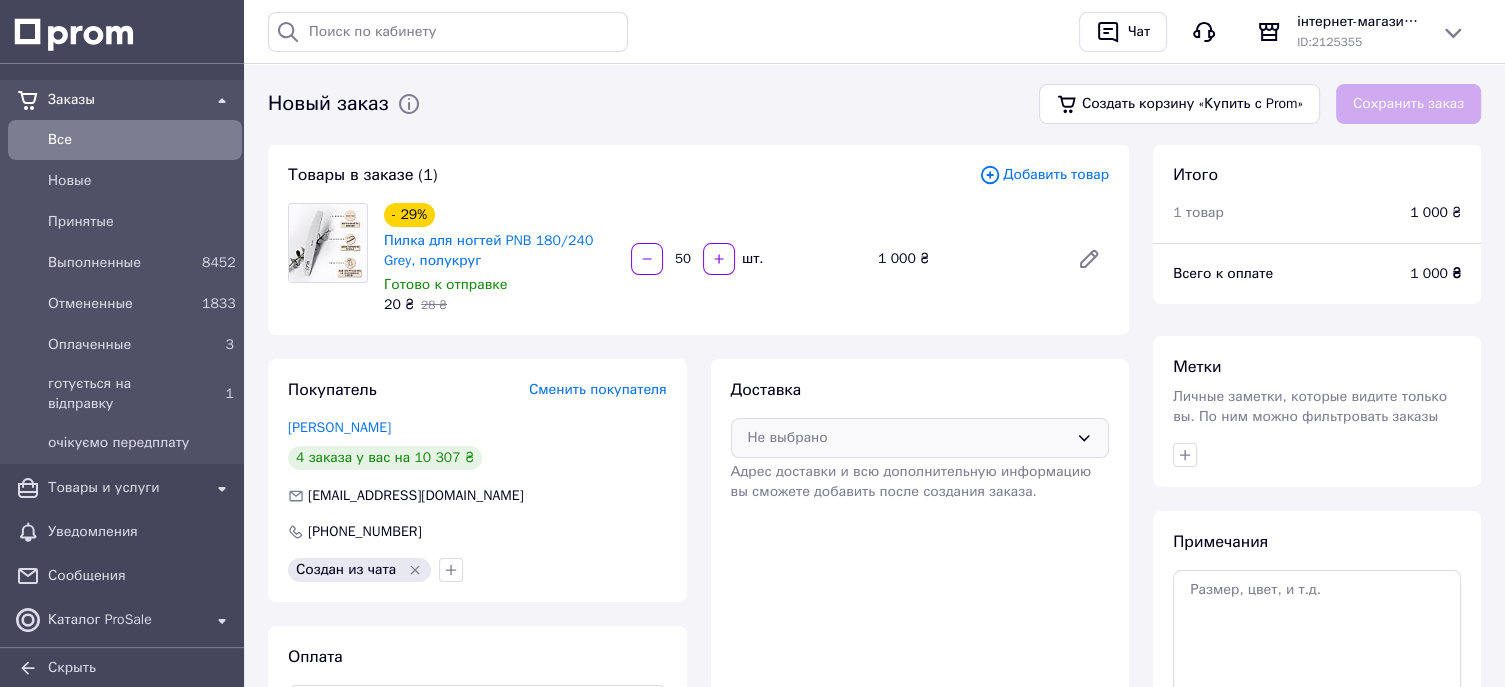 click on "Не выбрано" at bounding box center [908, 438] 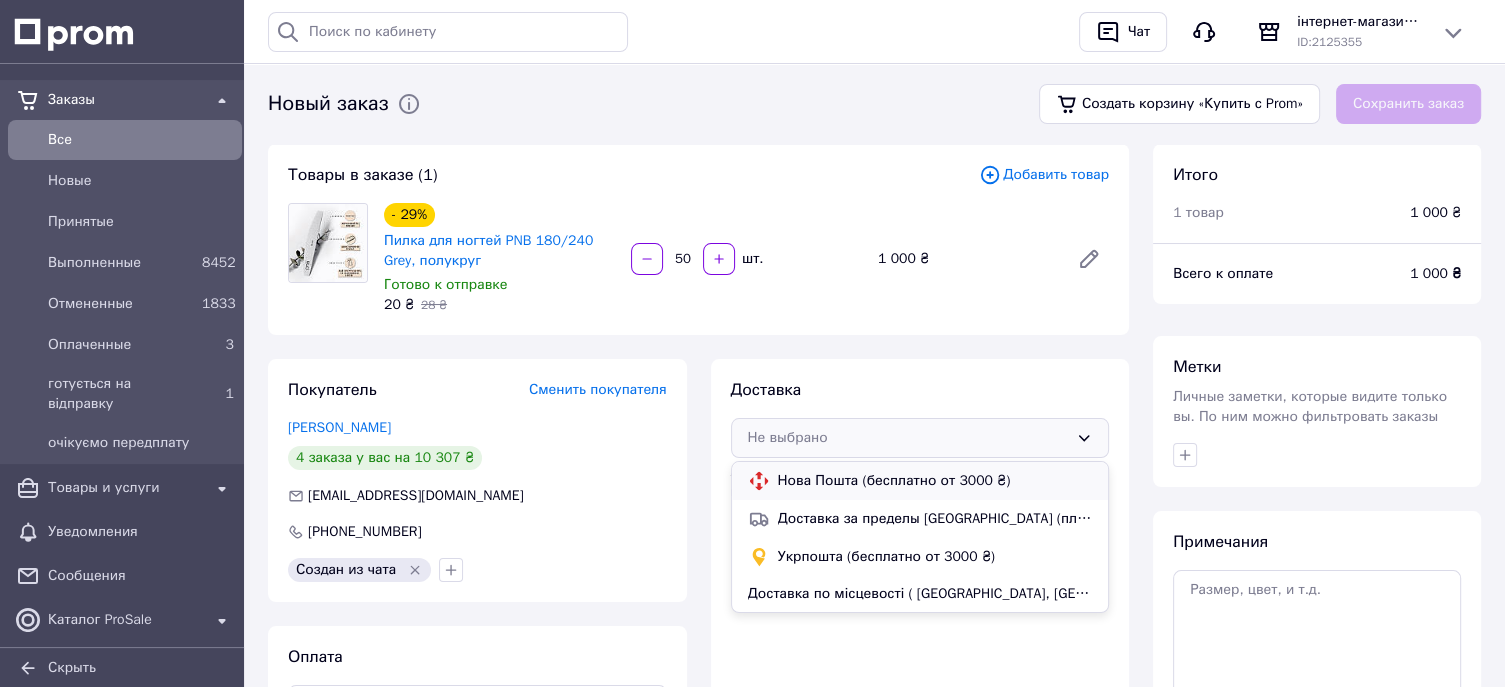 click on "Нова Пошта (бесплатно от 3000 ₴)" at bounding box center (935, 481) 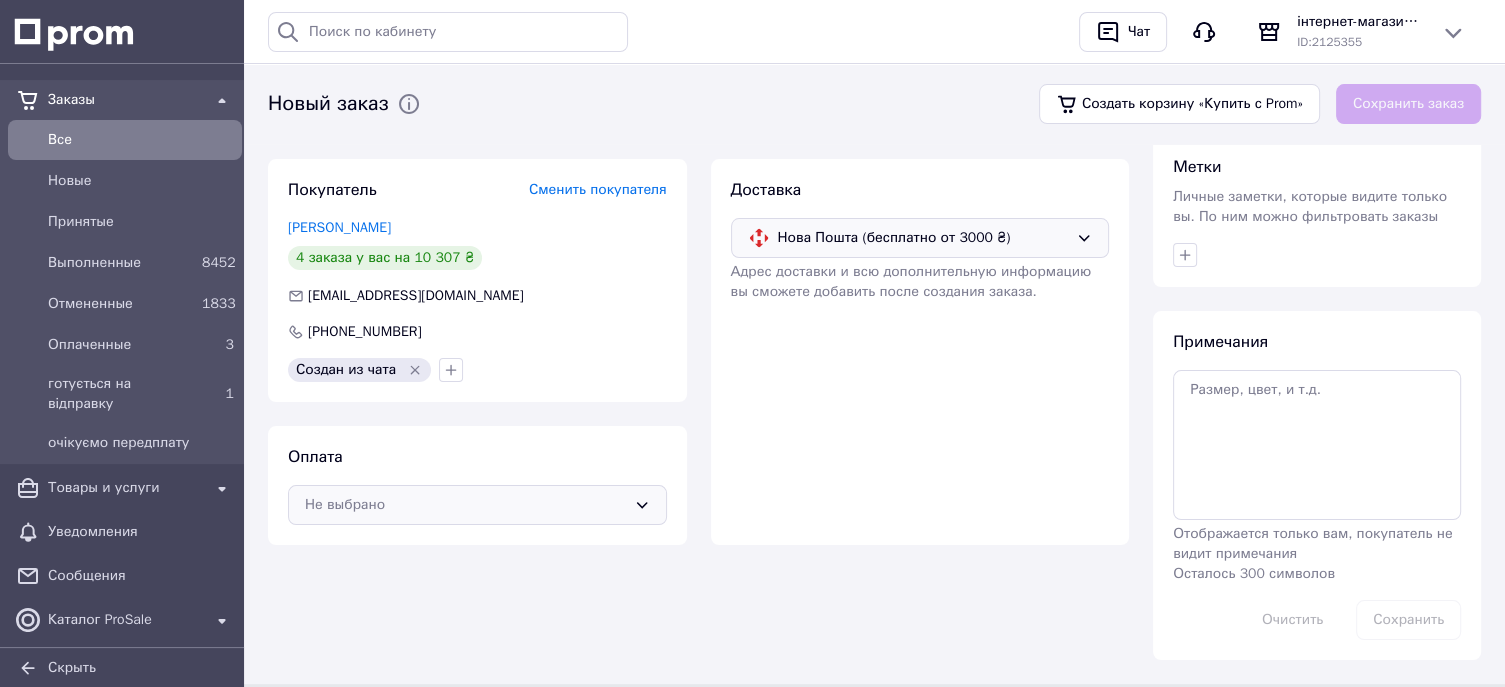 click on "Не выбрано" at bounding box center (465, 505) 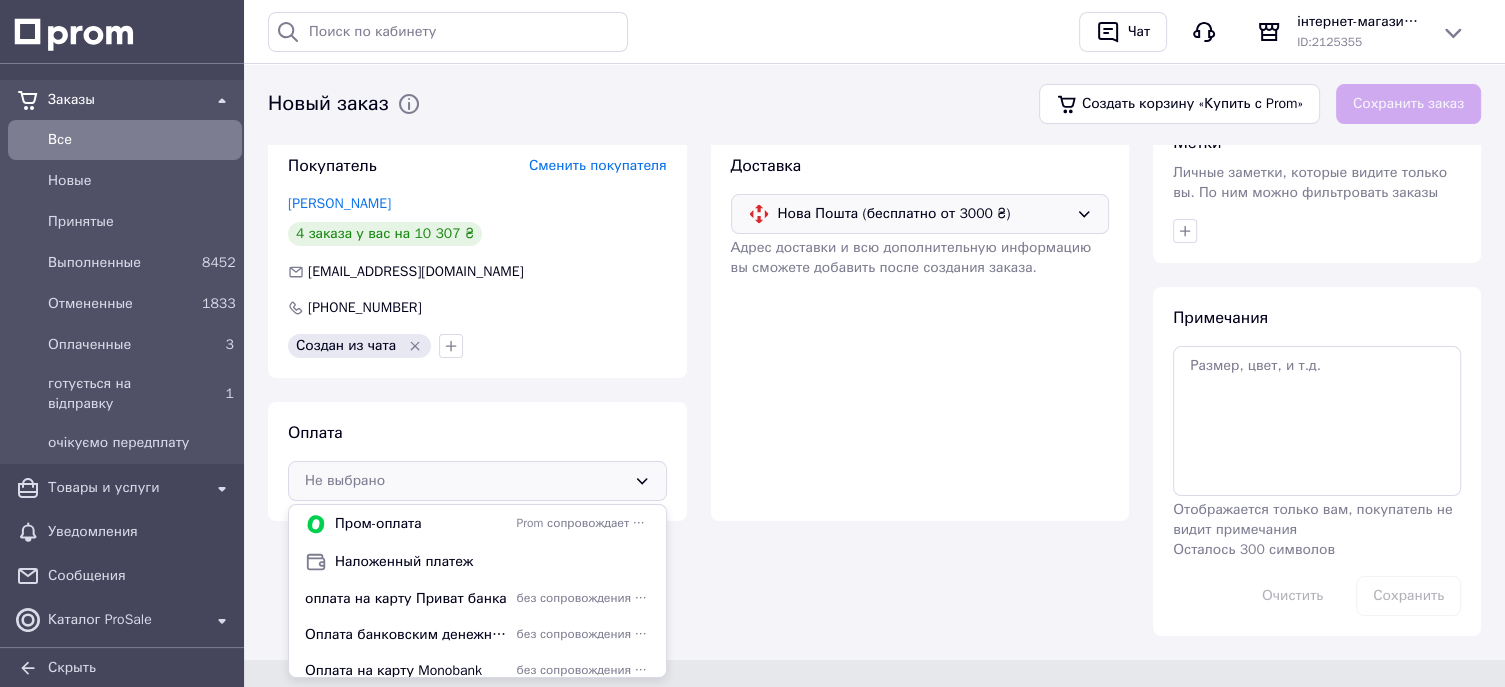 scroll, scrollTop: 236, scrollLeft: 0, axis: vertical 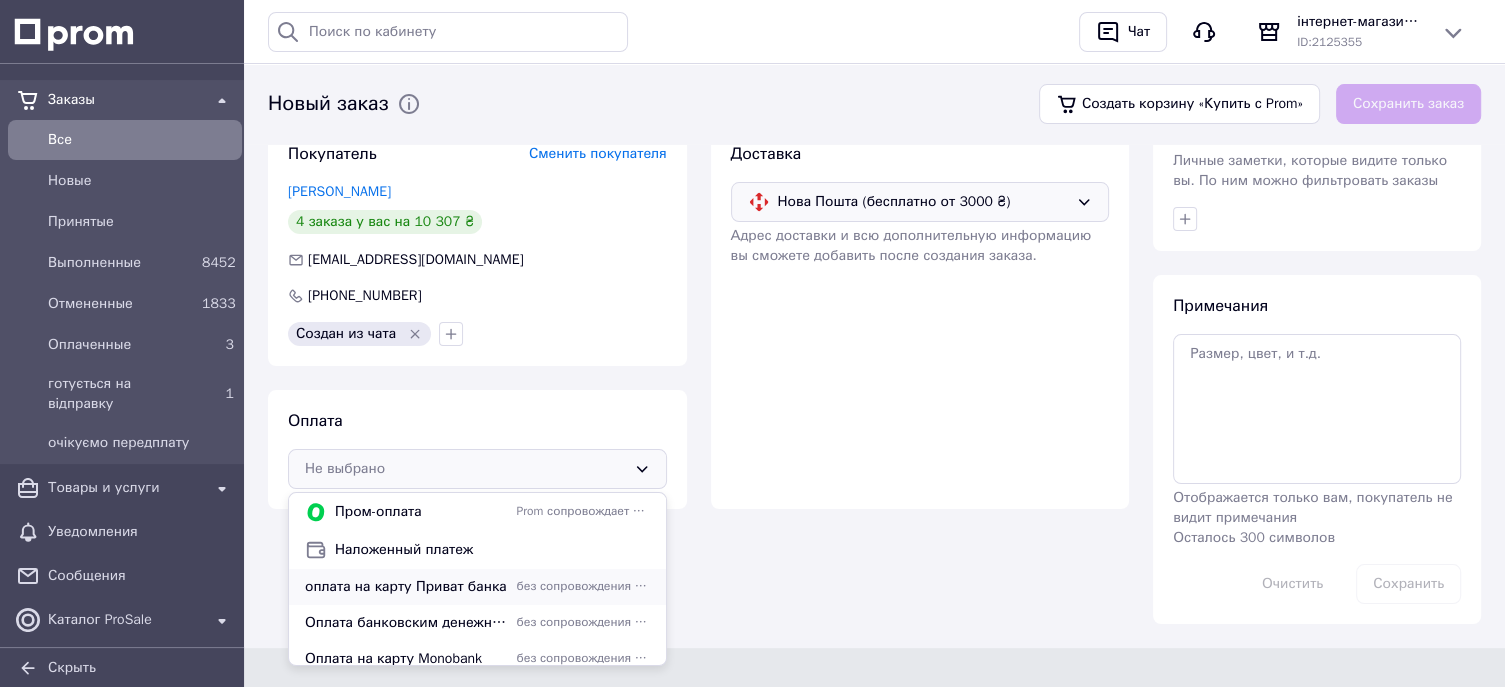 click on "оплата на карту Приват банка" at bounding box center [407, 587] 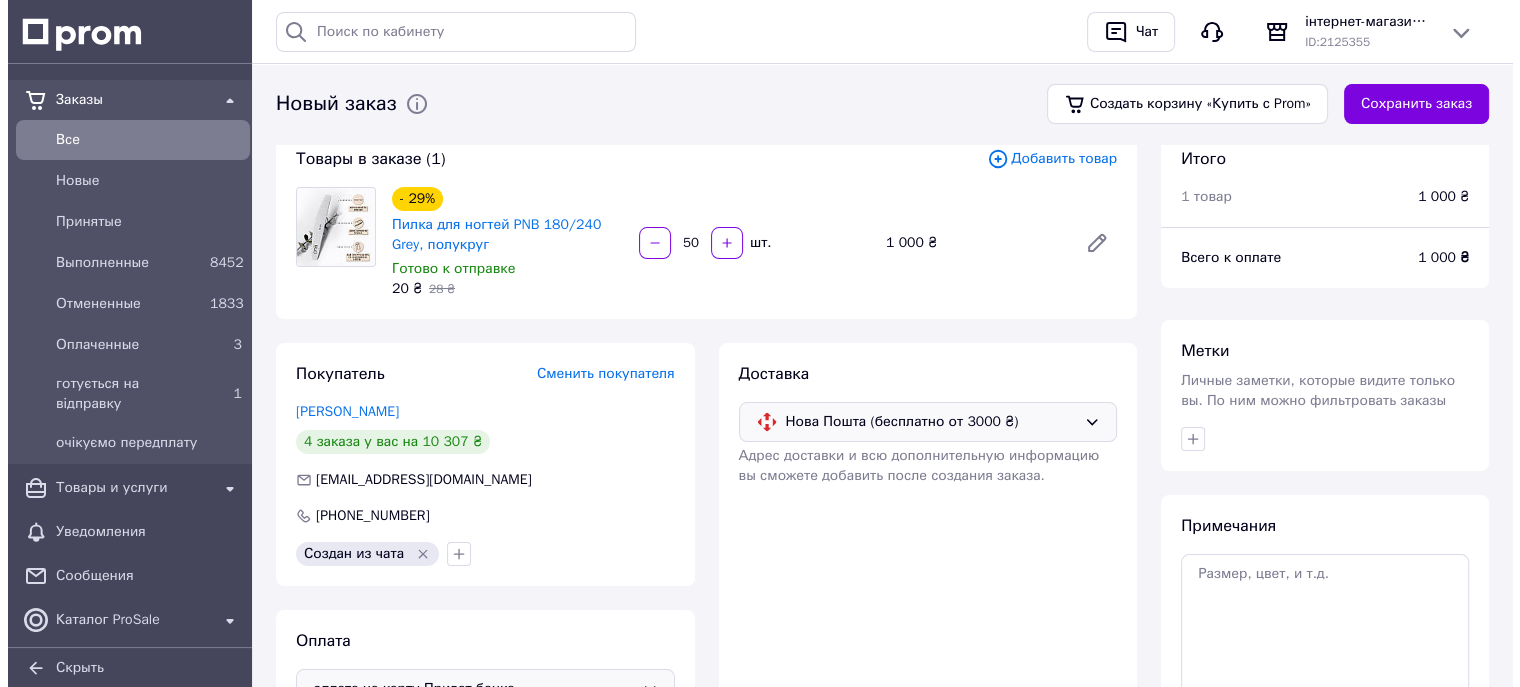 scroll, scrollTop: 0, scrollLeft: 0, axis: both 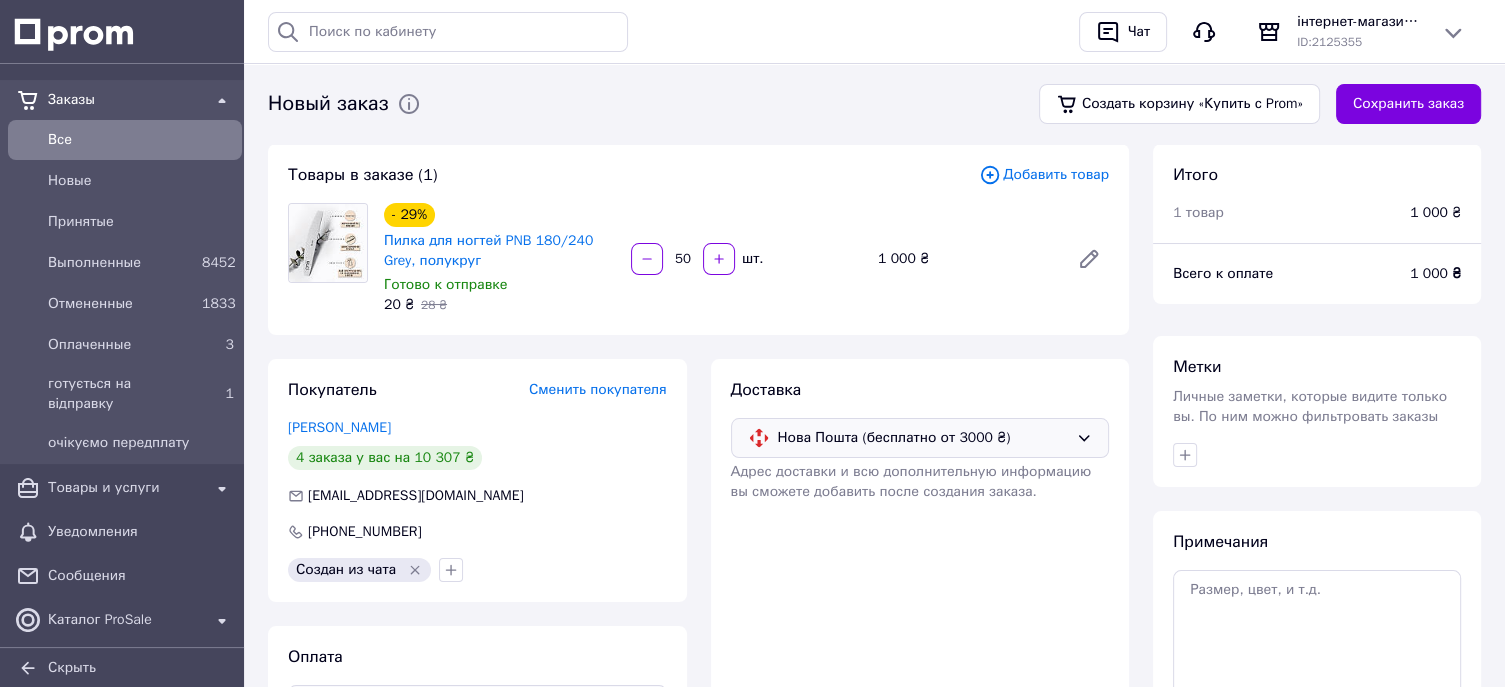 click on "Добавить товар" at bounding box center (1044, 175) 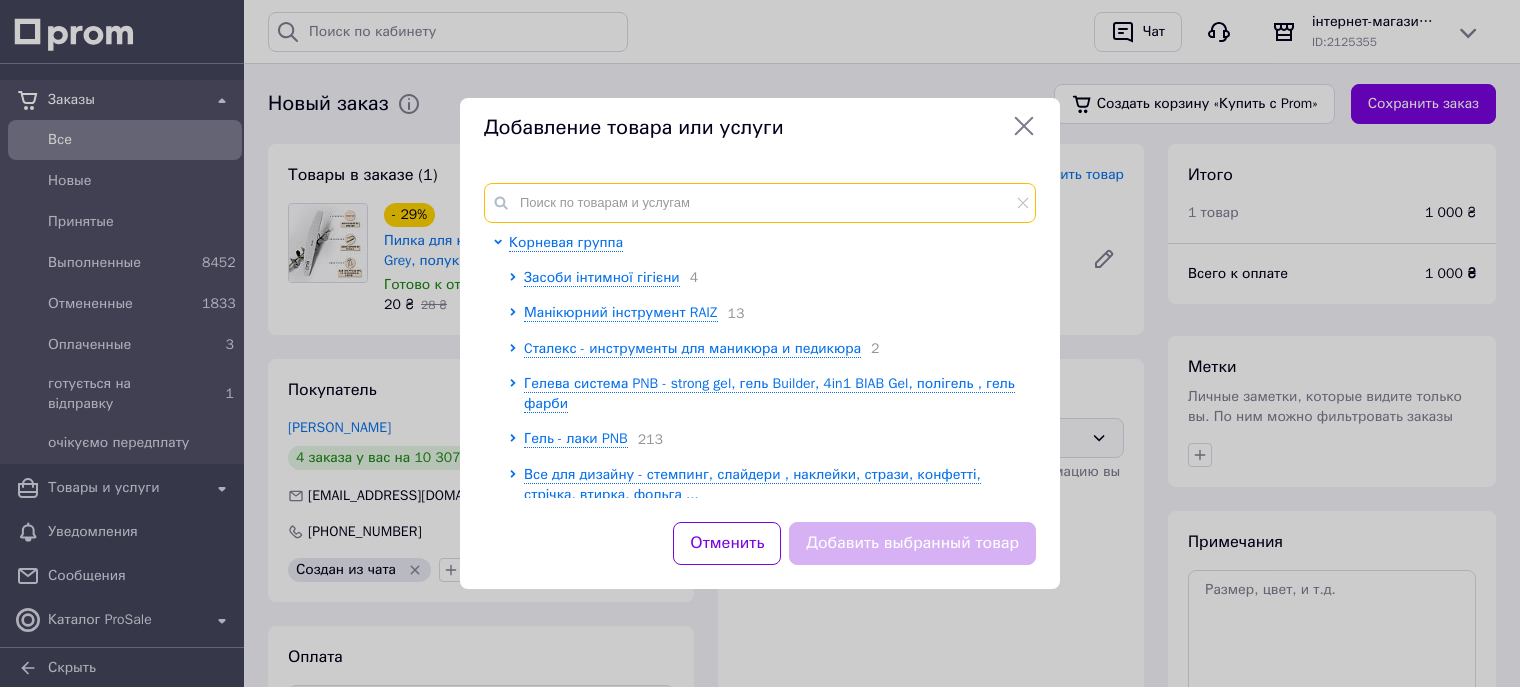 click at bounding box center [760, 203] 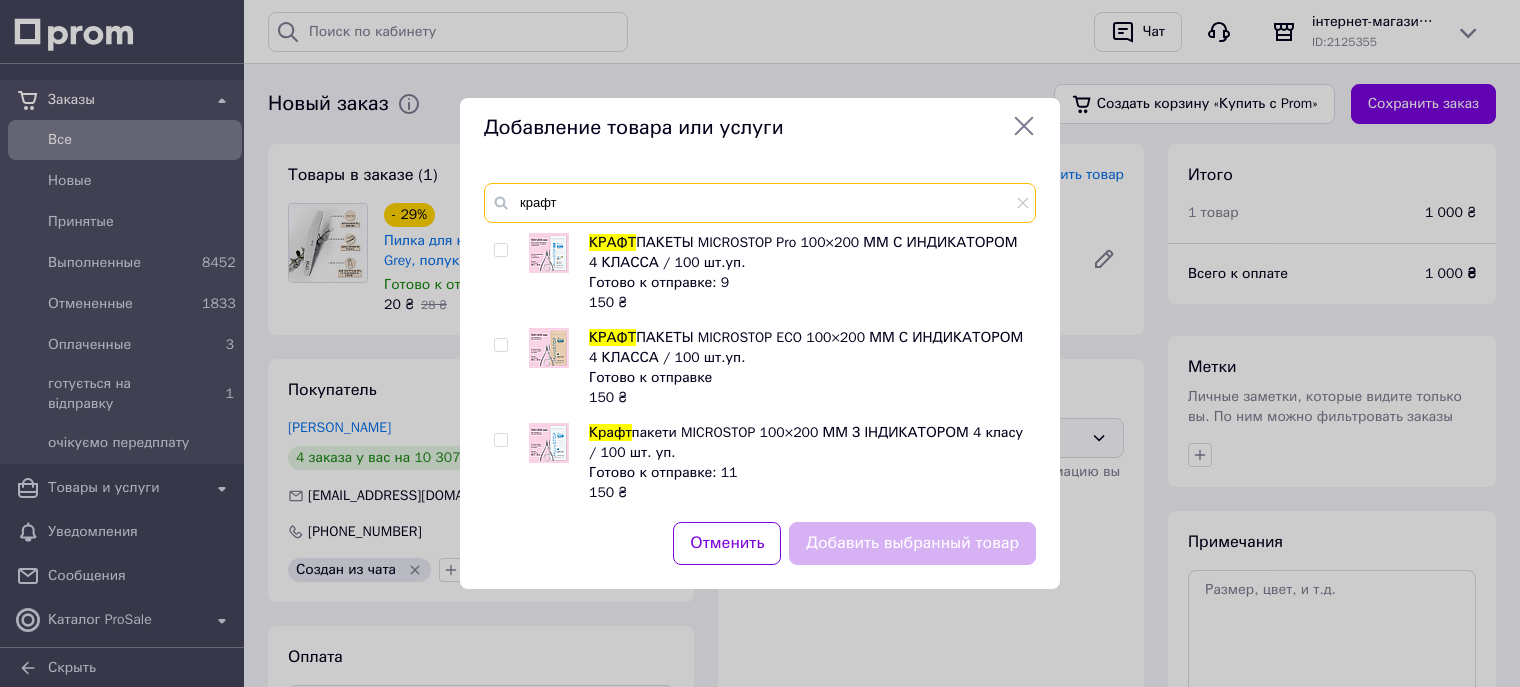 type on "крафт" 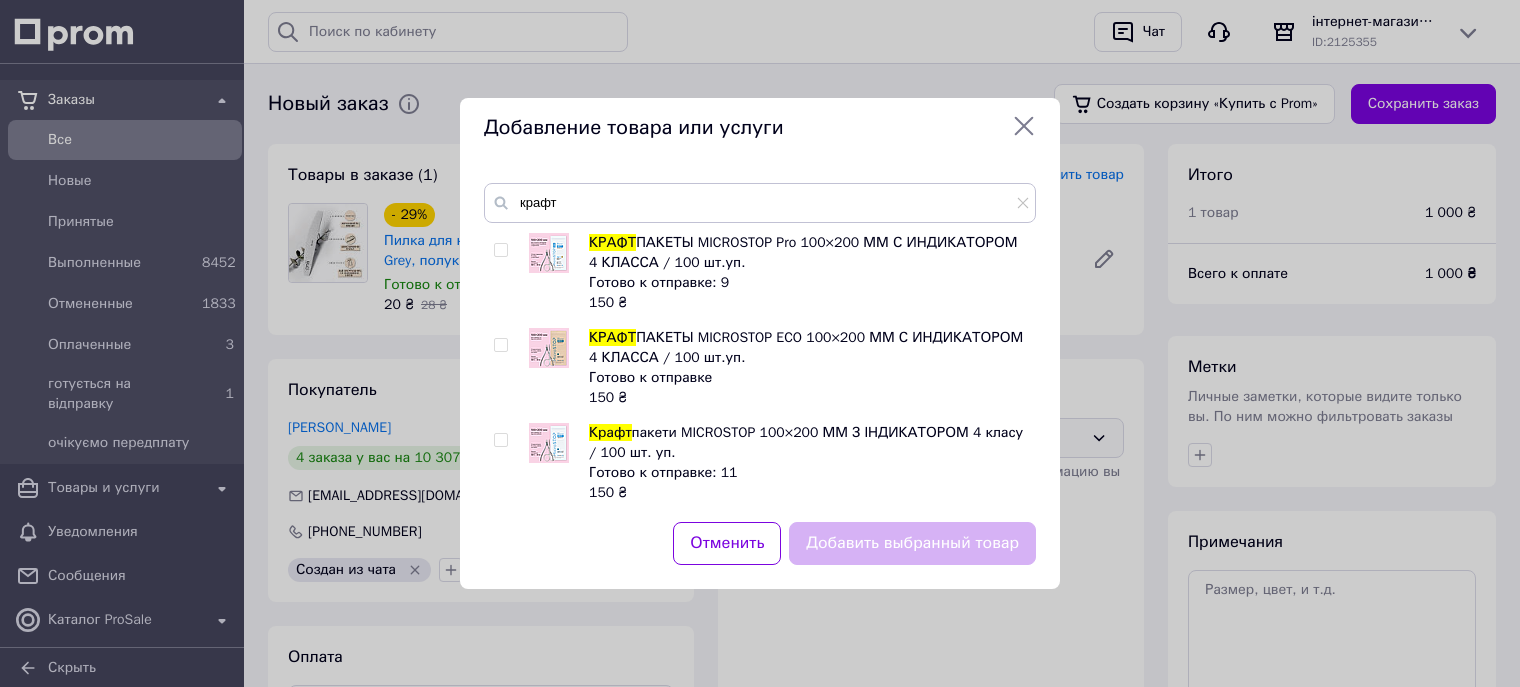 click at bounding box center [500, 345] 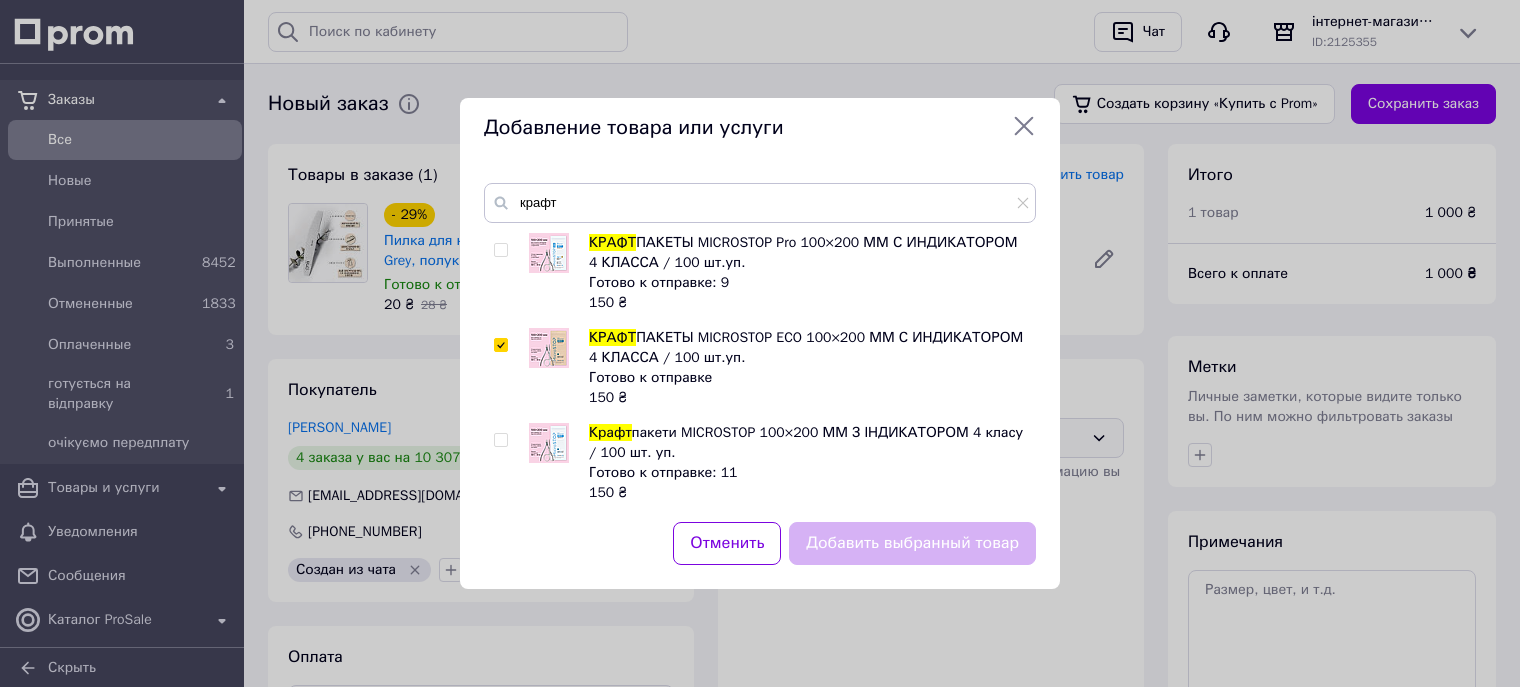 checkbox on "true" 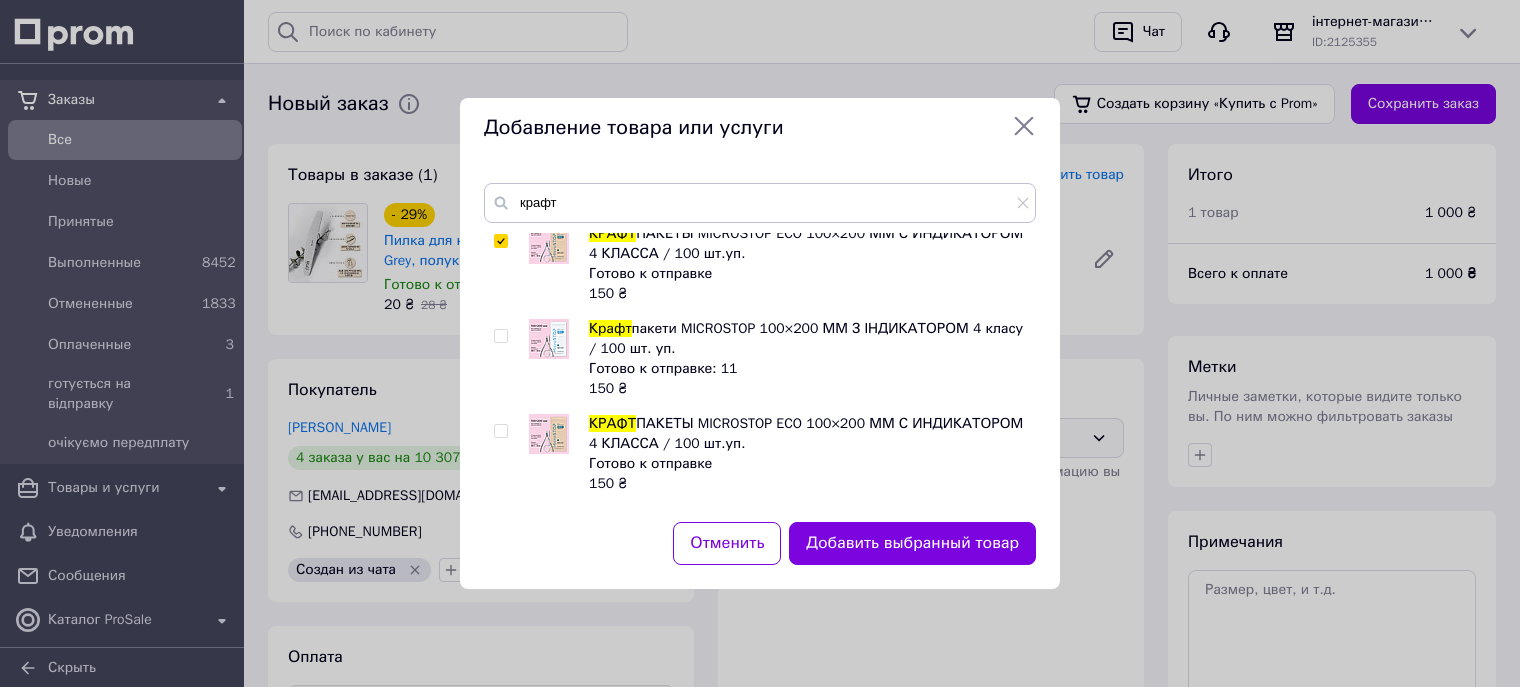 scroll, scrollTop: 0, scrollLeft: 0, axis: both 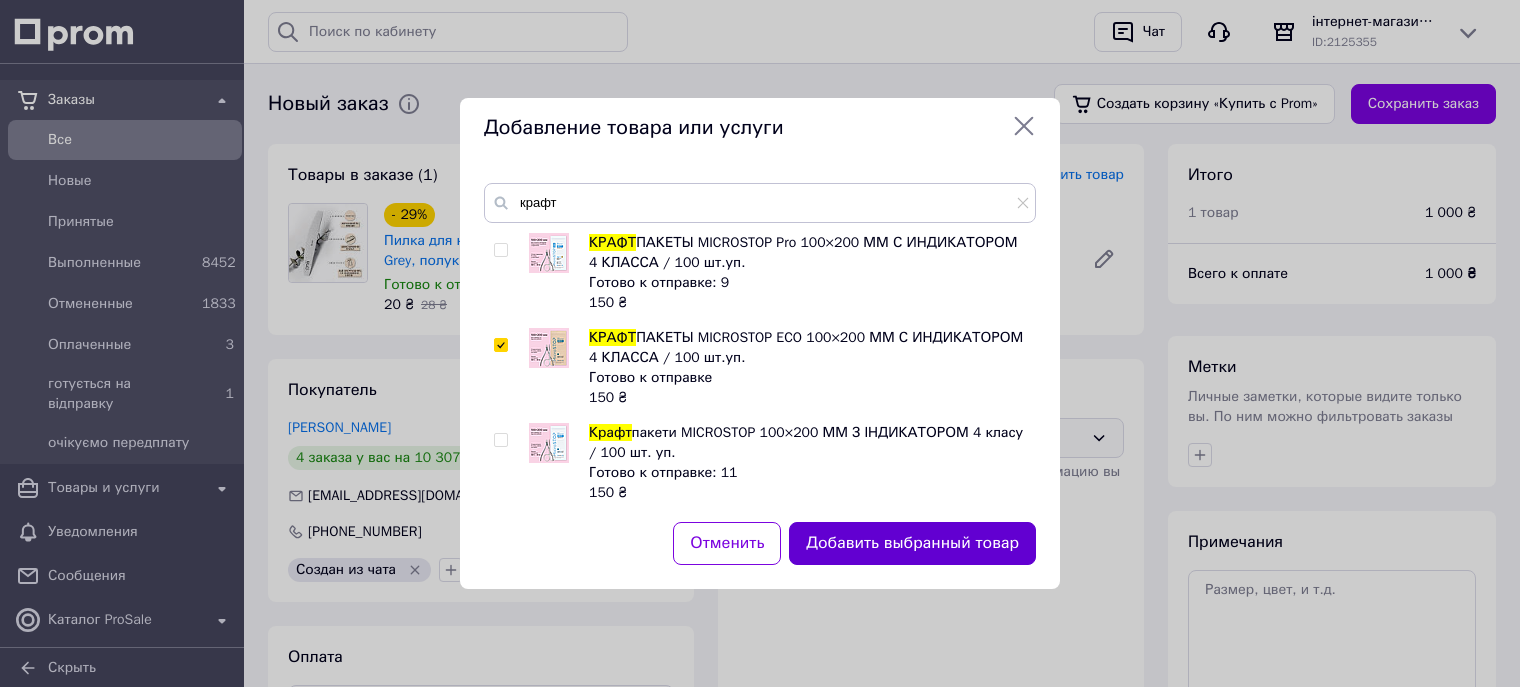 click on "Добавить выбранный товар" at bounding box center [912, 543] 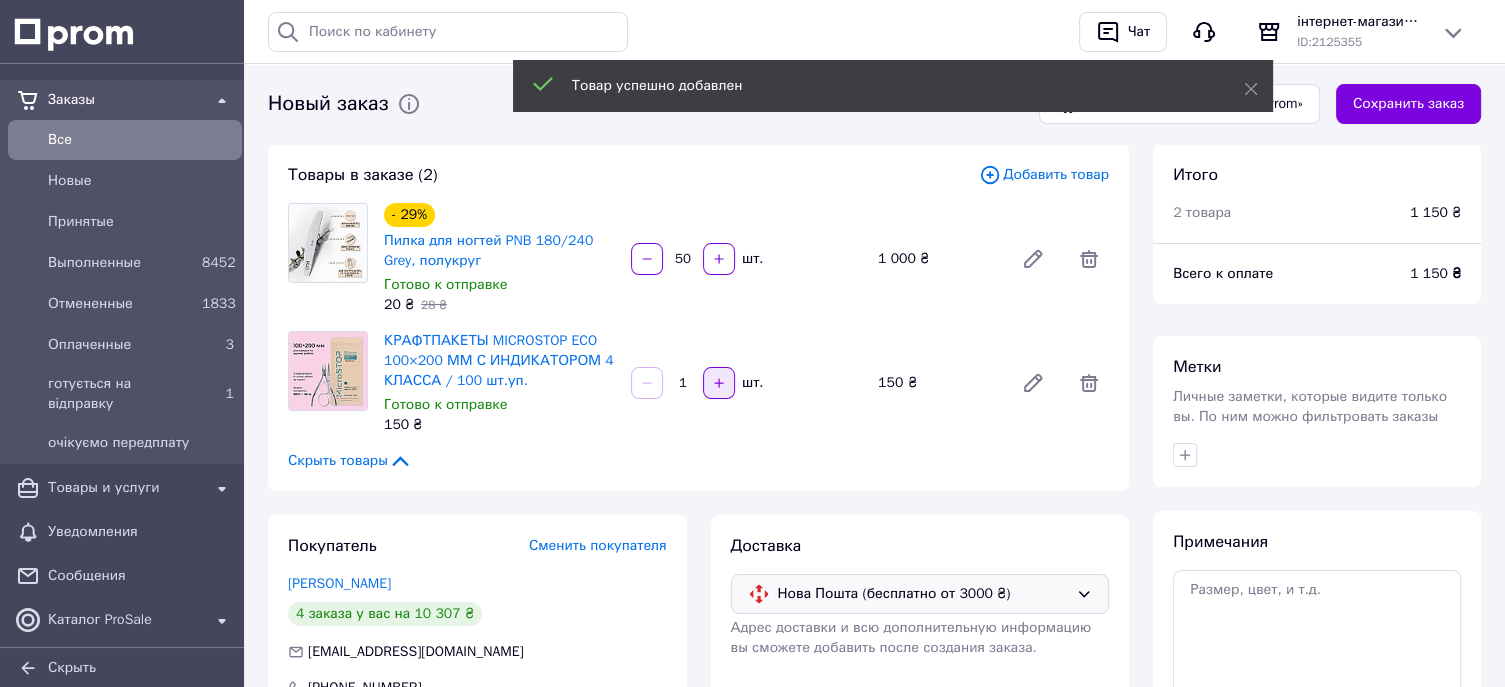 click 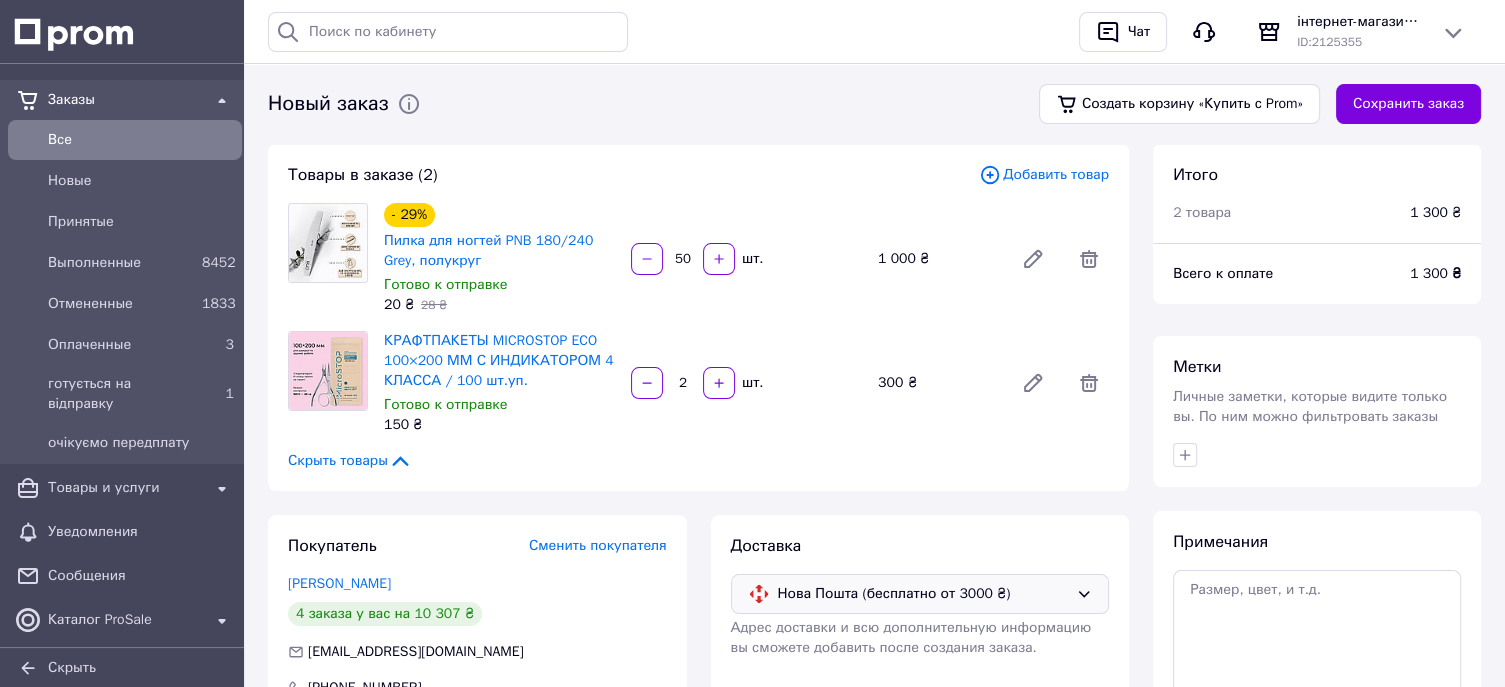 click on "Добавить товар" at bounding box center [1044, 175] 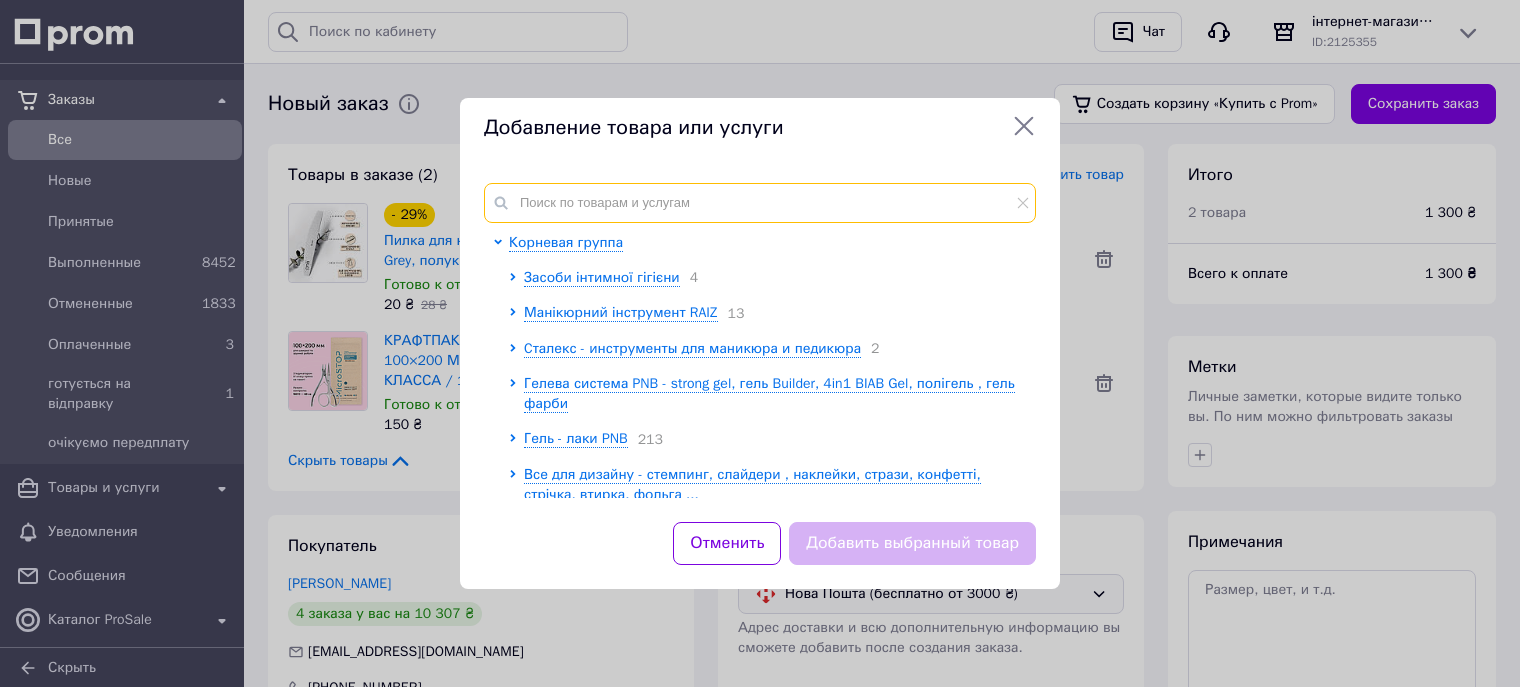 click at bounding box center [760, 203] 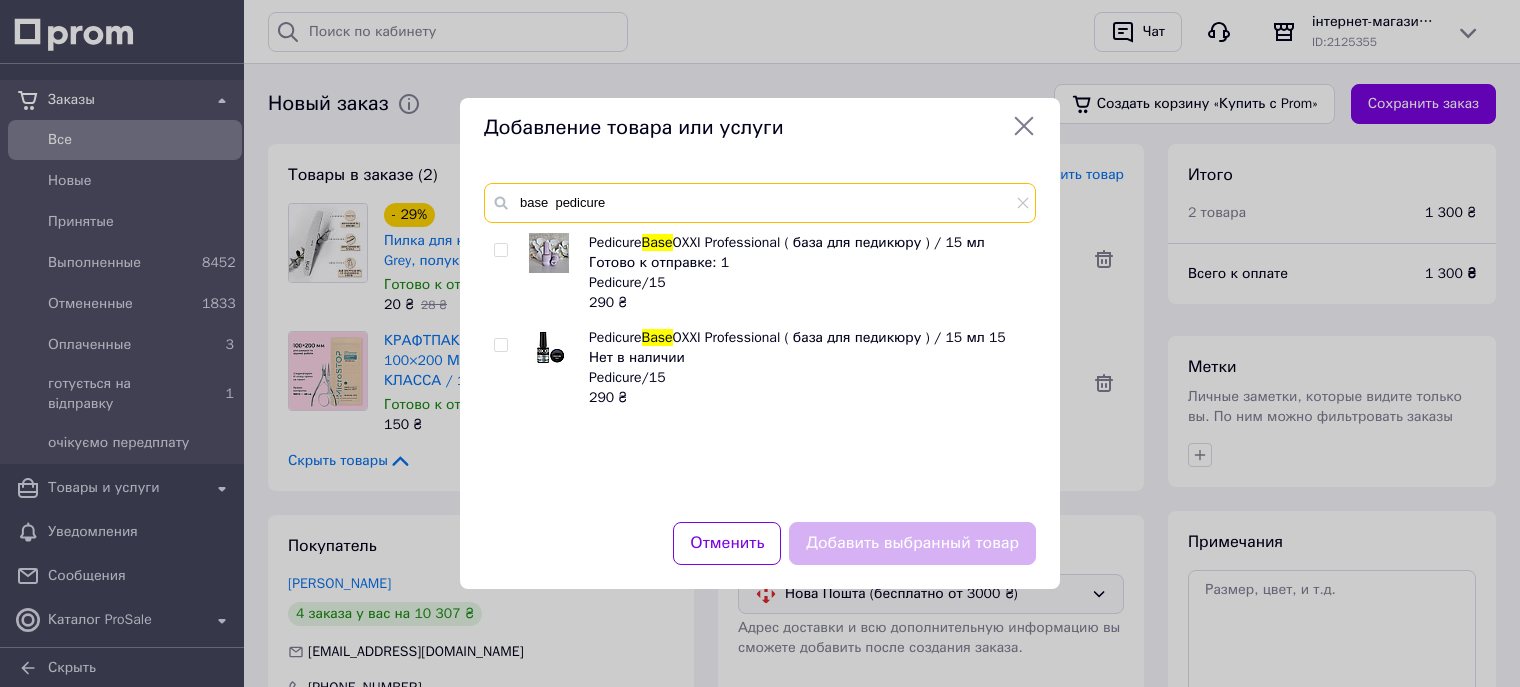 type on "base  pedicure" 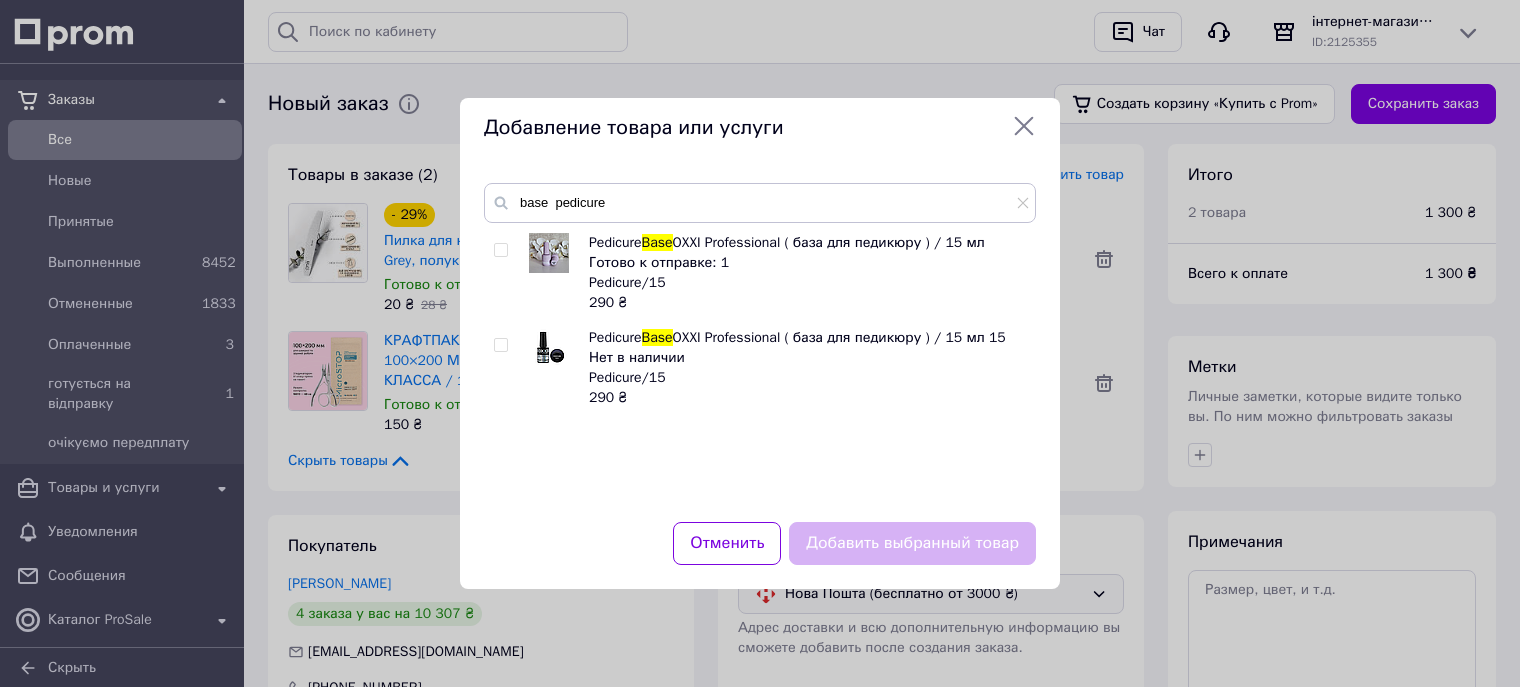 click at bounding box center [500, 250] 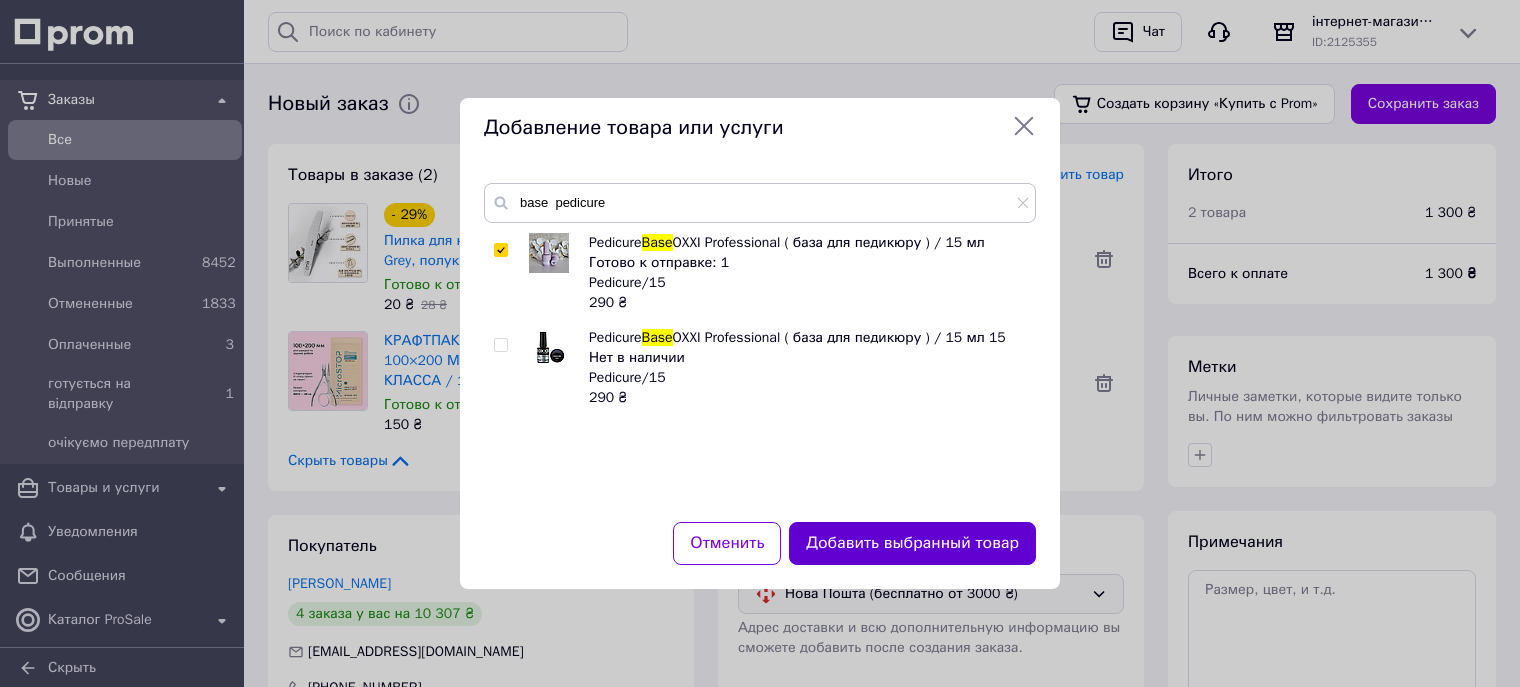 click on "Добавить выбранный товар" at bounding box center [912, 543] 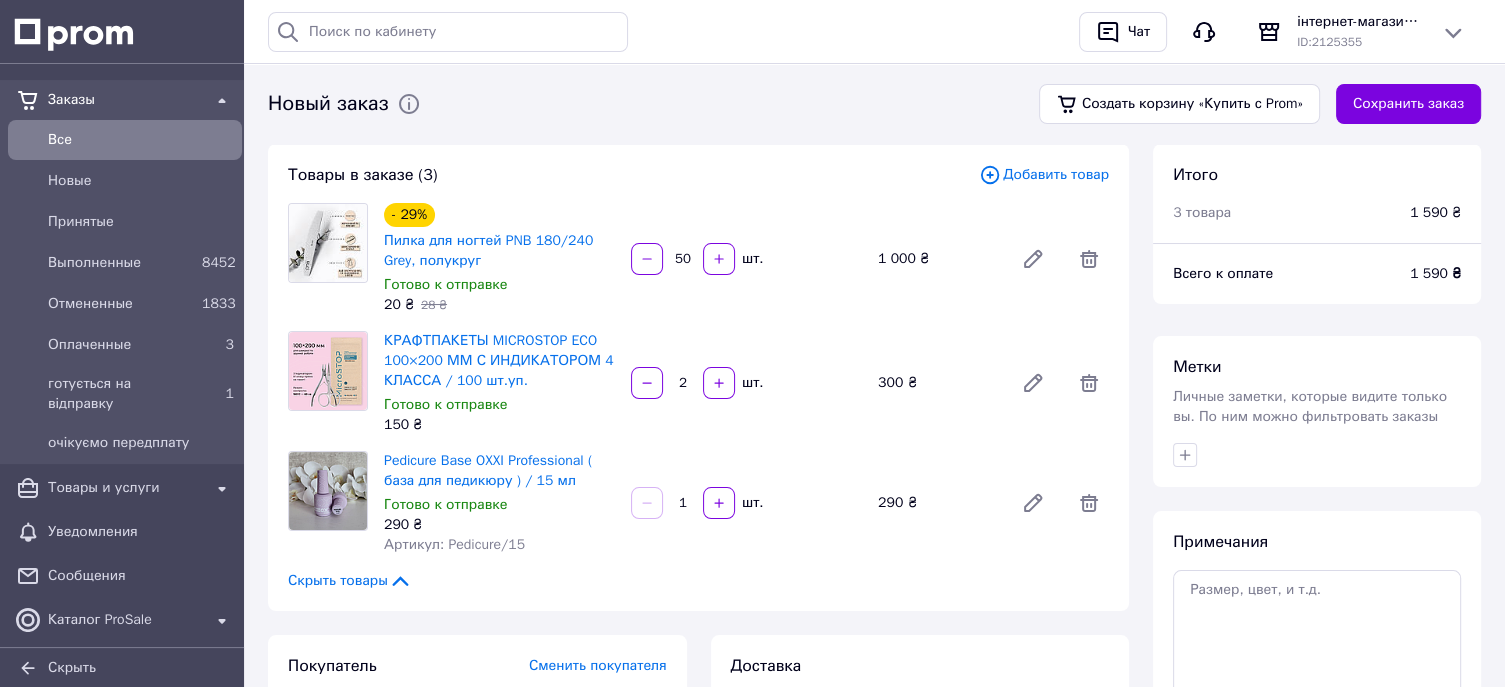 click on "Добавить товар" at bounding box center (1044, 175) 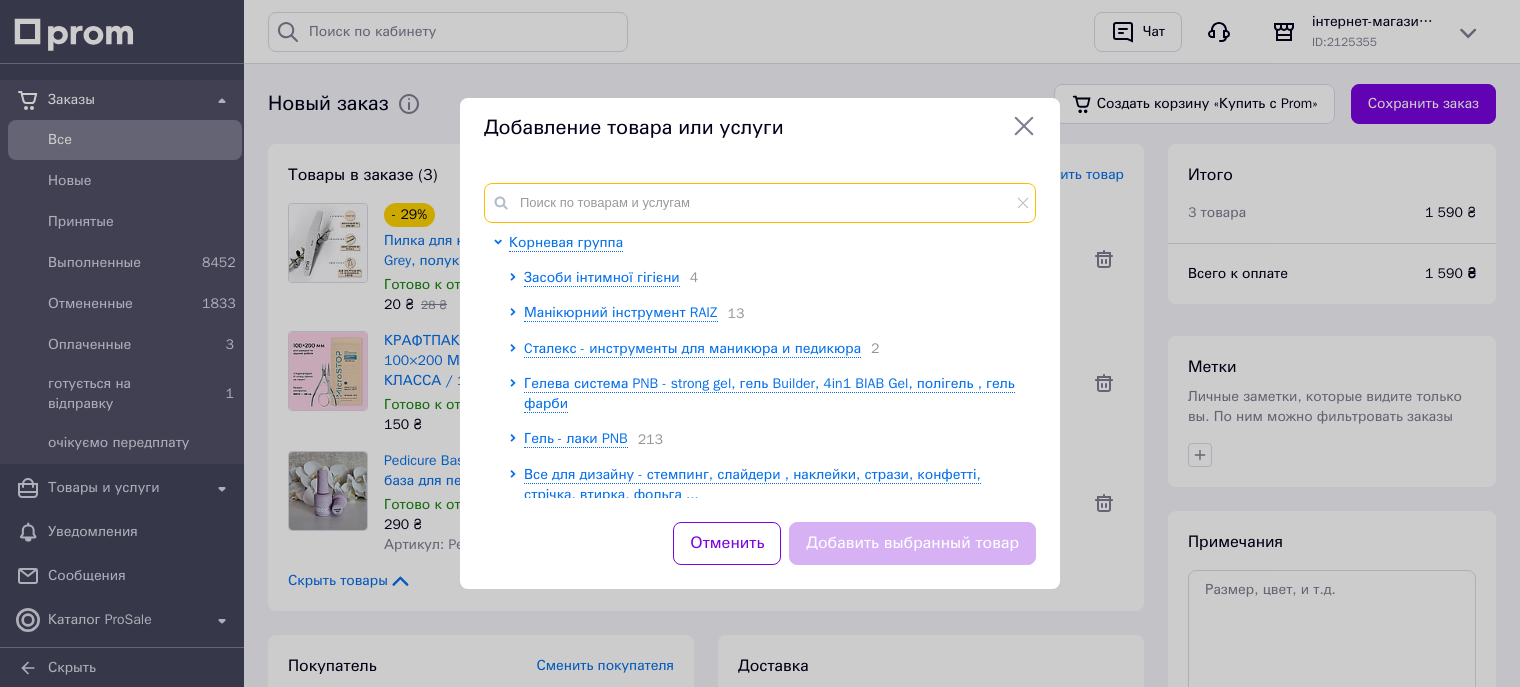 click at bounding box center (760, 203) 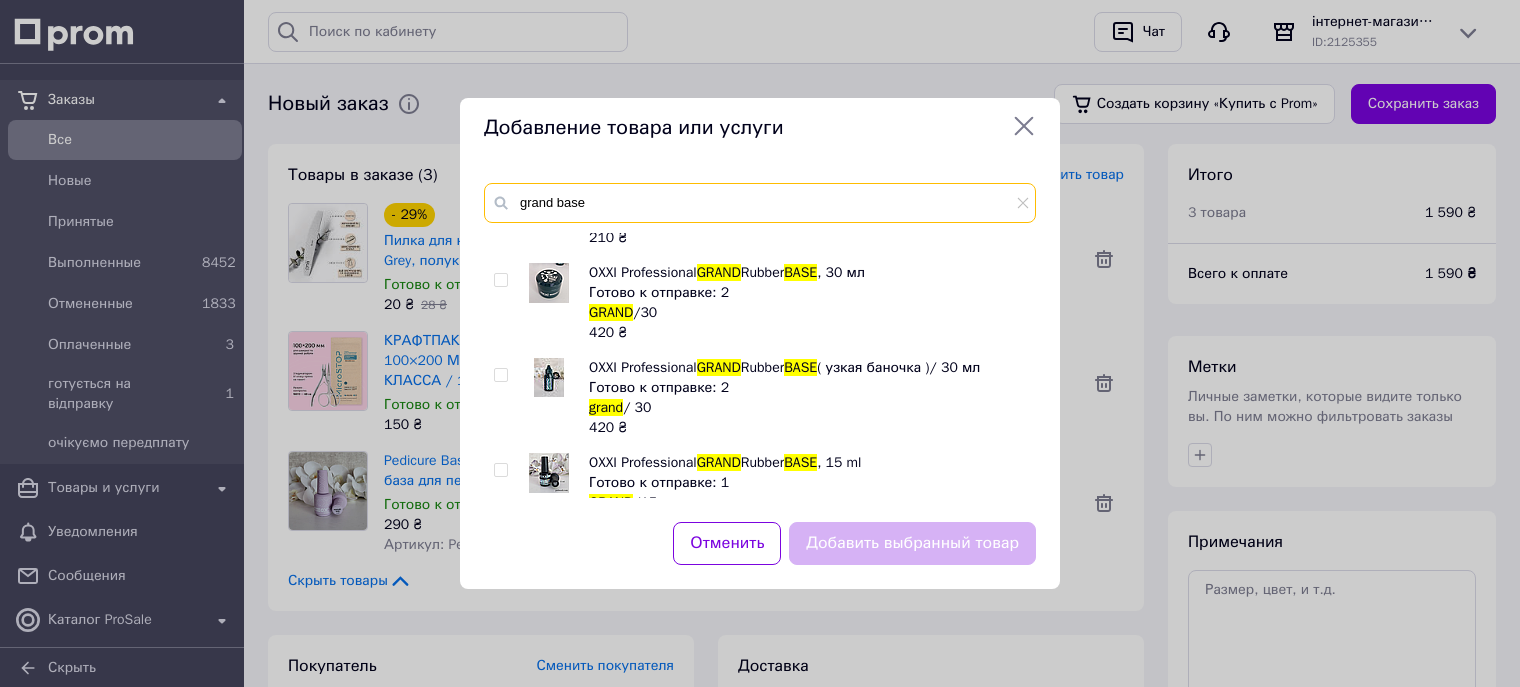 scroll, scrollTop: 100, scrollLeft: 0, axis: vertical 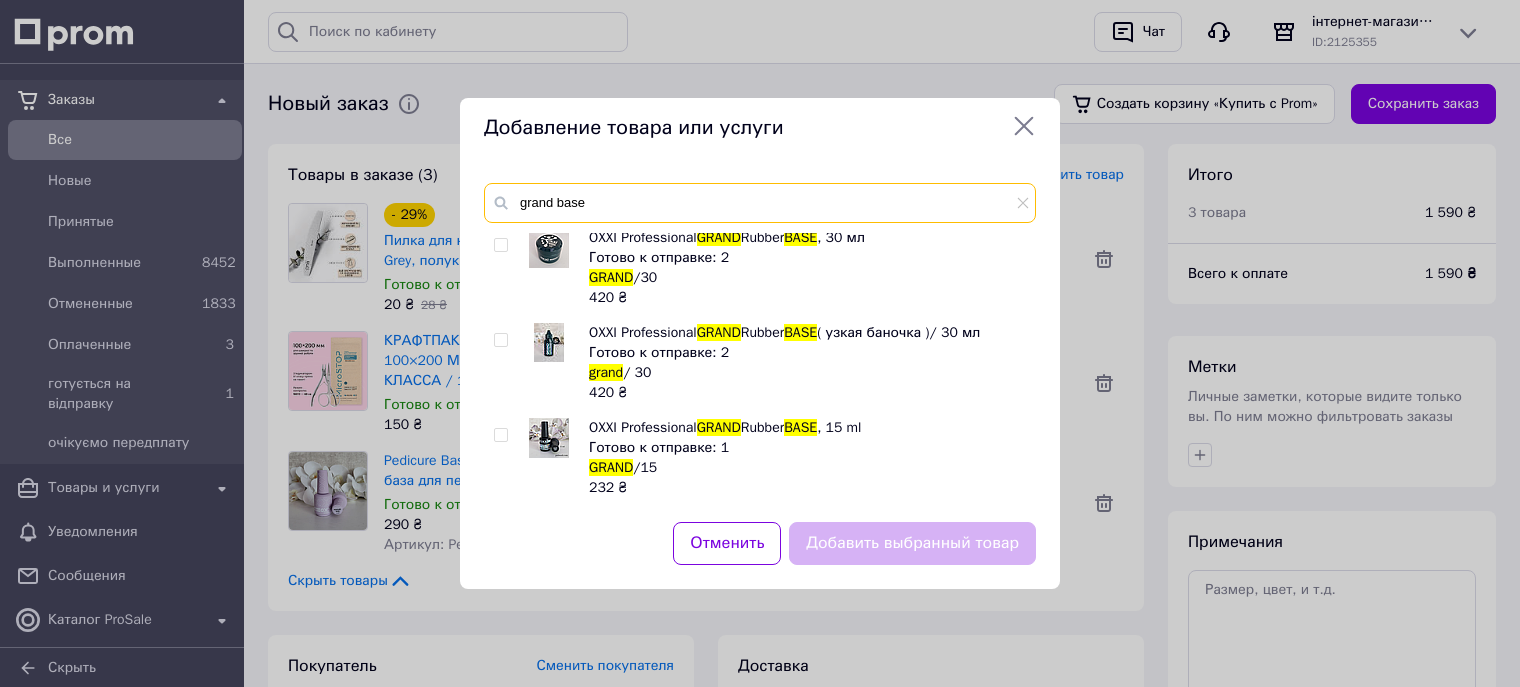 type on "grand base" 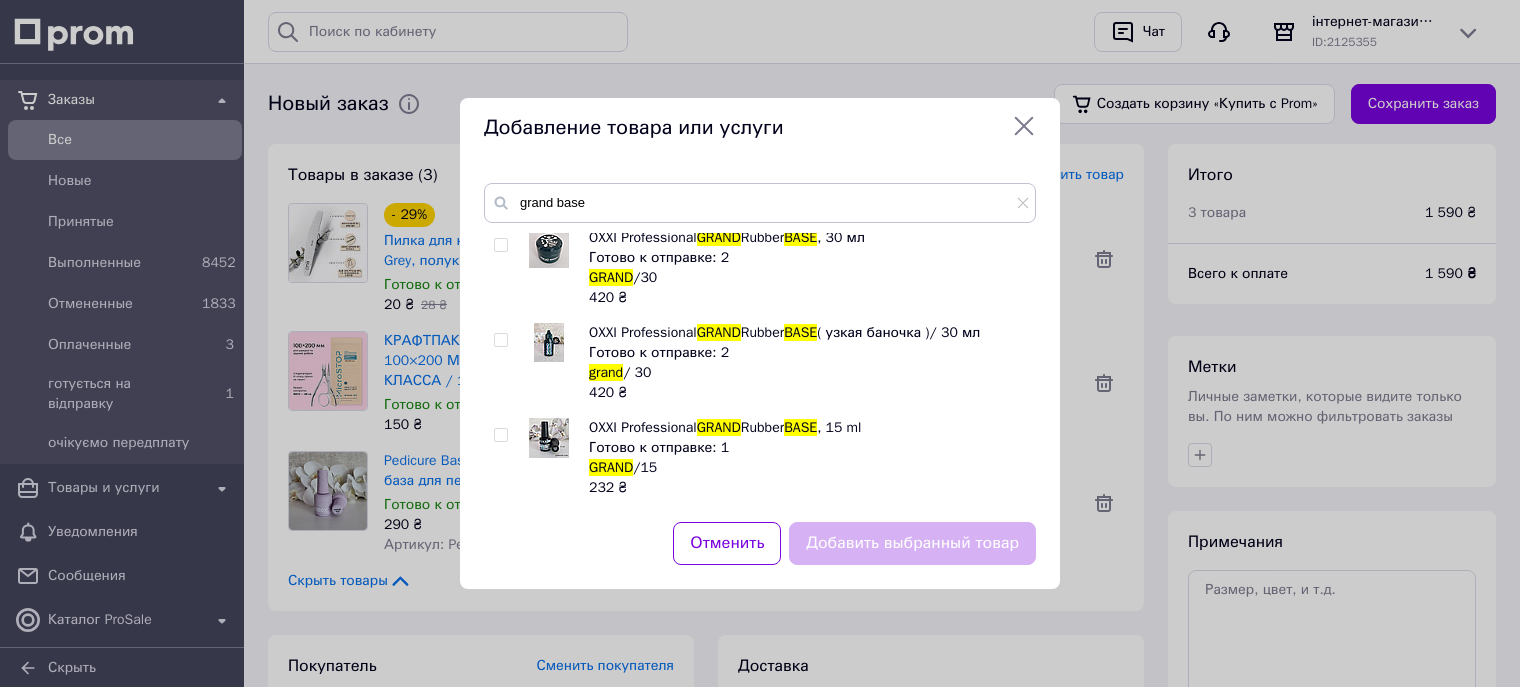 click at bounding box center (500, 245) 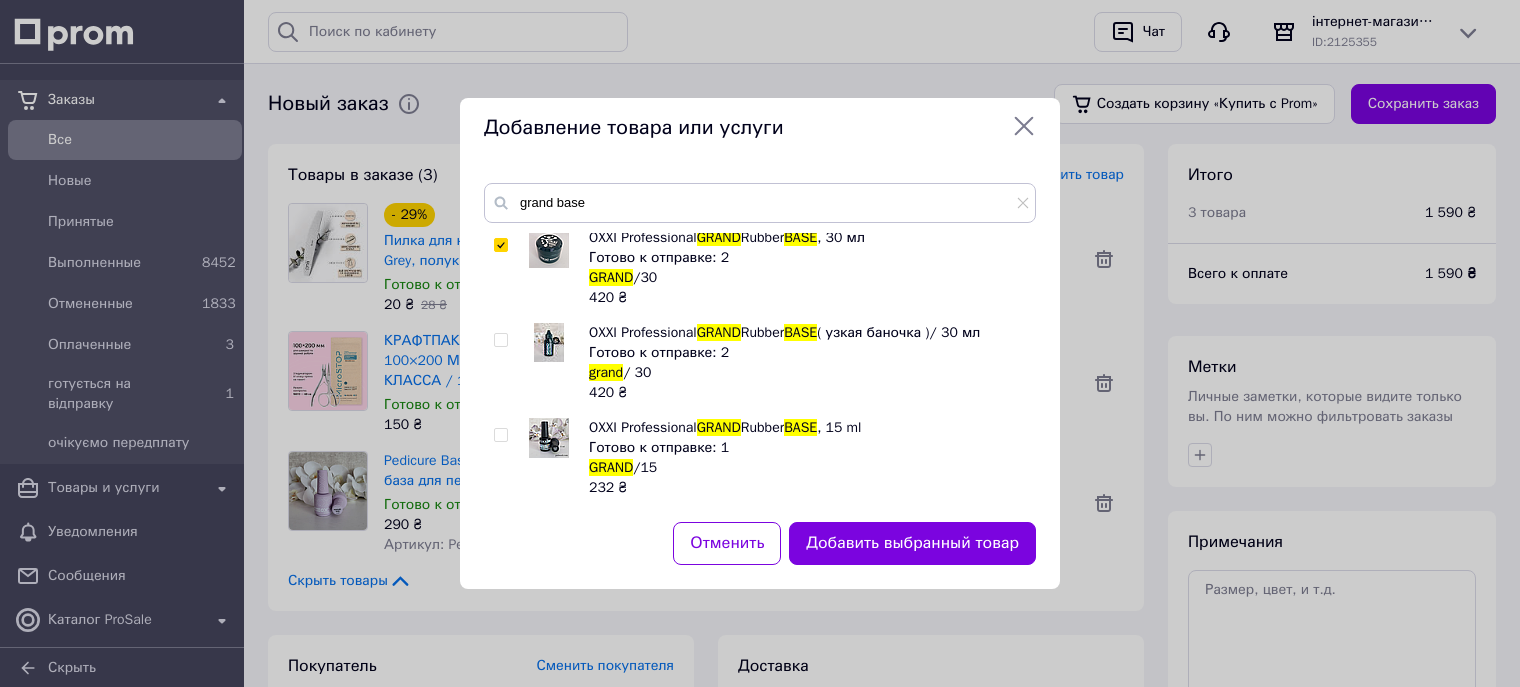 click at bounding box center [500, 340] 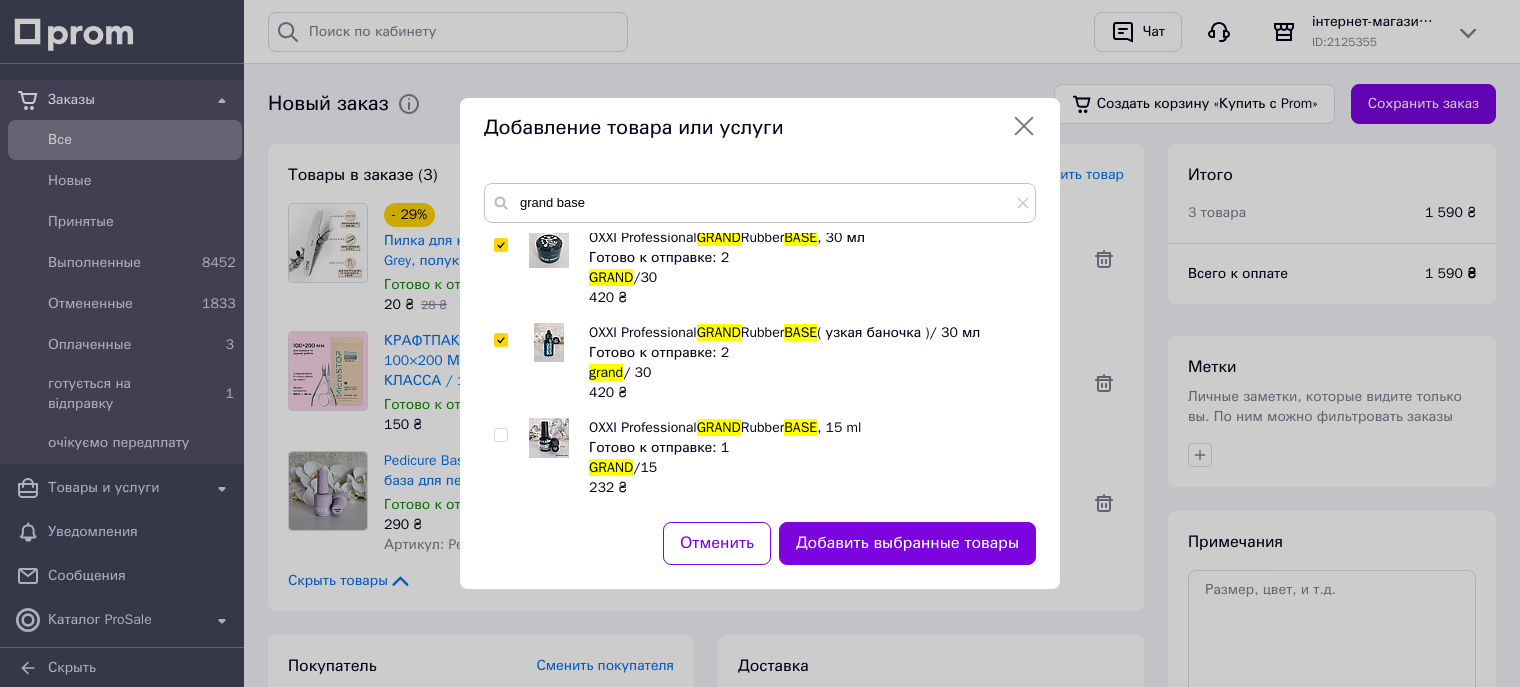 click at bounding box center [500, 435] 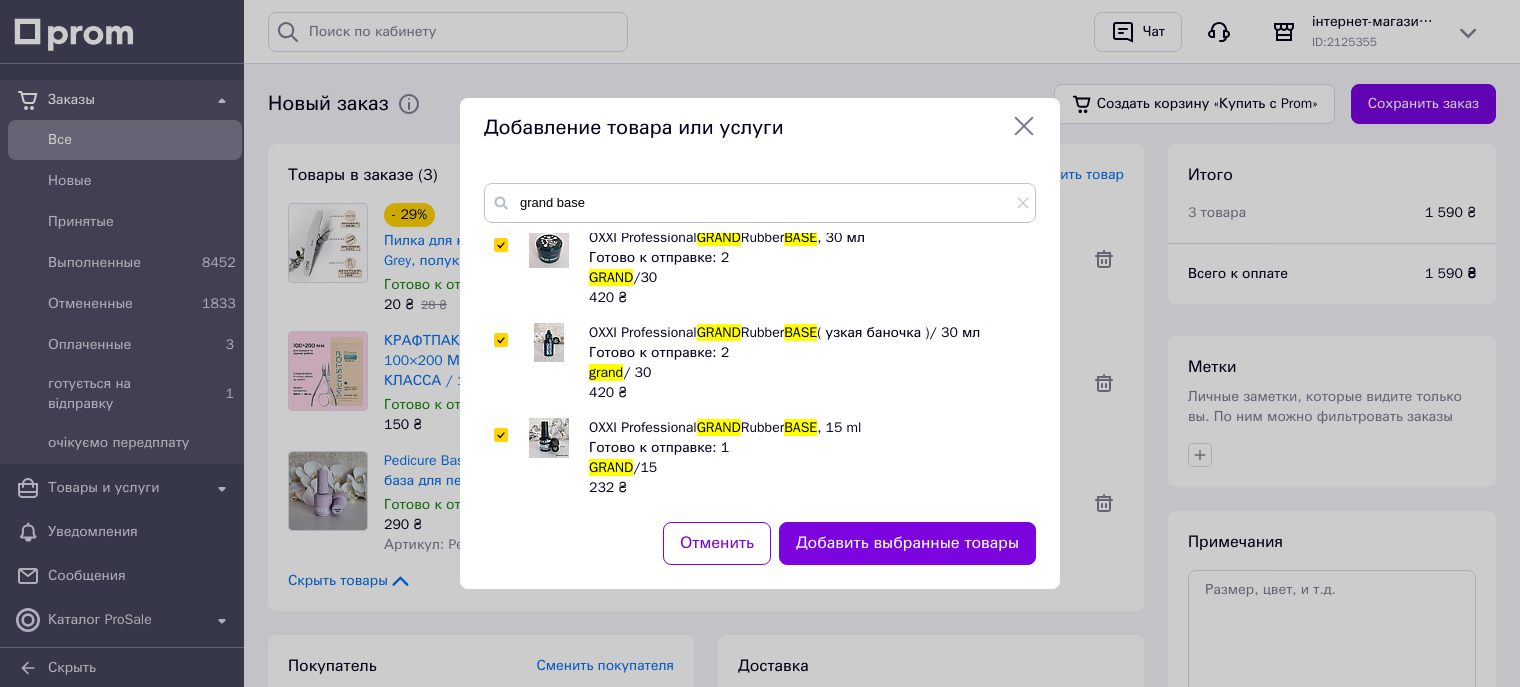 checkbox on "true" 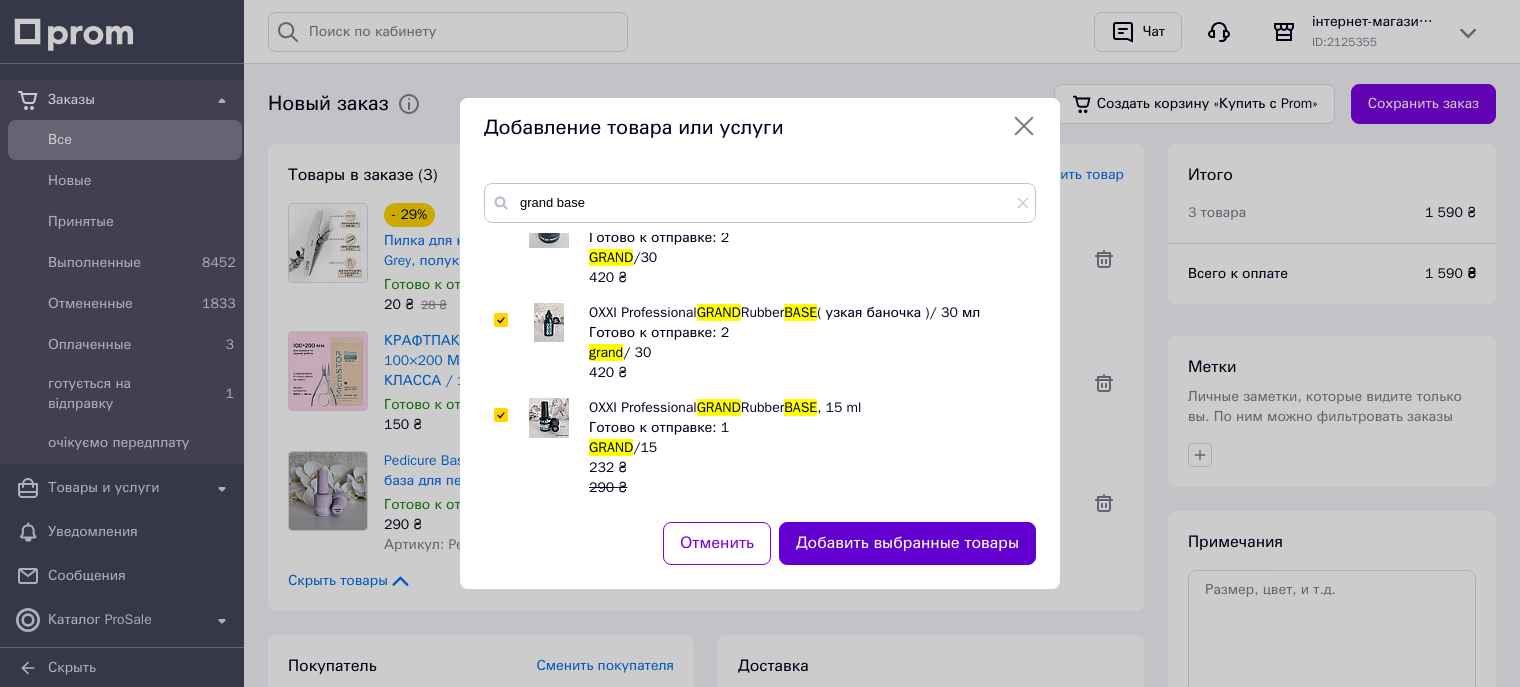 click on "Добавить выбранные товары" at bounding box center [907, 543] 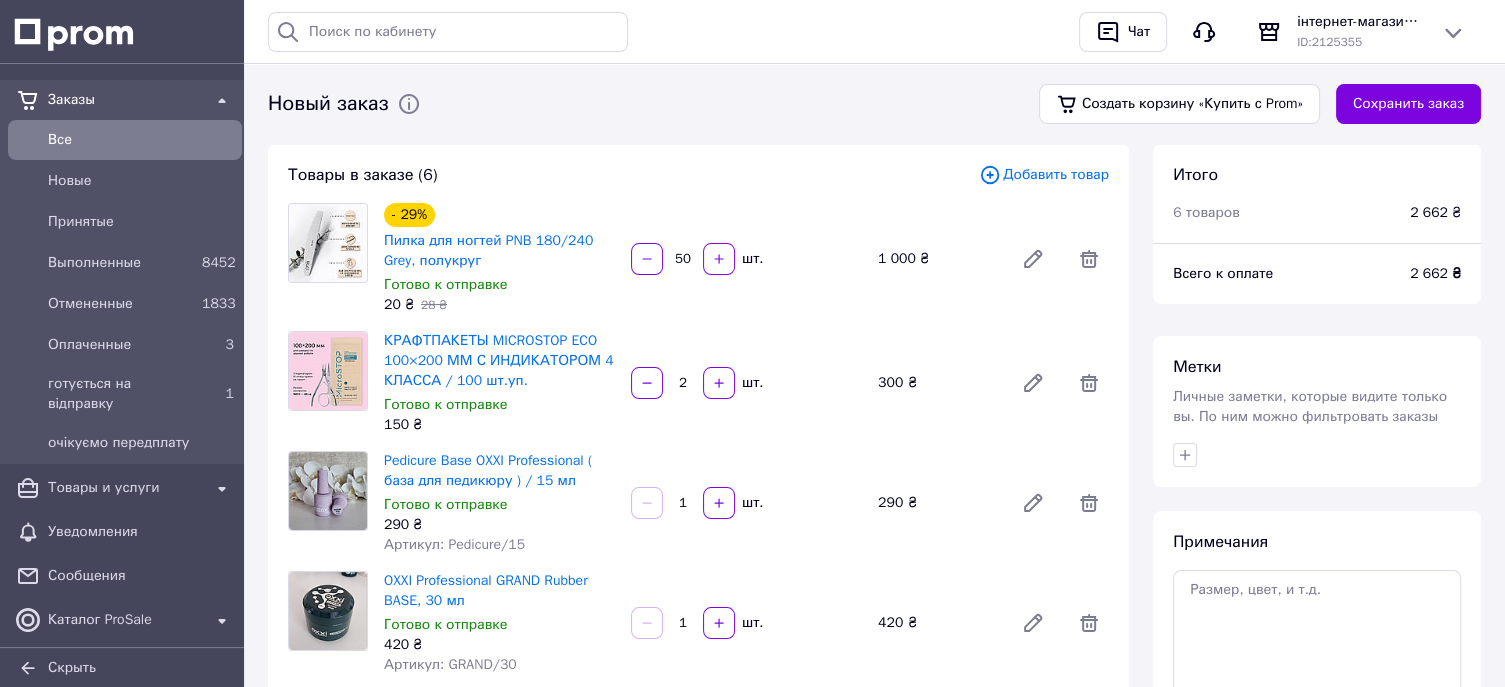 click on "Добавить товар" at bounding box center (1044, 175) 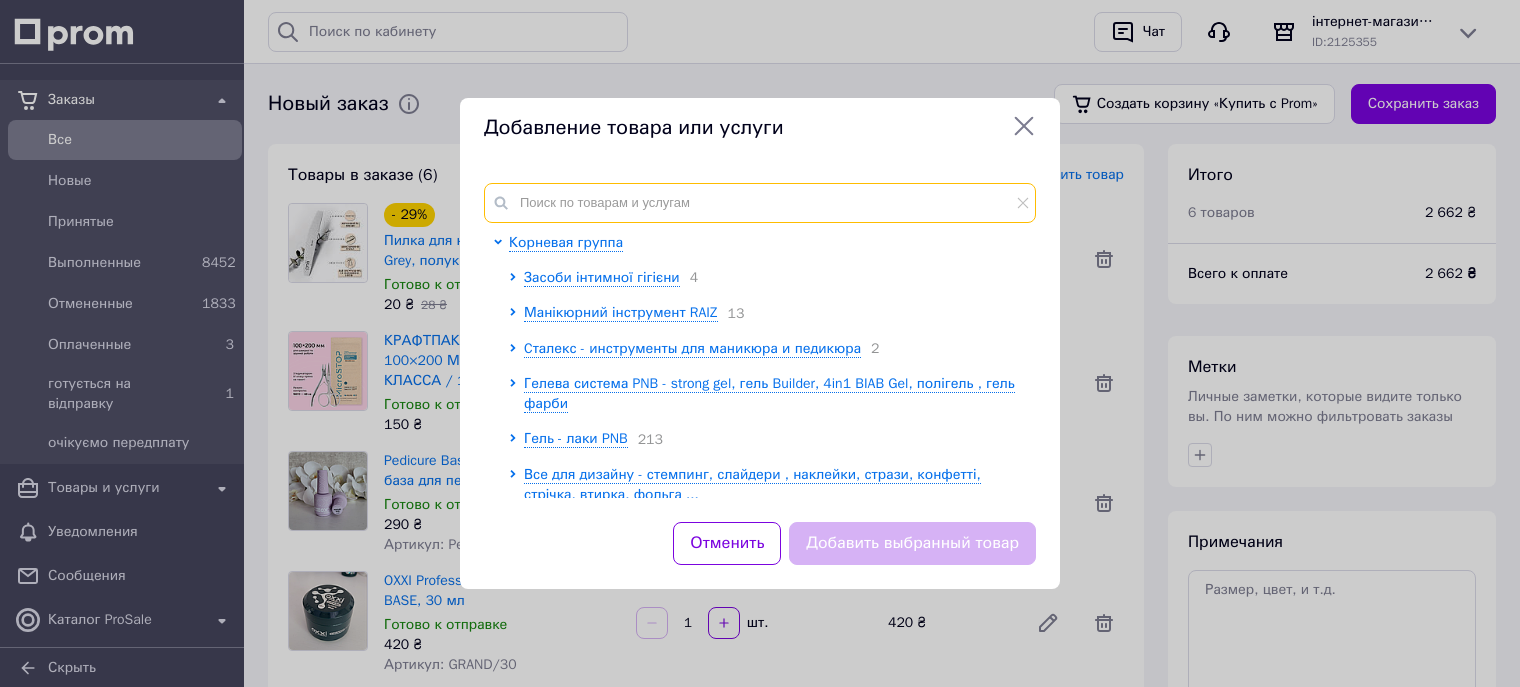 click at bounding box center [760, 203] 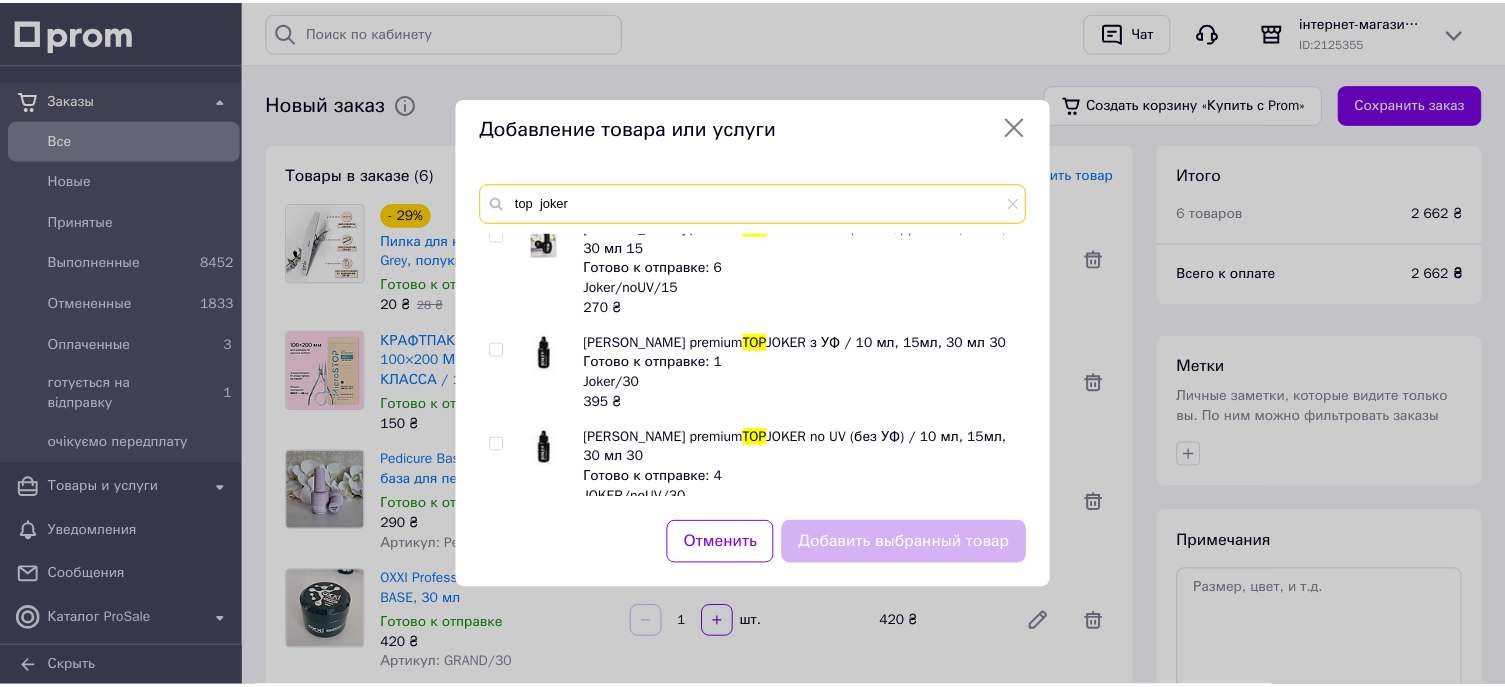 scroll, scrollTop: 330, scrollLeft: 0, axis: vertical 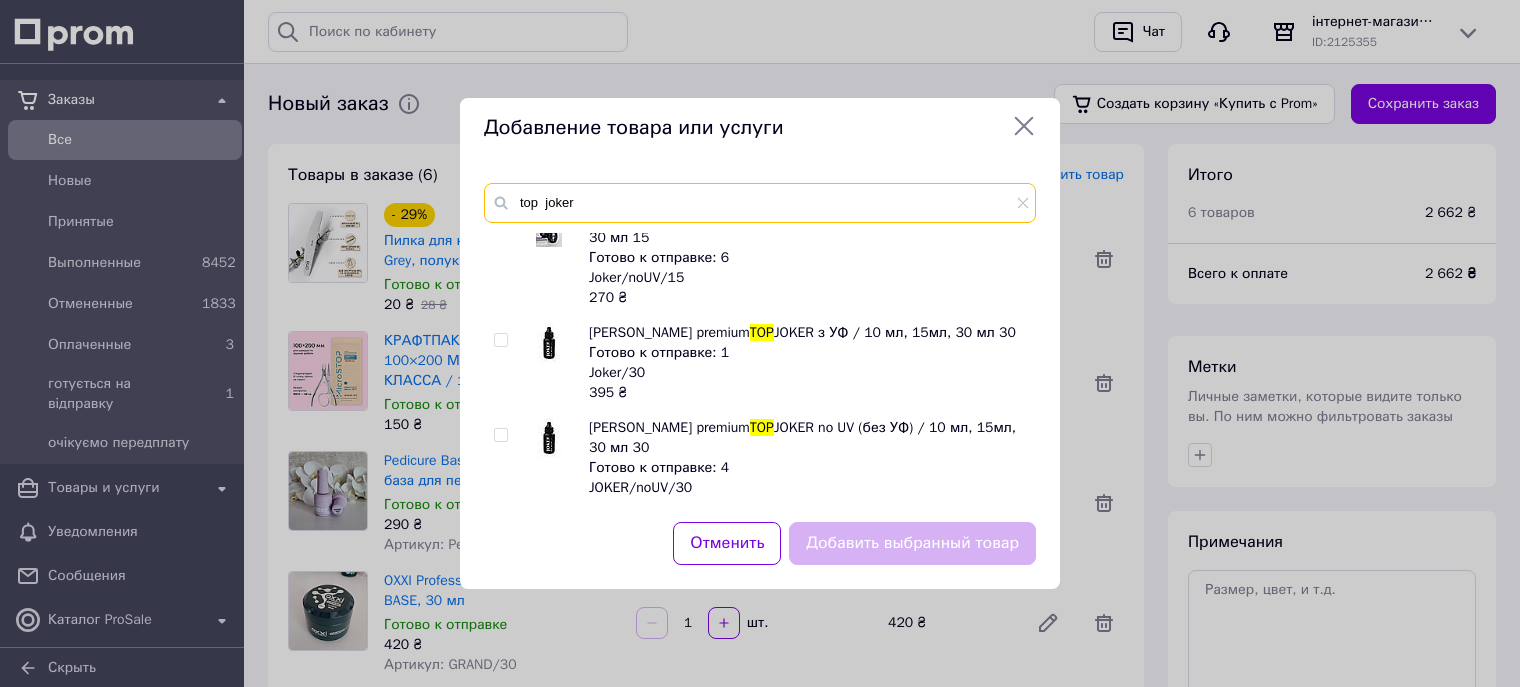 type on "top  joker" 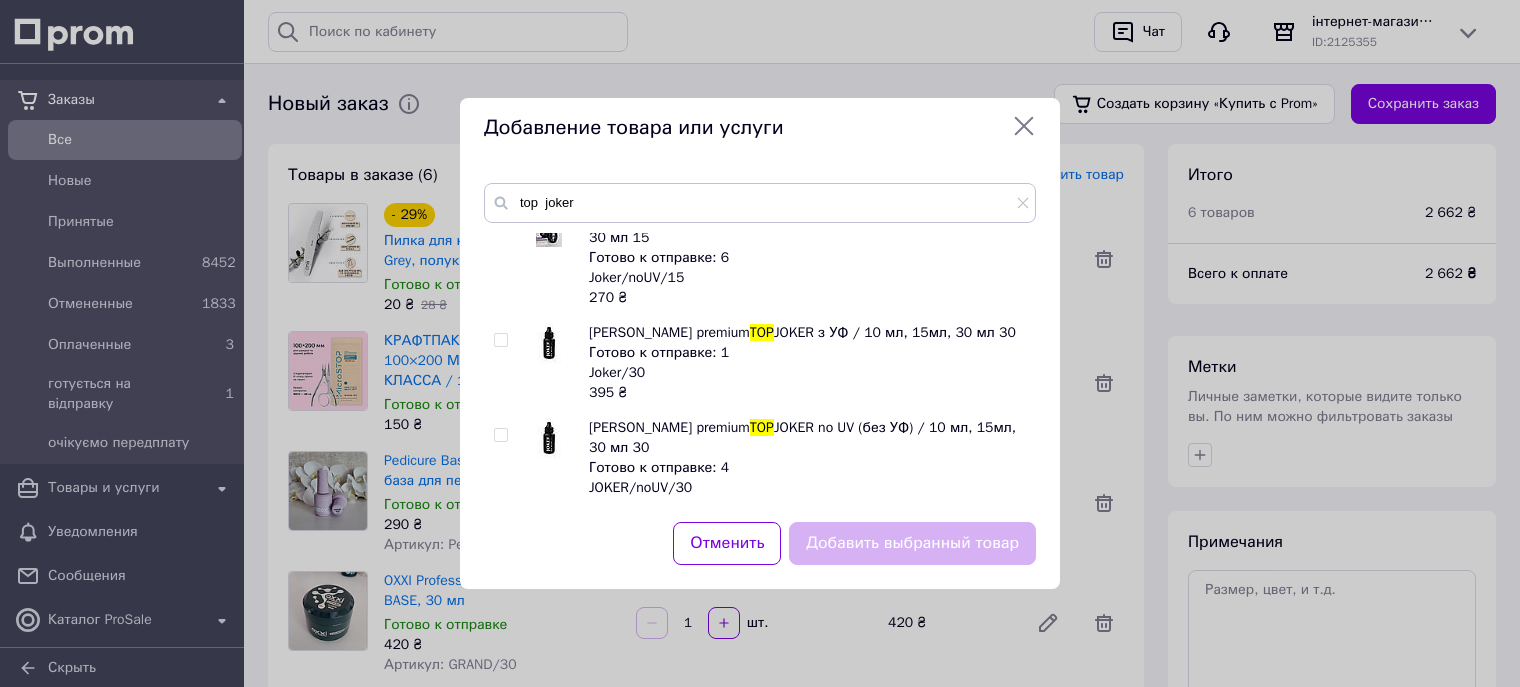 click at bounding box center [500, 435] 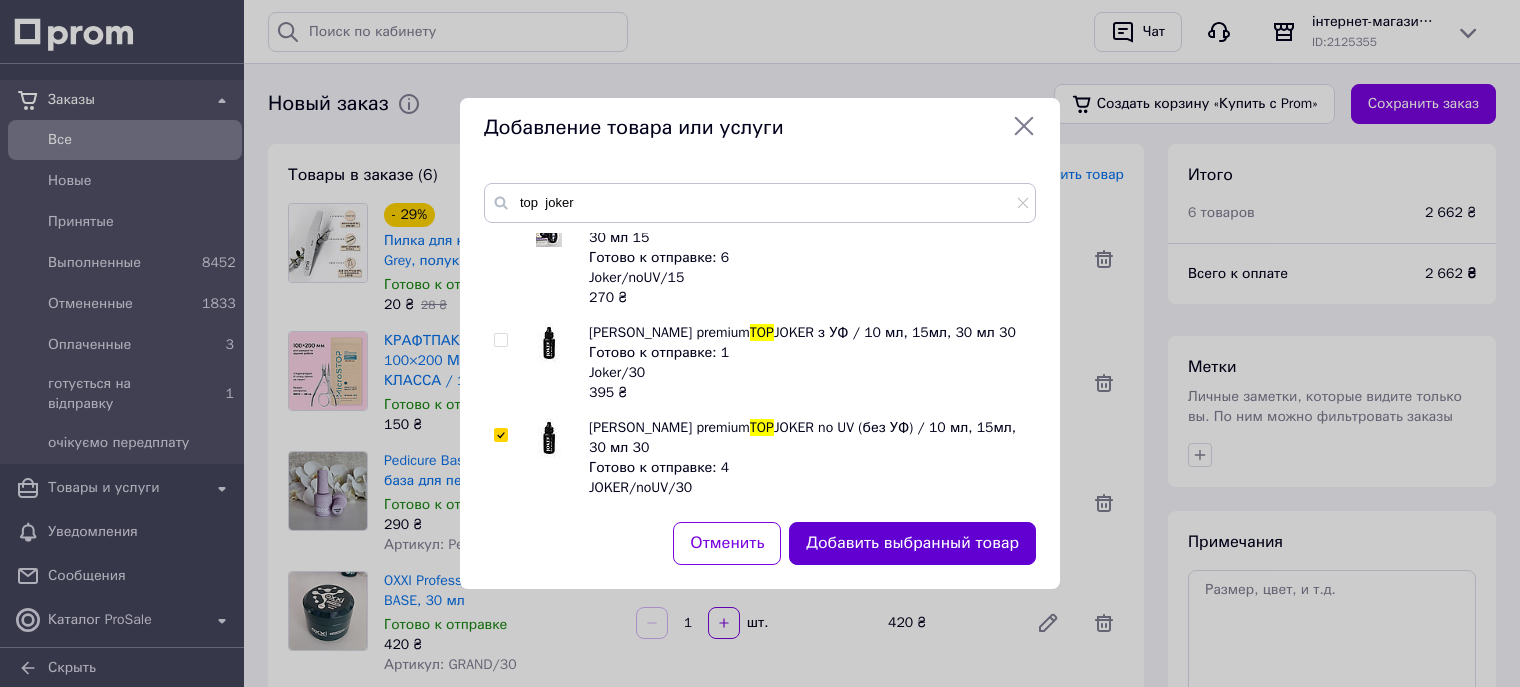 click on "Добавить выбранный товар" at bounding box center [912, 543] 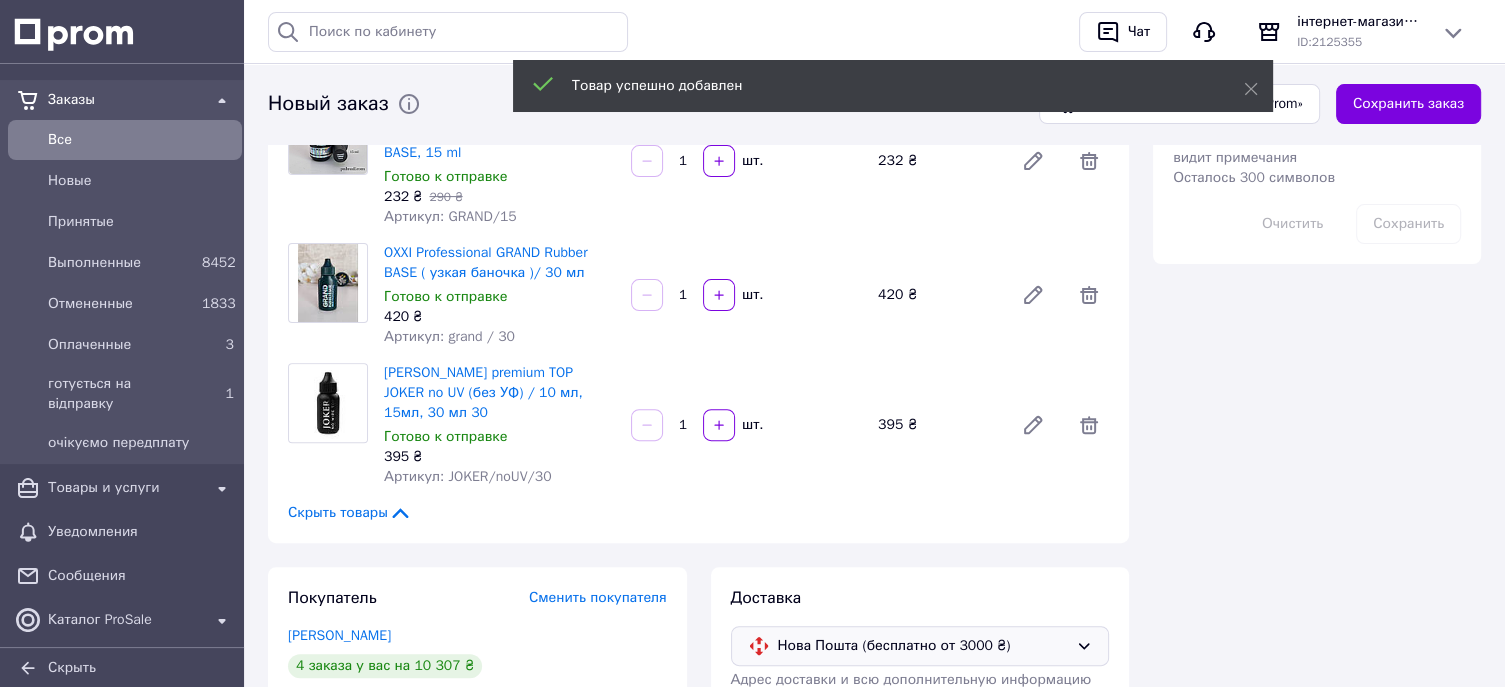scroll, scrollTop: 600, scrollLeft: 0, axis: vertical 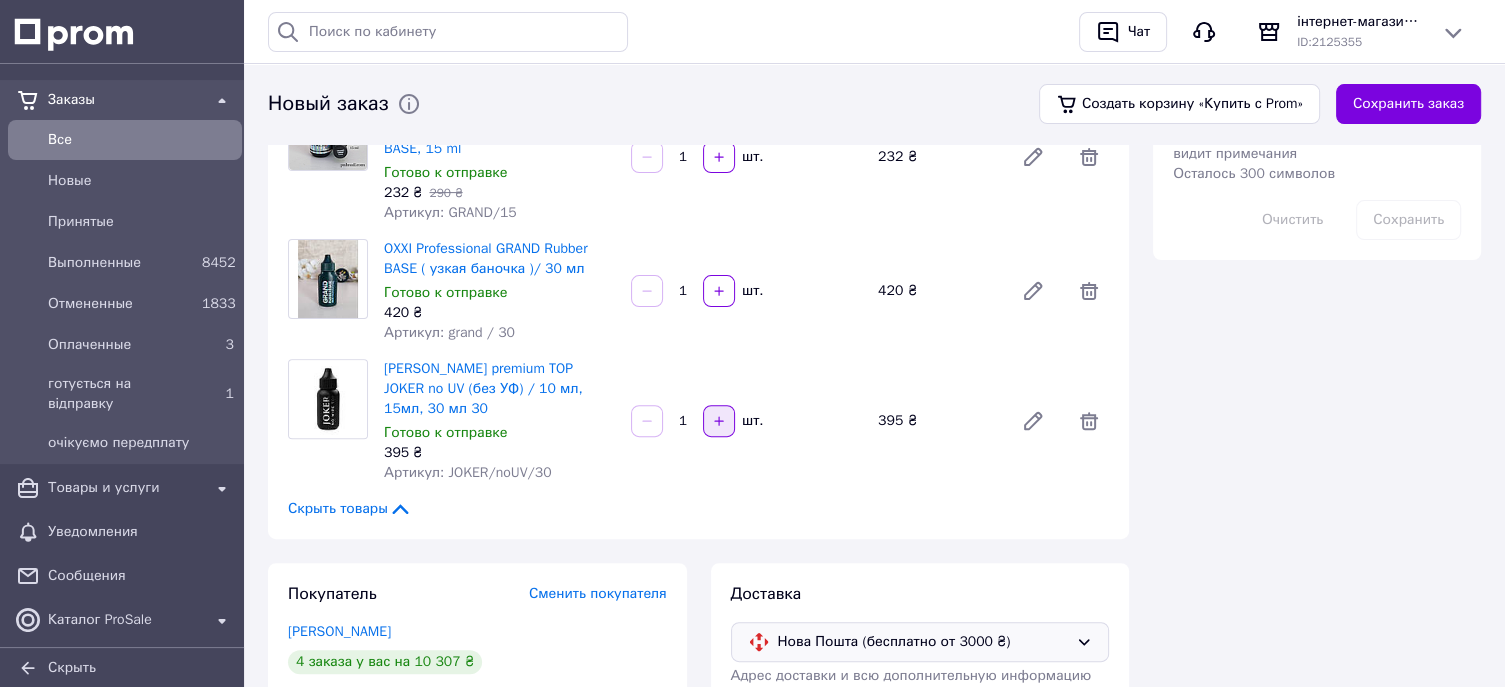 click at bounding box center [719, 421] 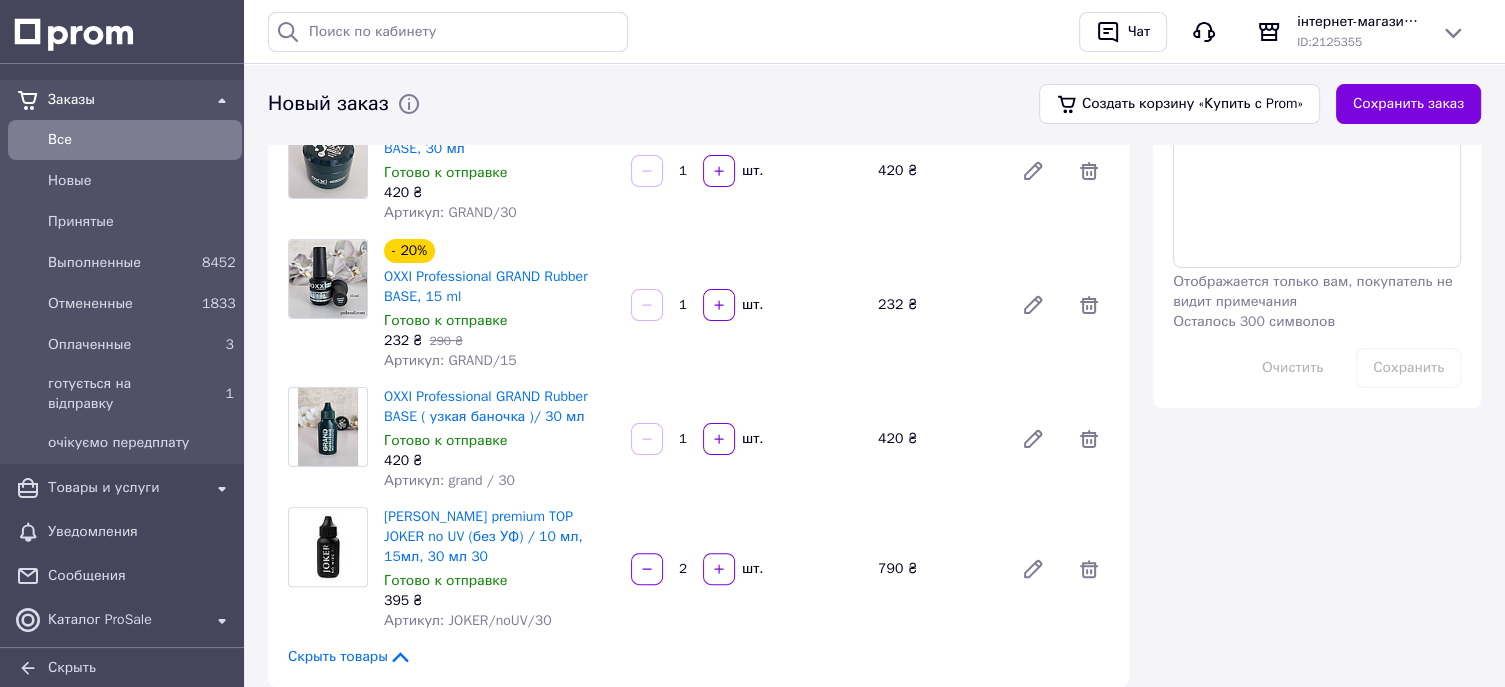 scroll, scrollTop: 600, scrollLeft: 0, axis: vertical 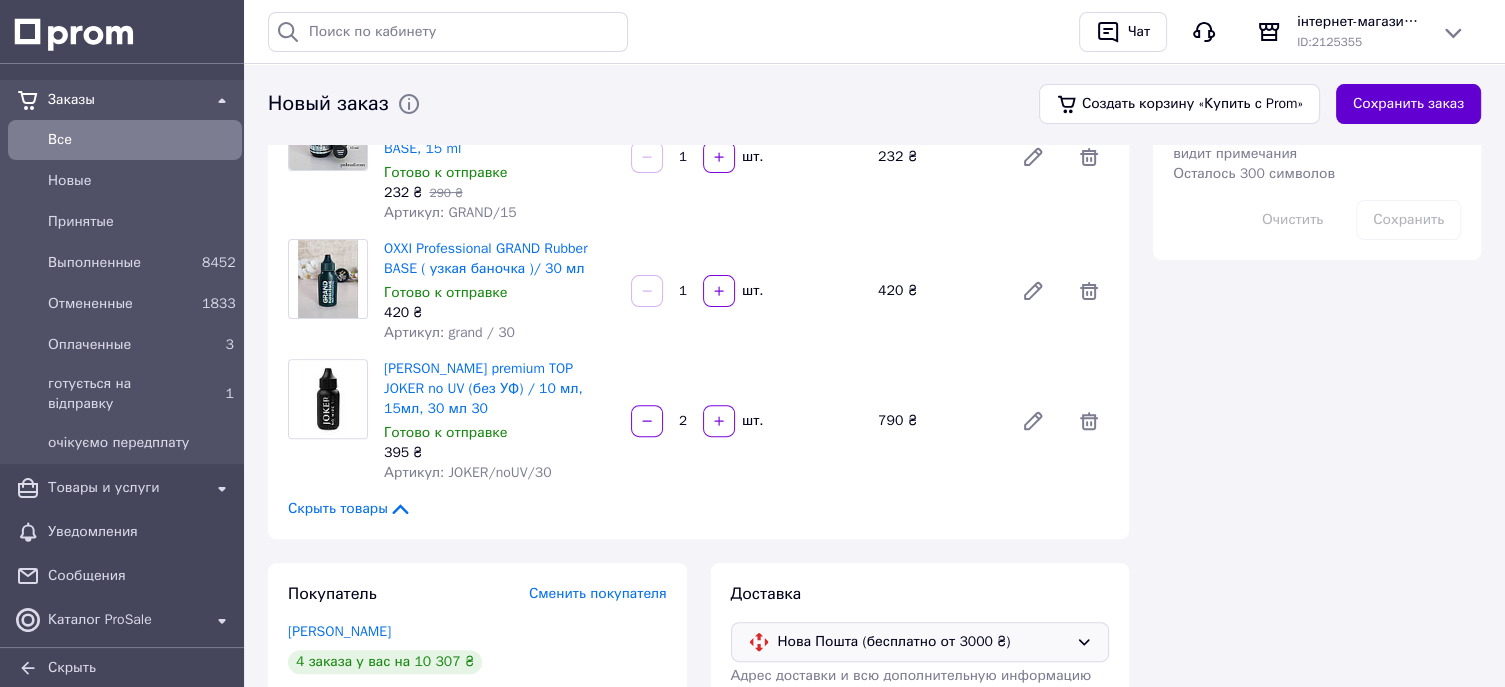 click on "Сохранить заказ" at bounding box center [1408, 104] 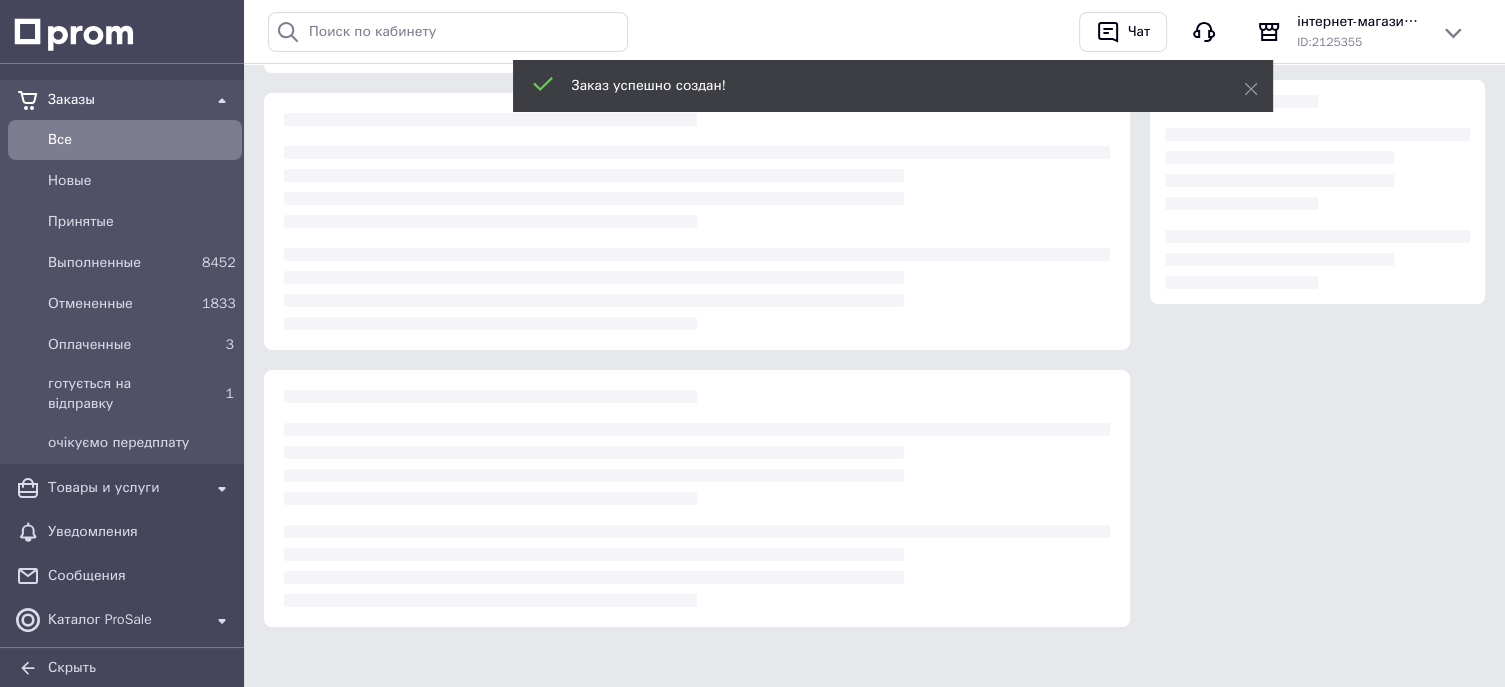 scroll, scrollTop: 0, scrollLeft: 0, axis: both 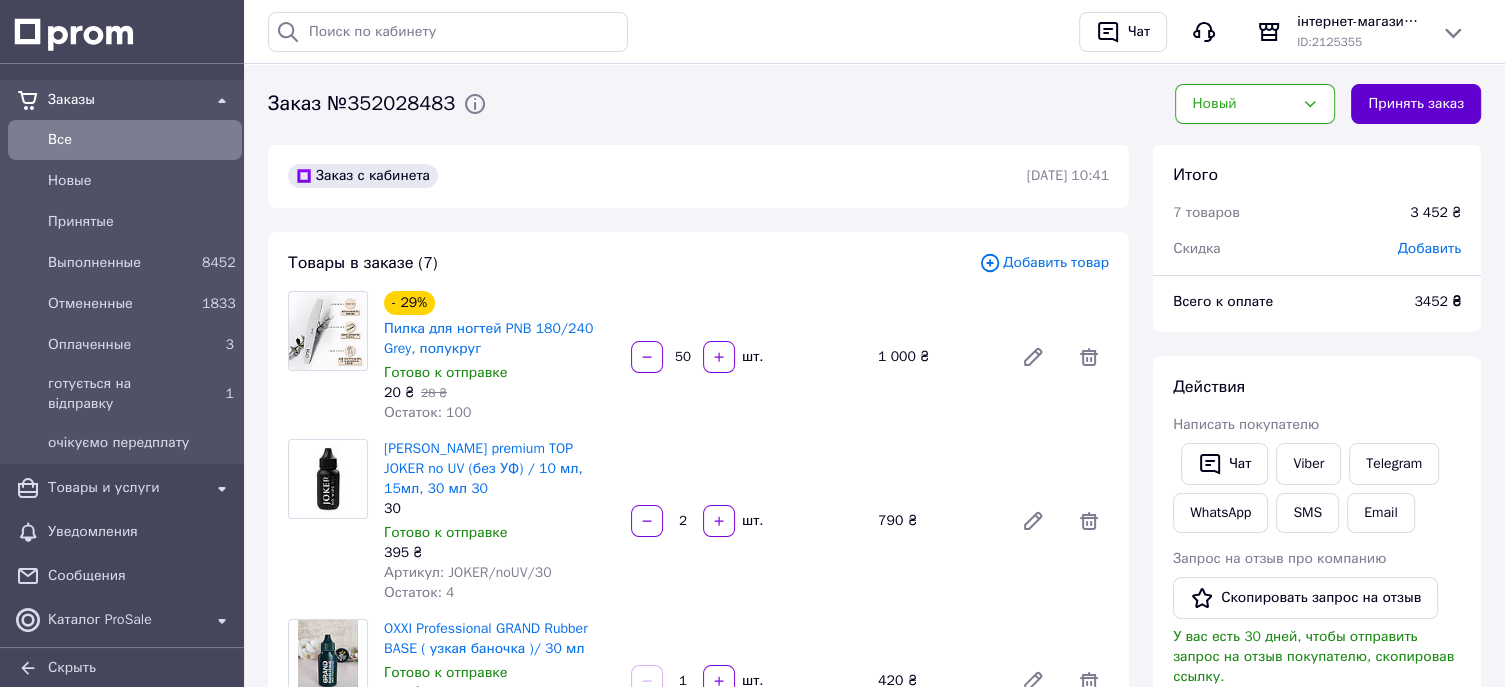 click on "Принять заказ" at bounding box center [1416, 104] 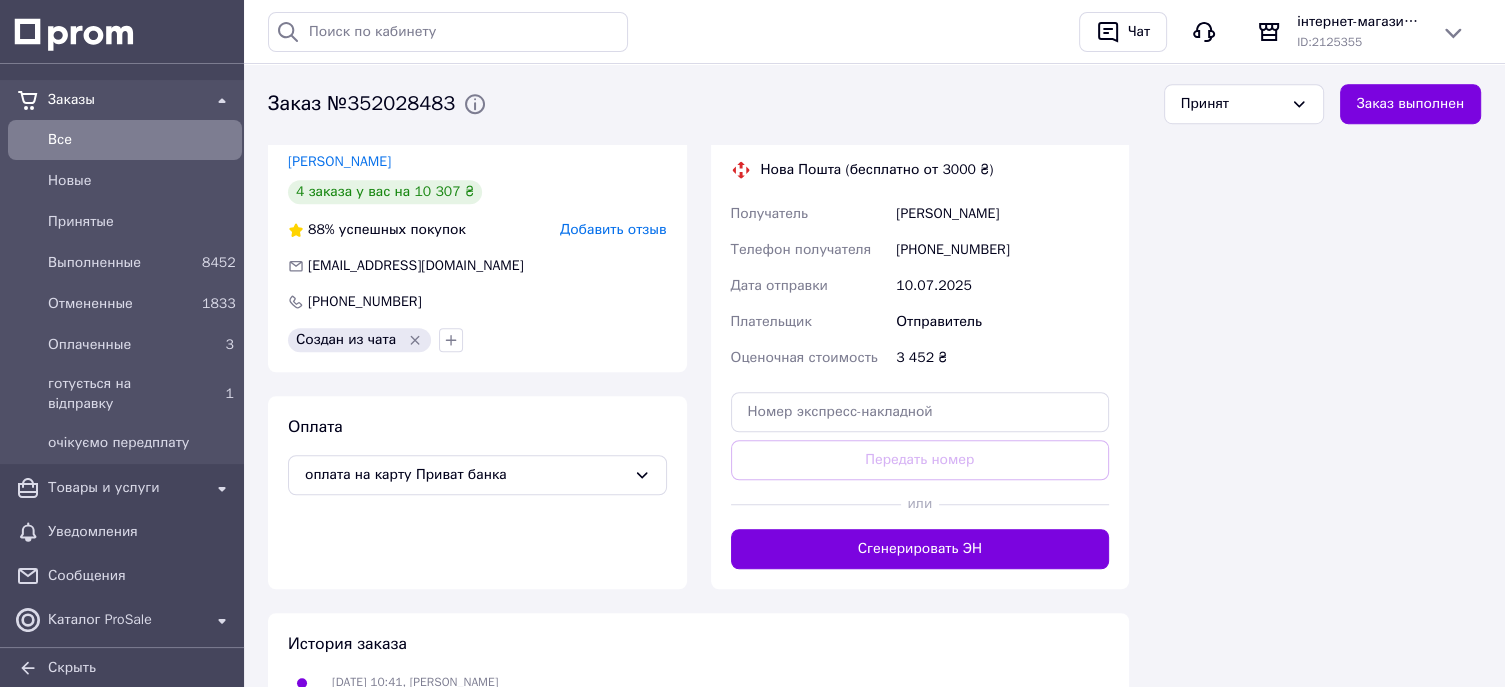 scroll, scrollTop: 1400, scrollLeft: 0, axis: vertical 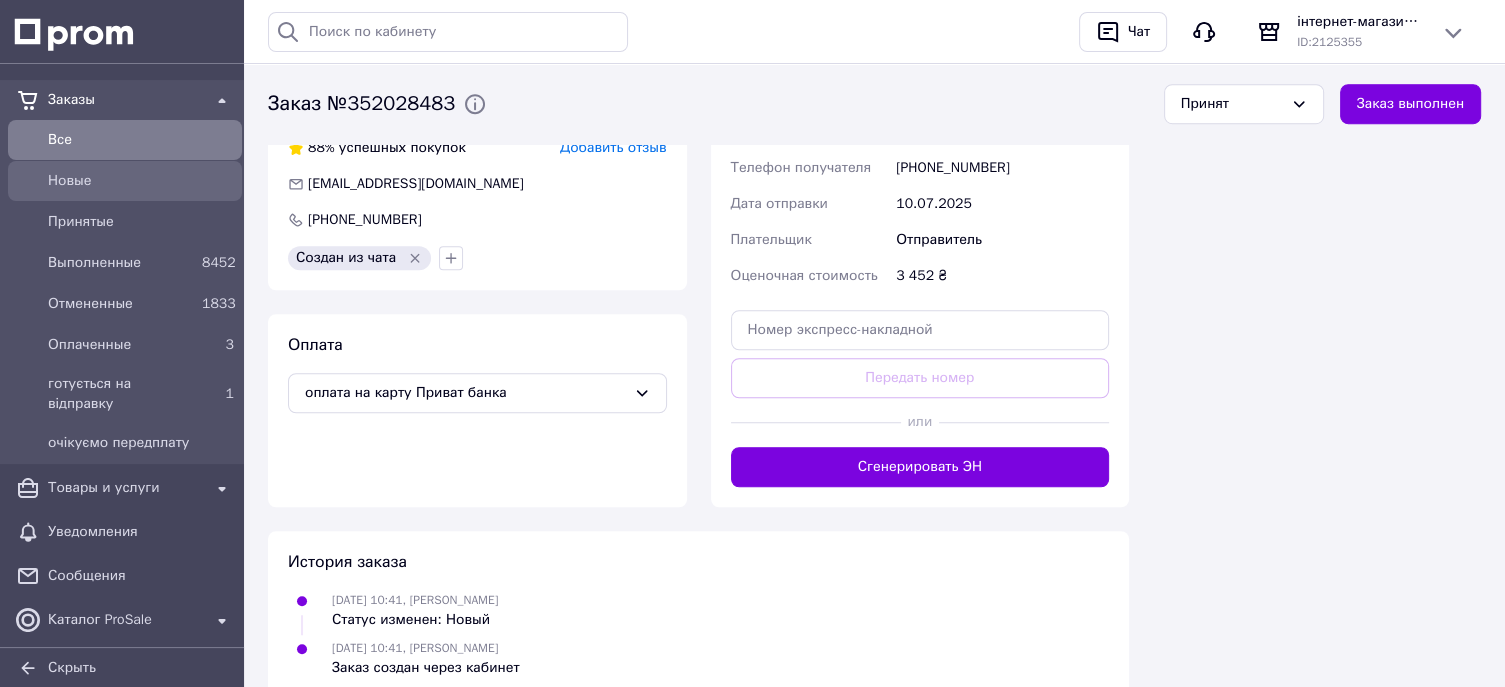 click on "Новые" at bounding box center (141, 181) 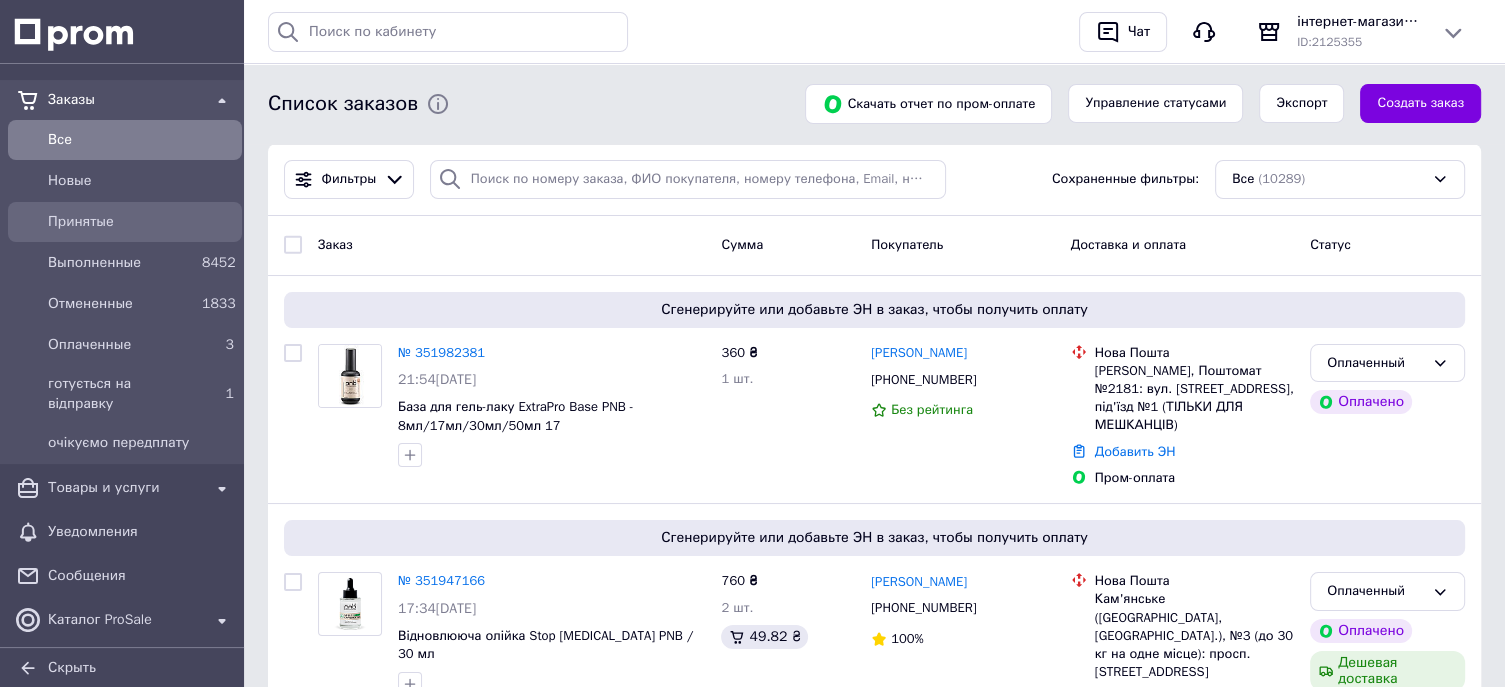 click on "Принятые" at bounding box center (141, 222) 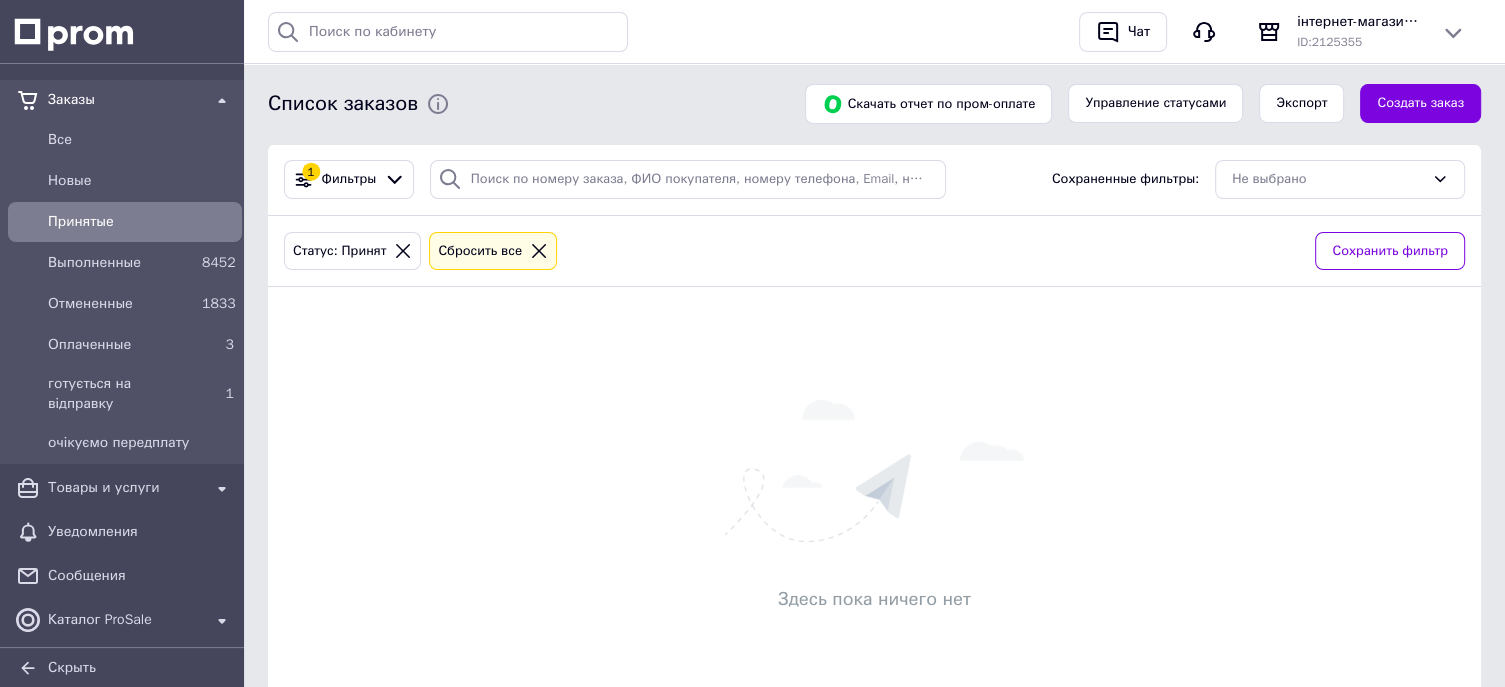 click on "Принятые" at bounding box center [141, 222] 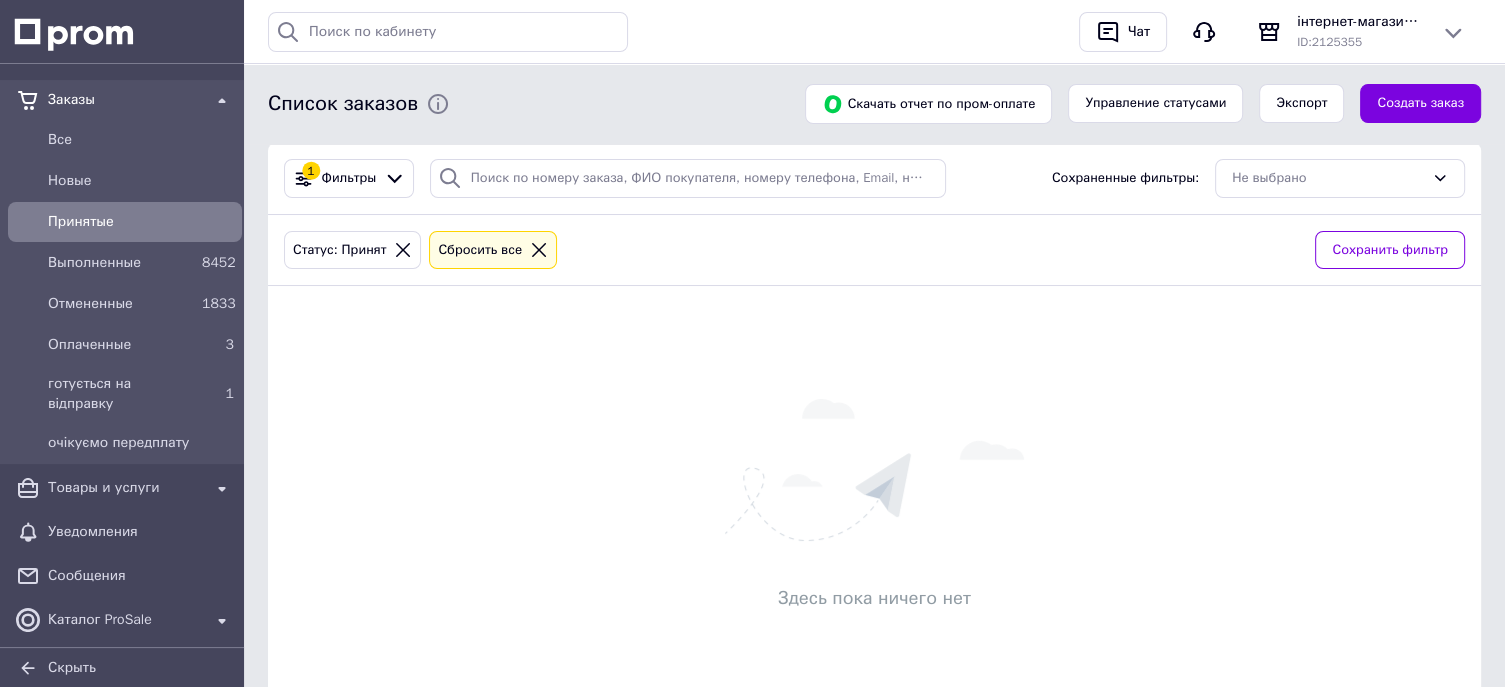 scroll, scrollTop: 0, scrollLeft: 0, axis: both 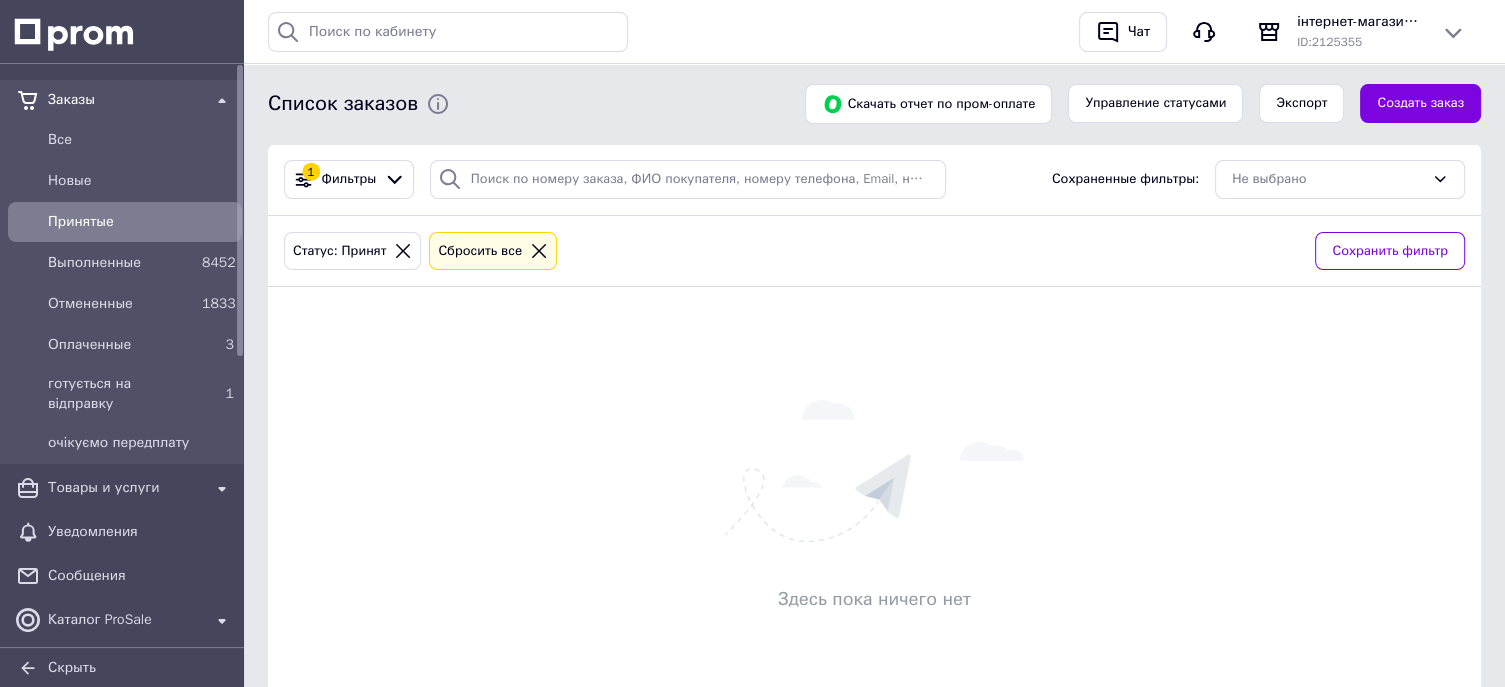 click on "Принятые" at bounding box center (141, 222) 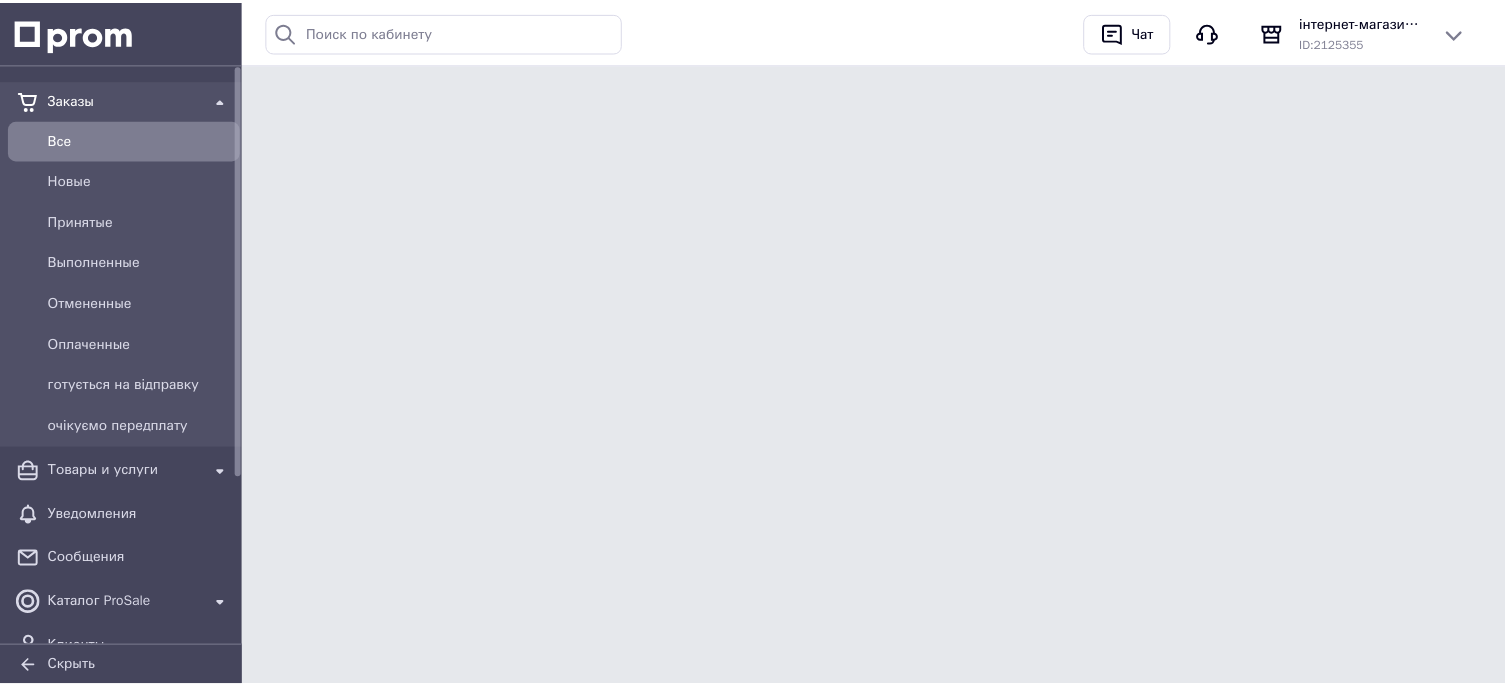 scroll, scrollTop: 0, scrollLeft: 0, axis: both 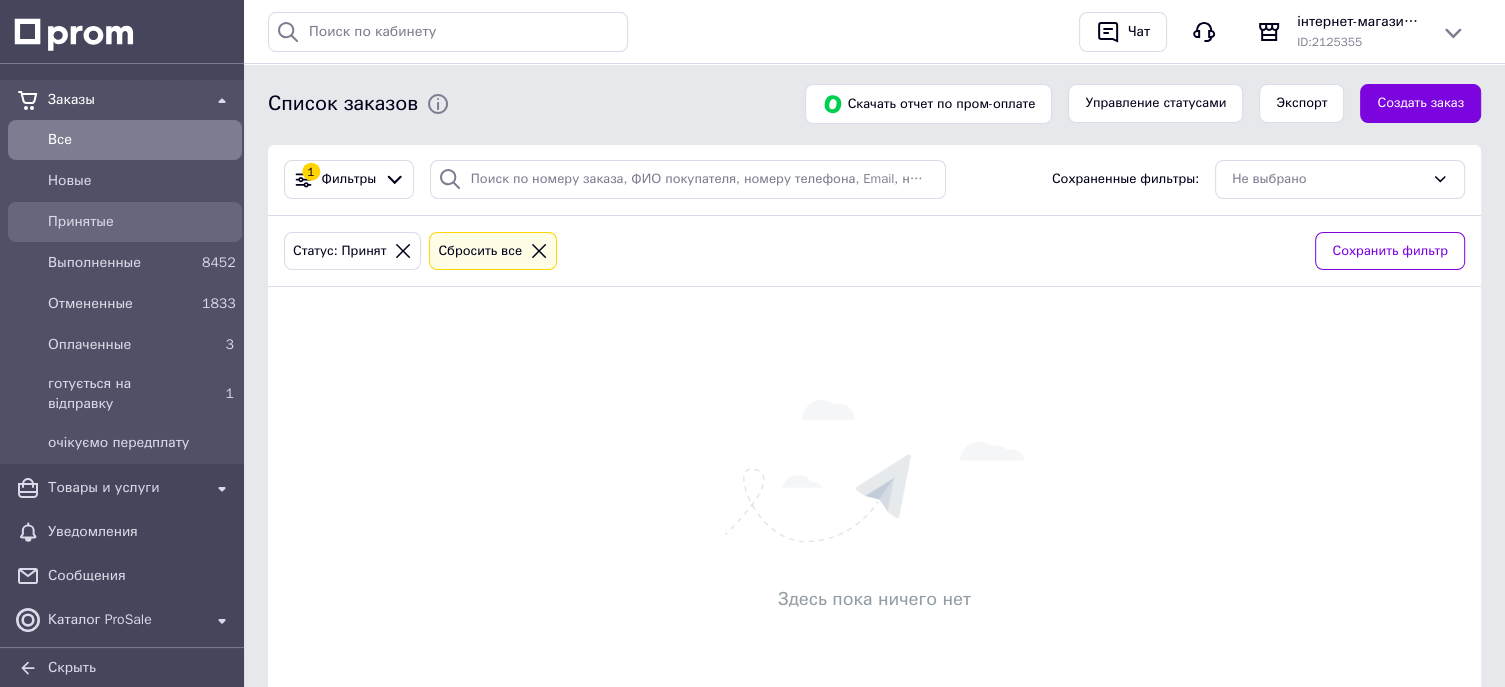 click on "Принятые" at bounding box center [141, 222] 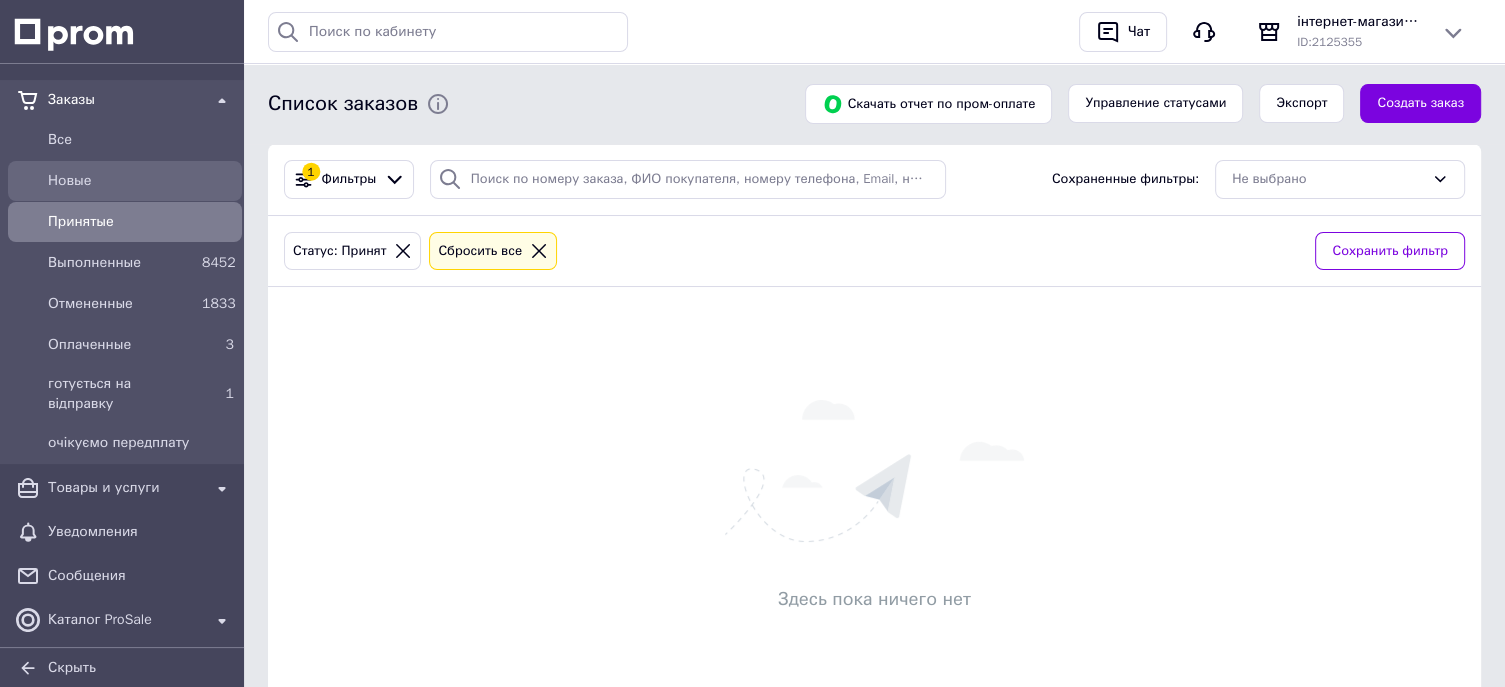 click on "Новые" at bounding box center (141, 181) 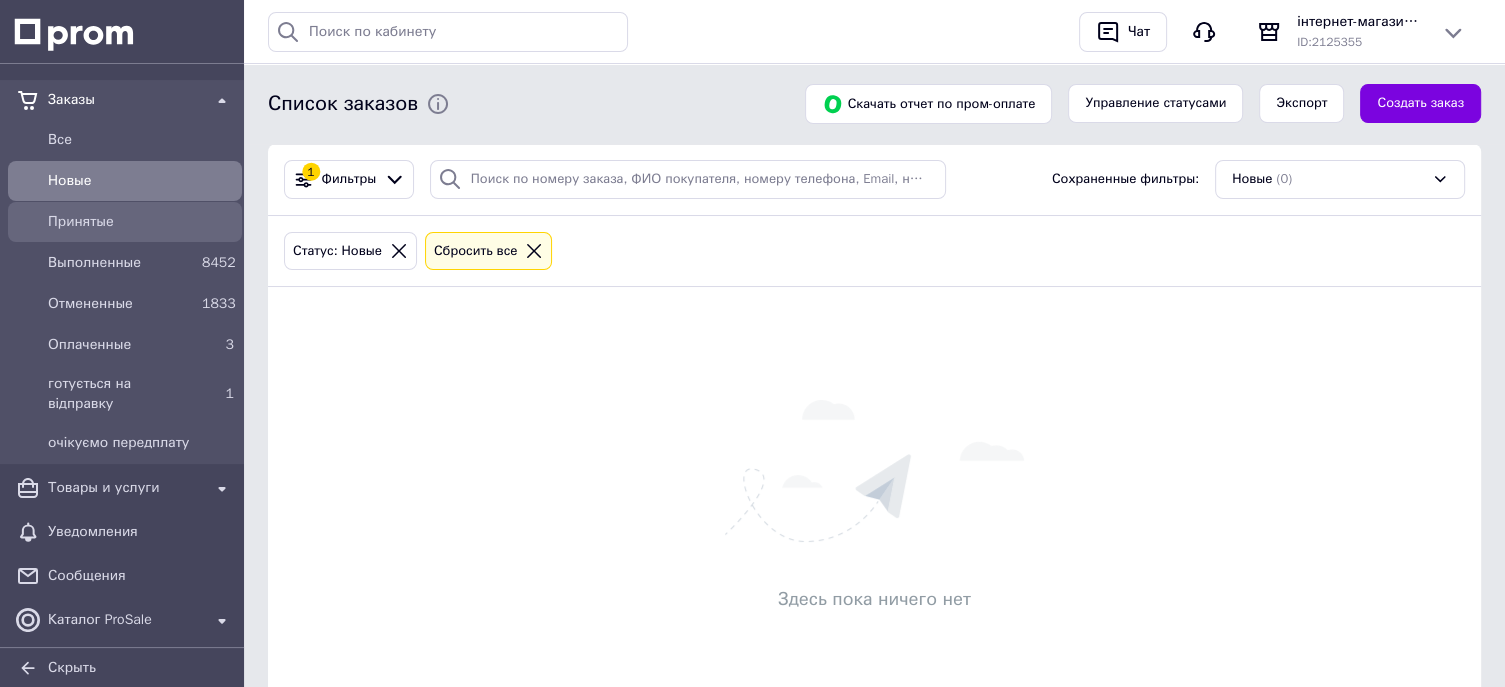 click on "Принятые" at bounding box center (141, 222) 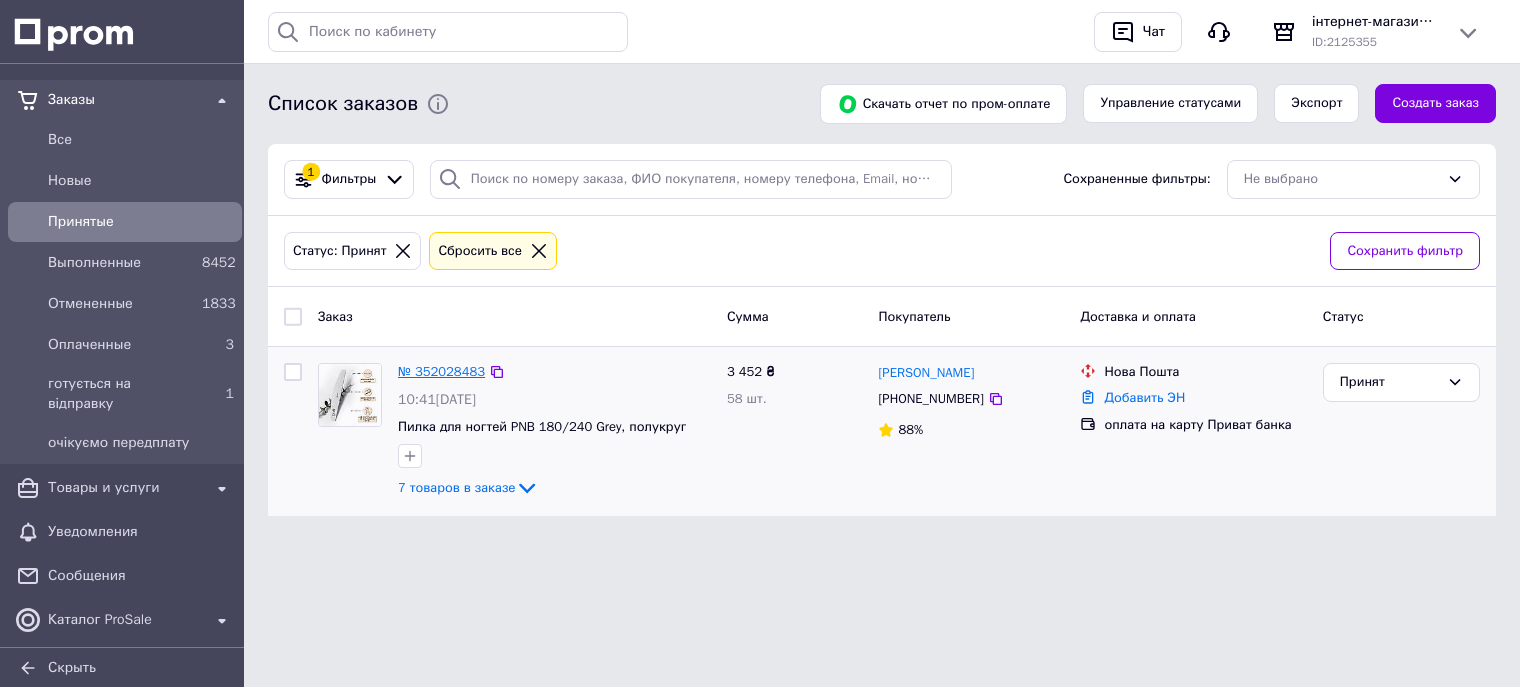 click on "№ 352028483" at bounding box center (441, 371) 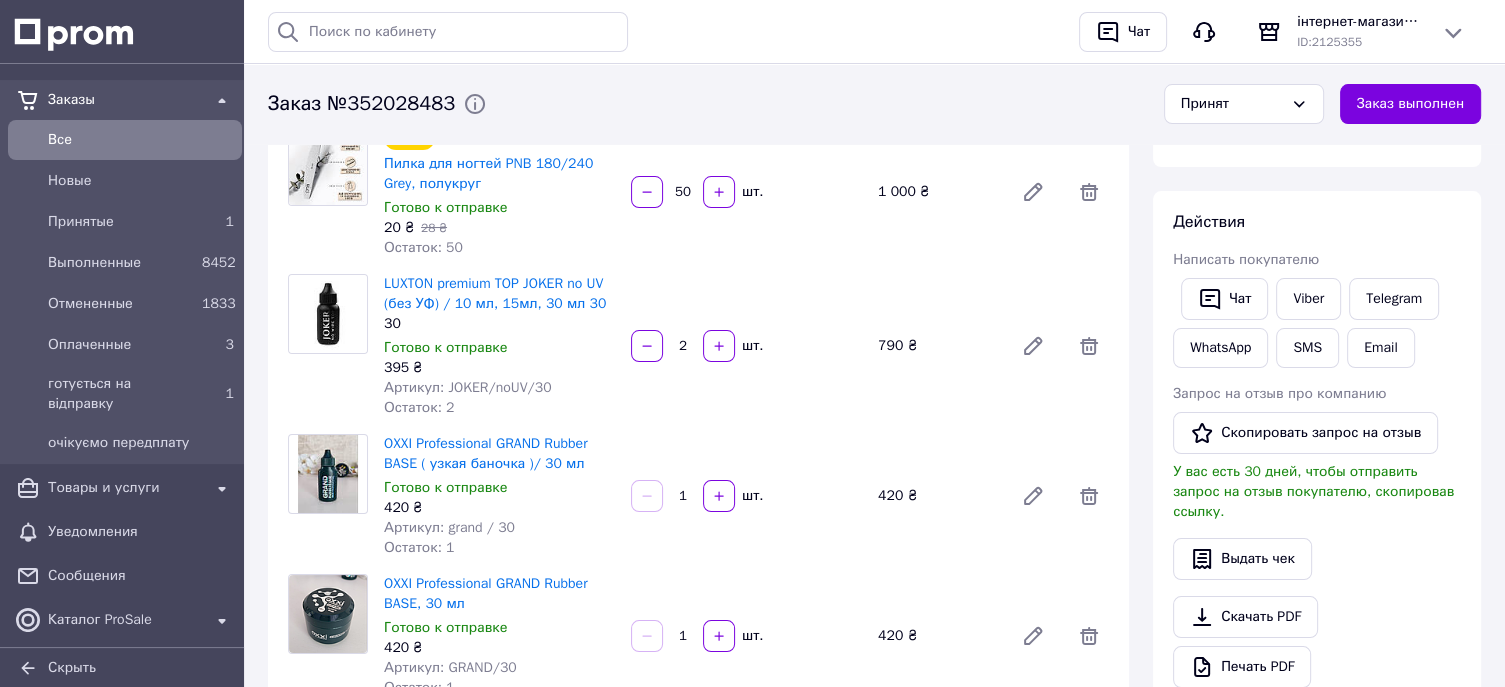 scroll, scrollTop: 200, scrollLeft: 0, axis: vertical 